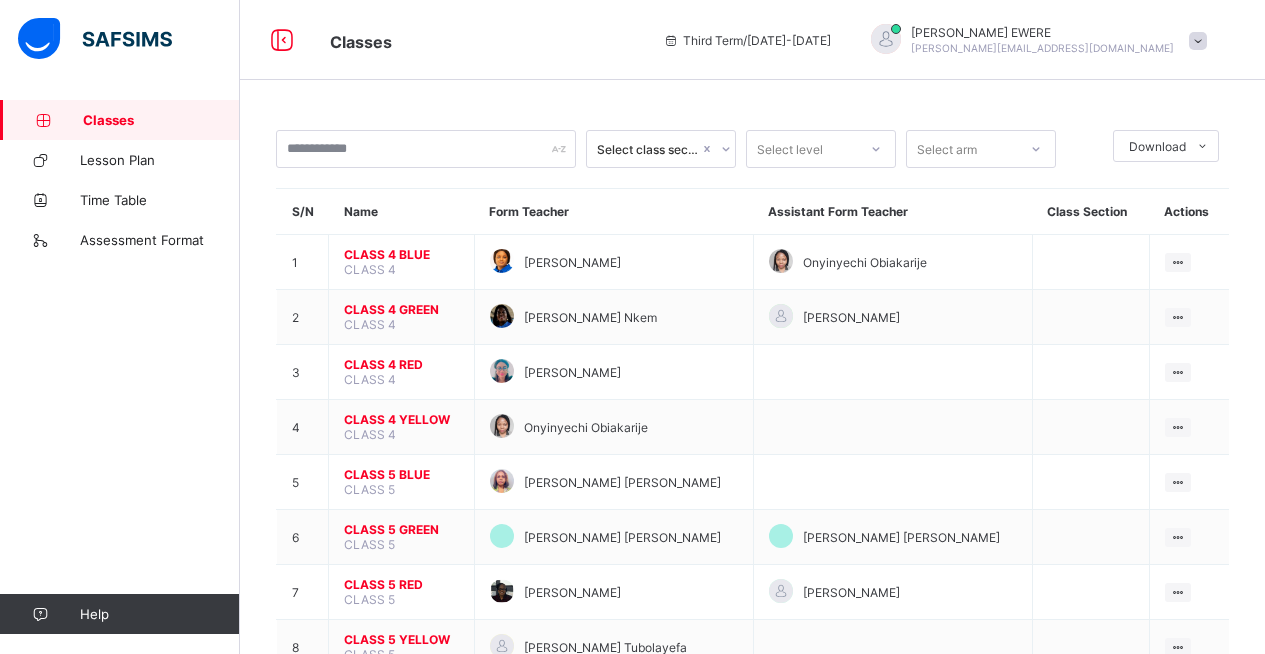 scroll, scrollTop: 0, scrollLeft: 0, axis: both 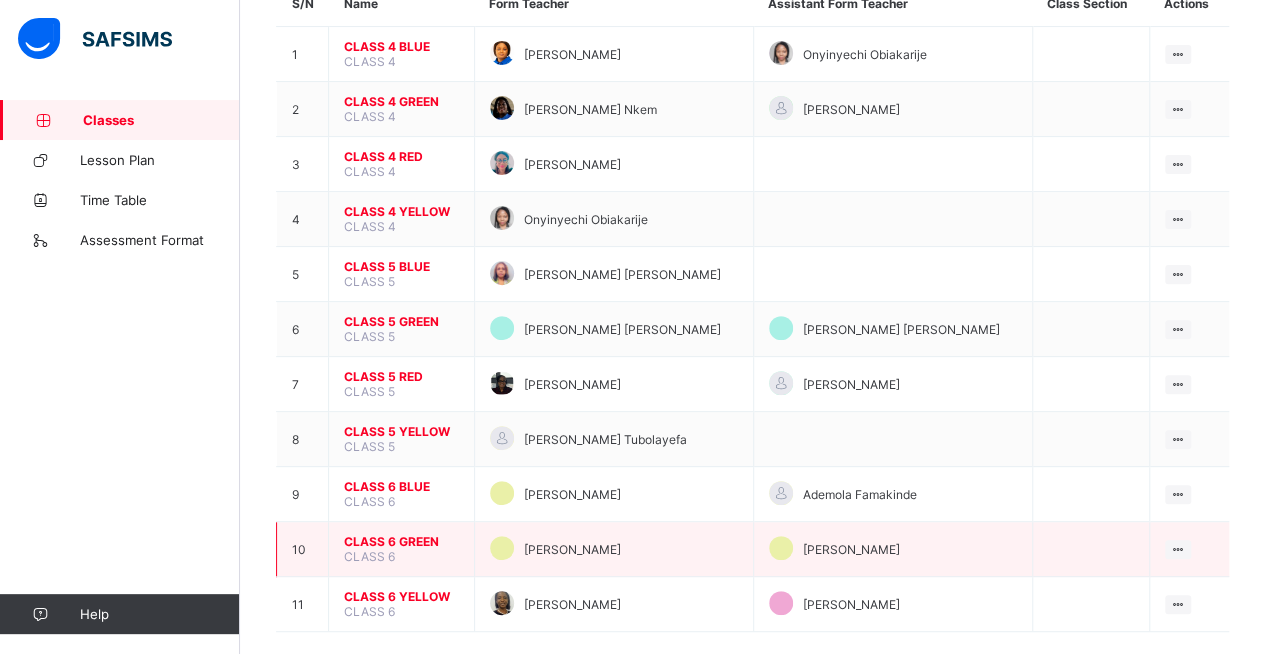 click on "CLASS 6   GREEN   CLASS 6" at bounding box center (402, 549) 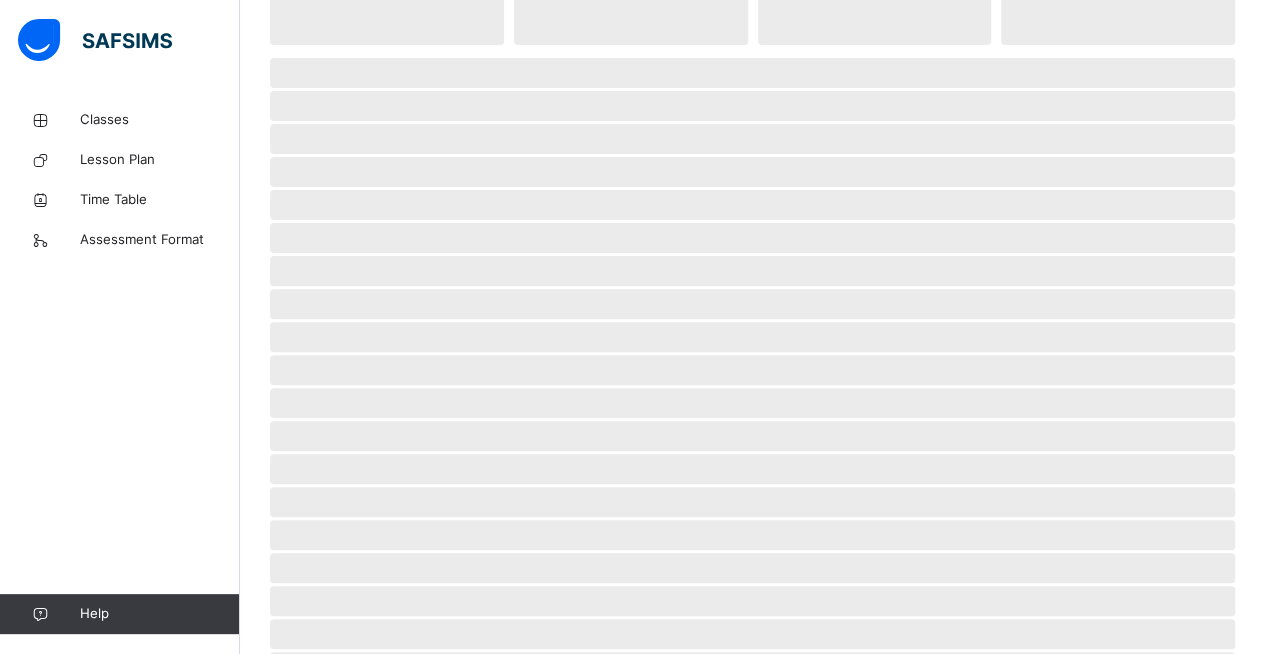 scroll, scrollTop: 0, scrollLeft: 0, axis: both 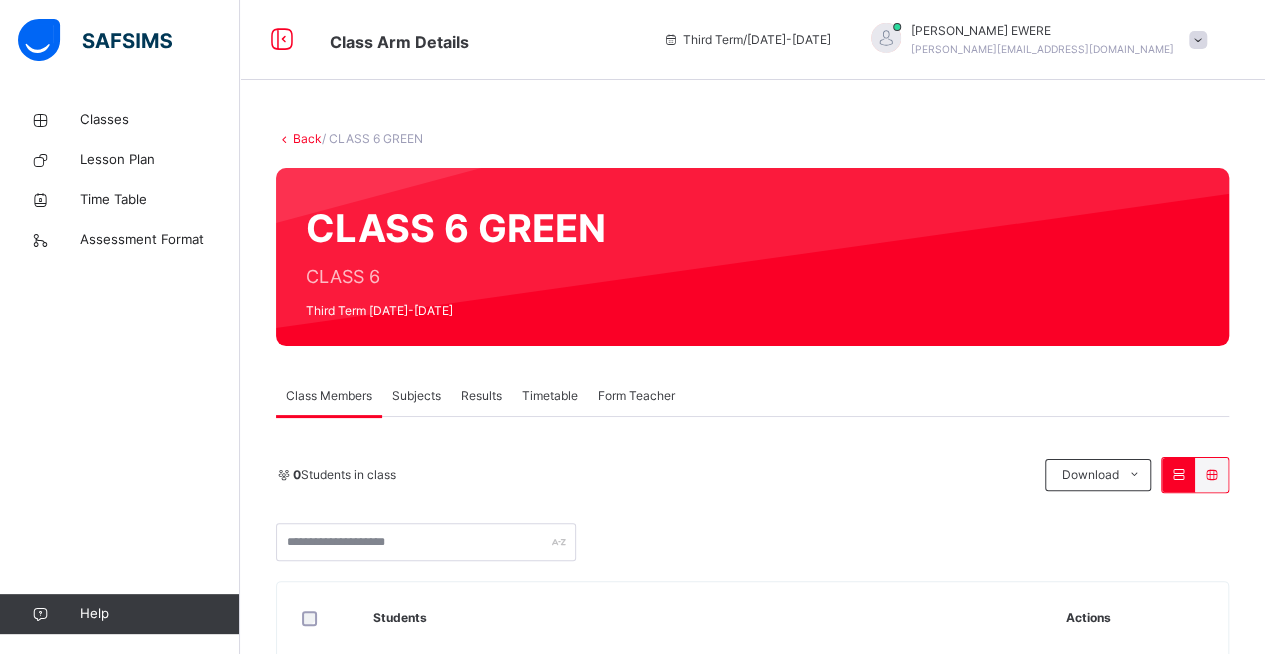 click on "Subjects" at bounding box center (416, 396) 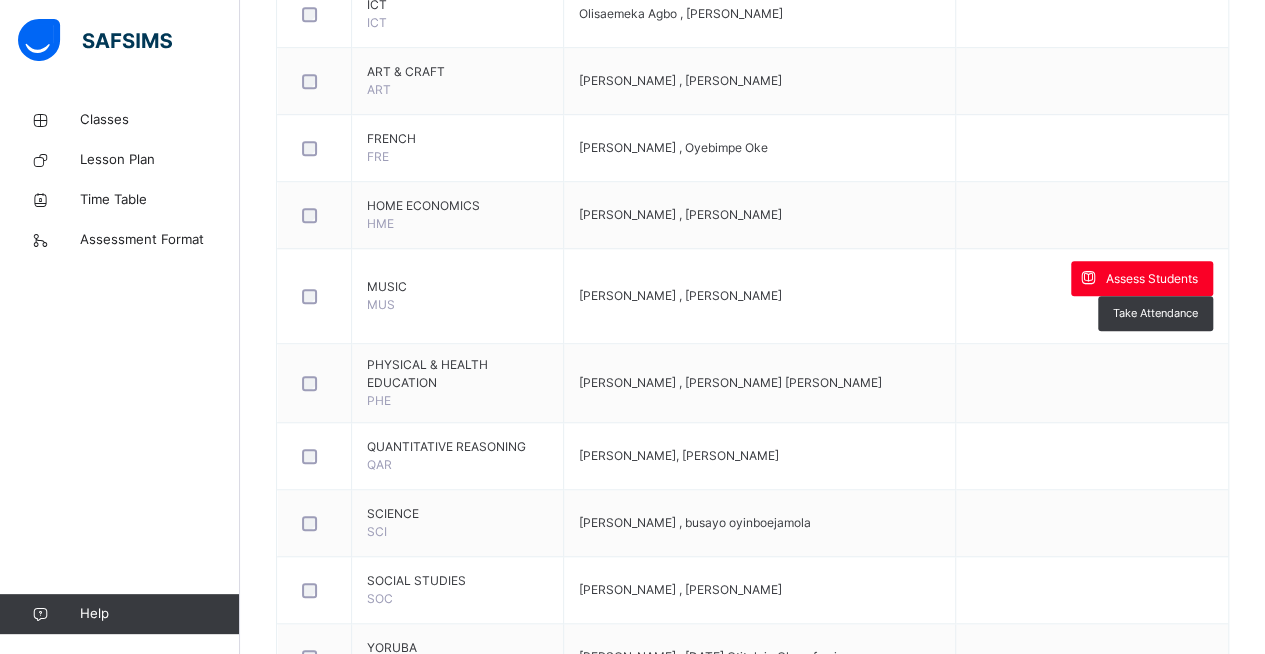 scroll, scrollTop: 590, scrollLeft: 0, axis: vertical 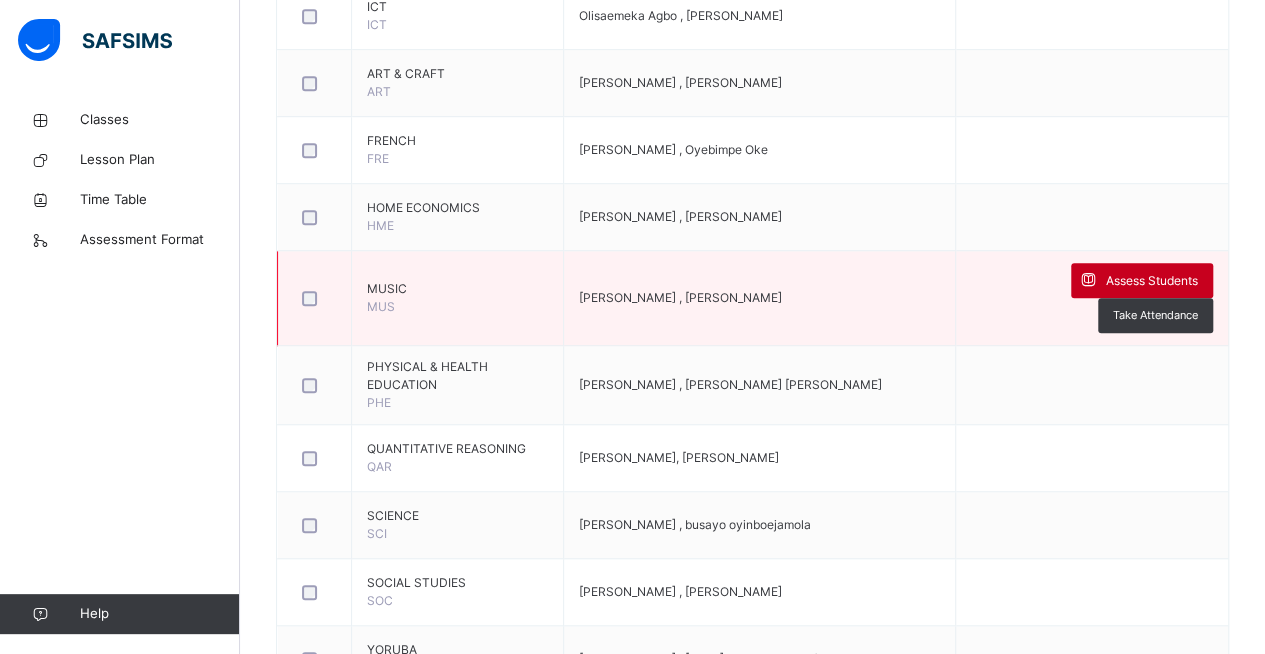 click on "Assess Students" at bounding box center (1152, 281) 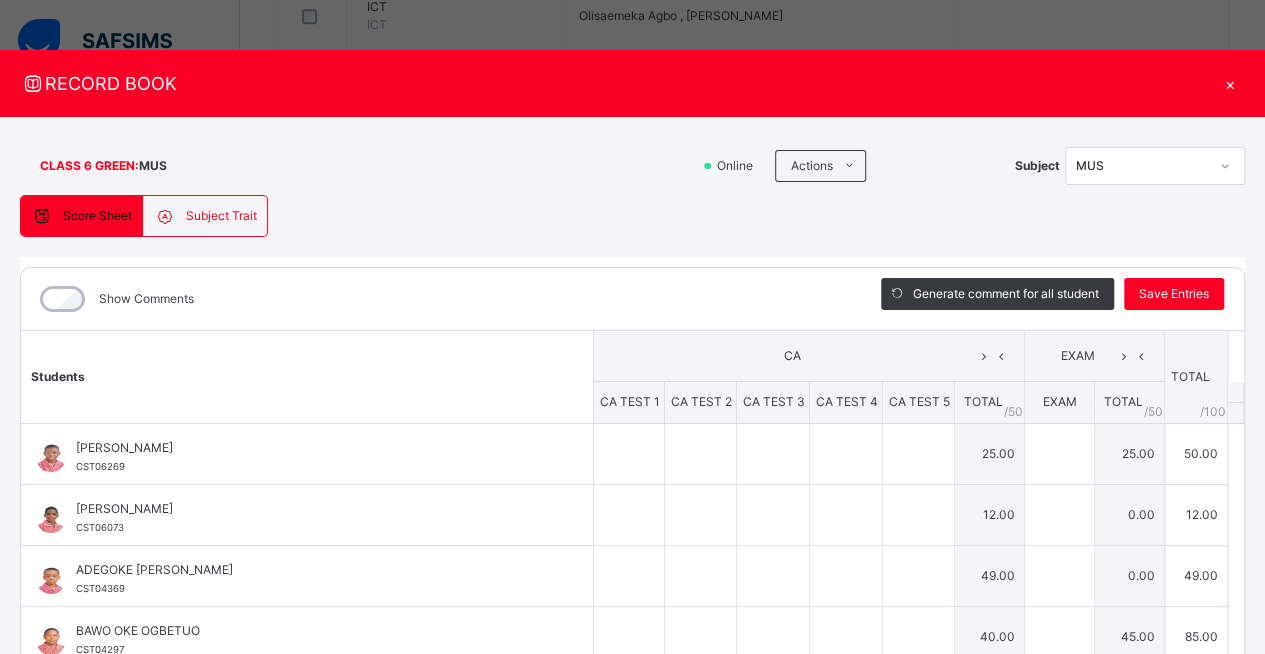 type on "*" 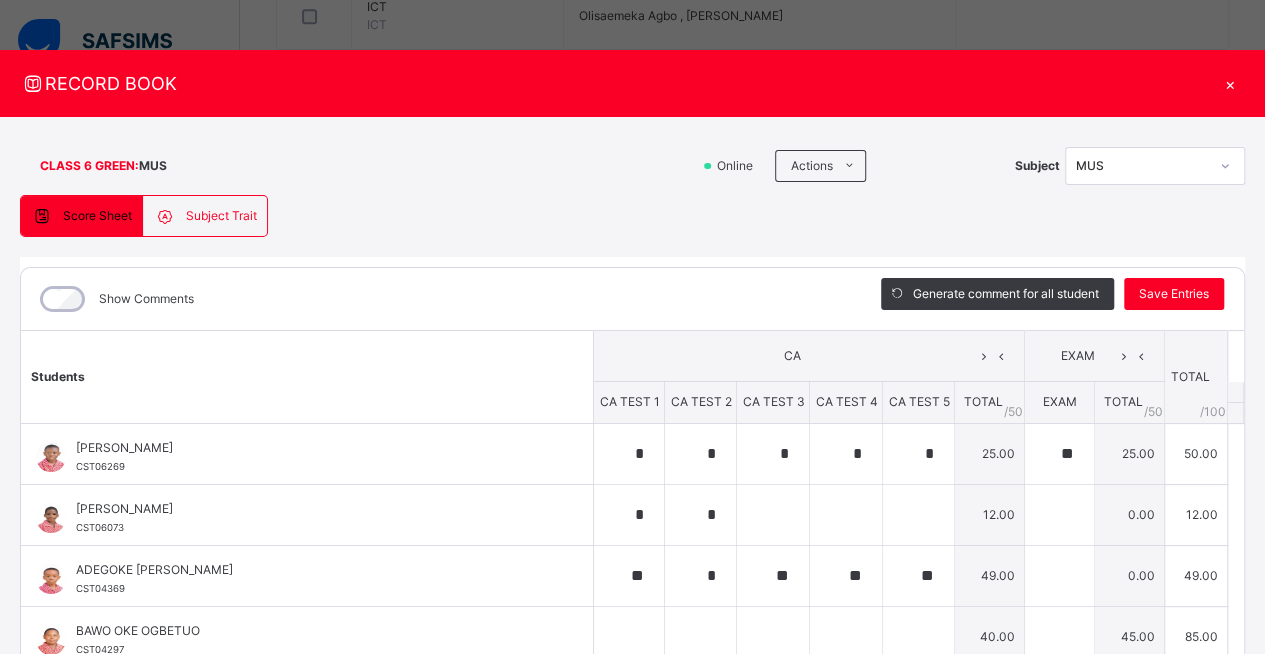 type on "*" 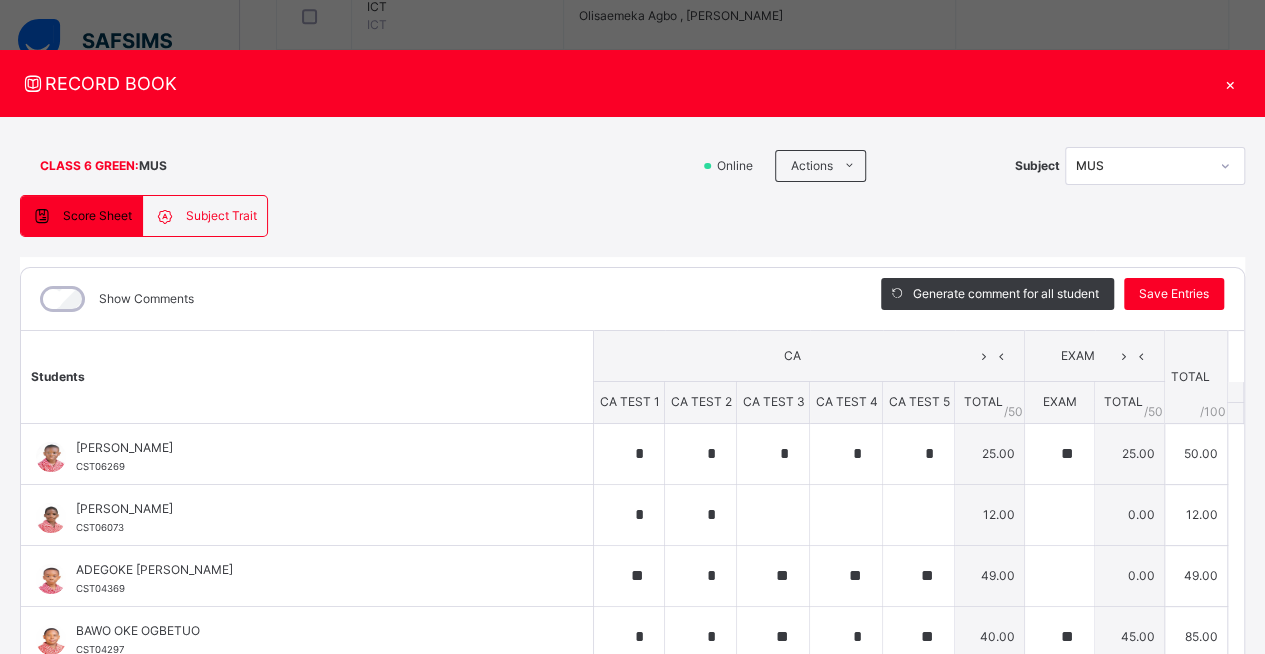 type on "**" 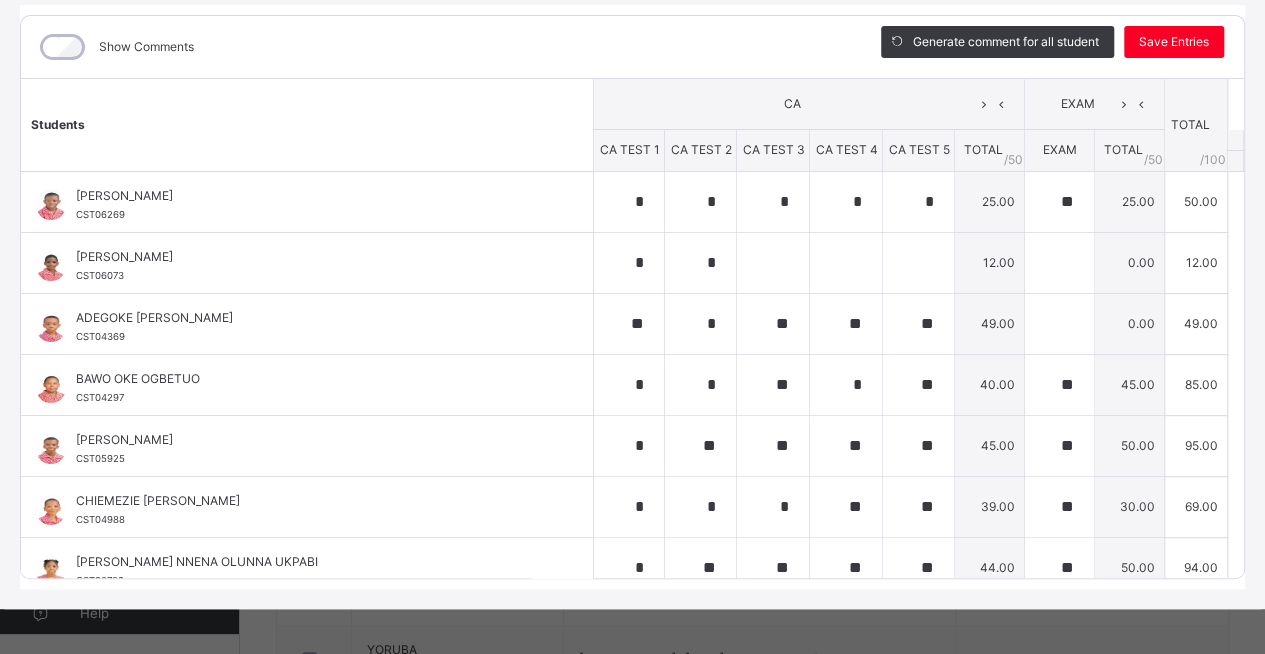 scroll, scrollTop: 246, scrollLeft: 0, axis: vertical 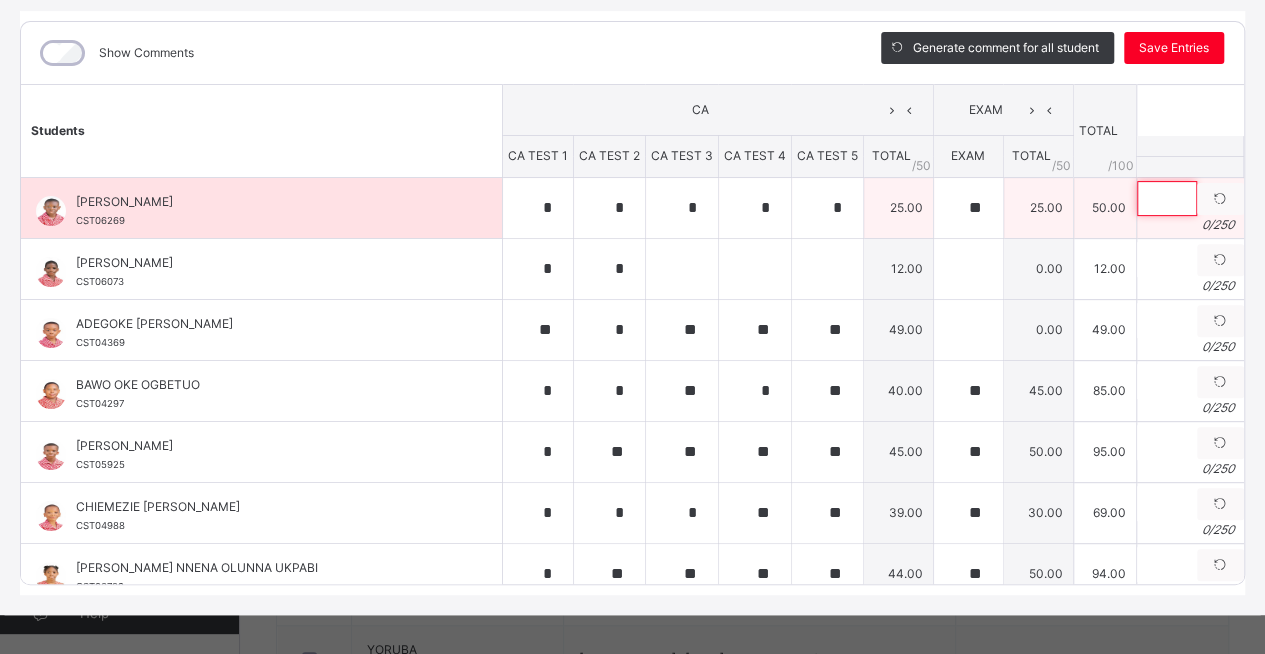 click at bounding box center (1167, 198) 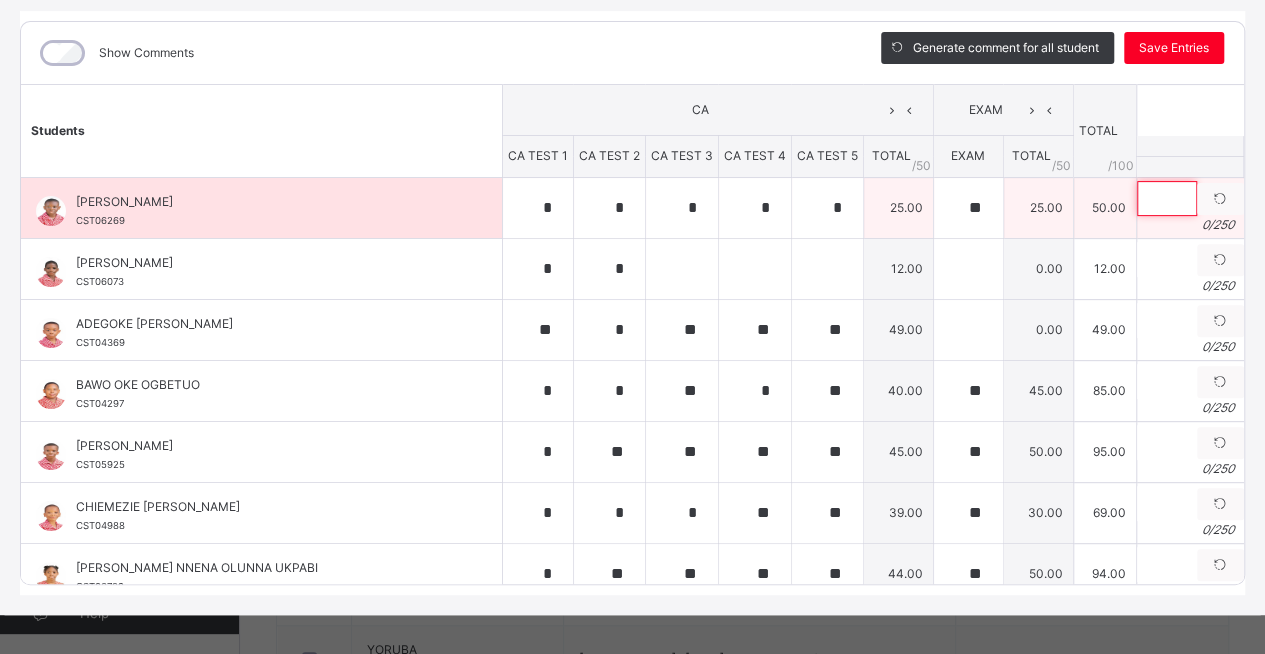 paste on "**********" 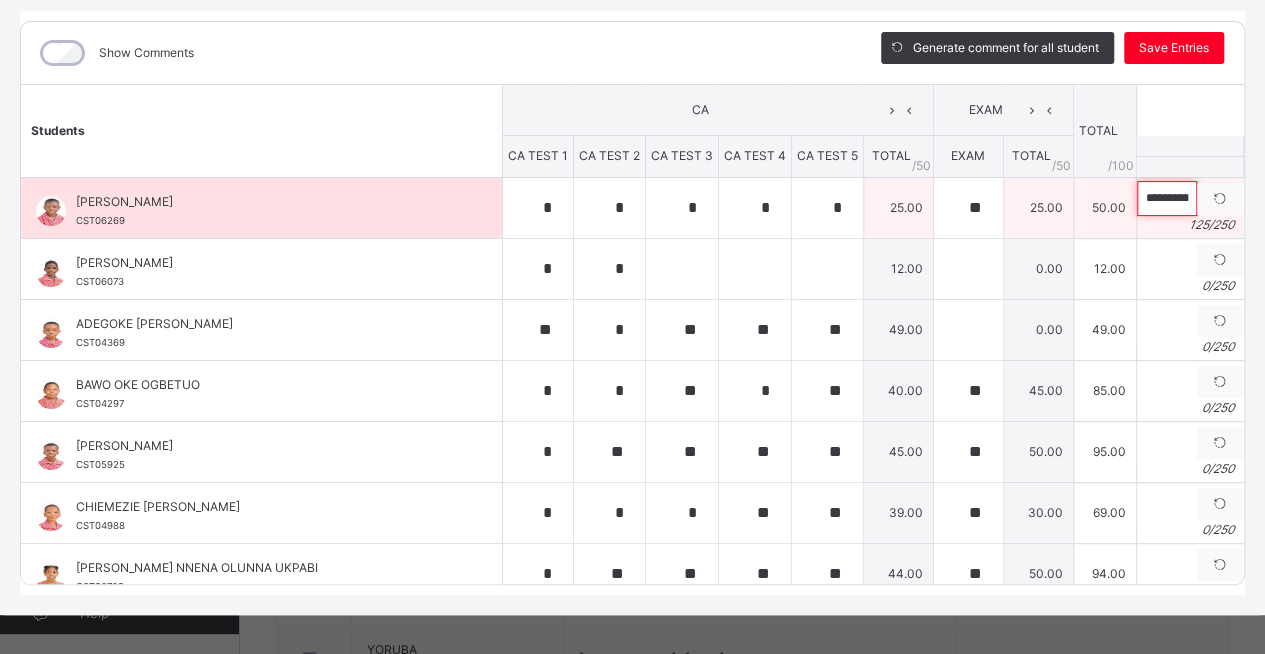 scroll, scrollTop: 0, scrollLeft: 476, axis: horizontal 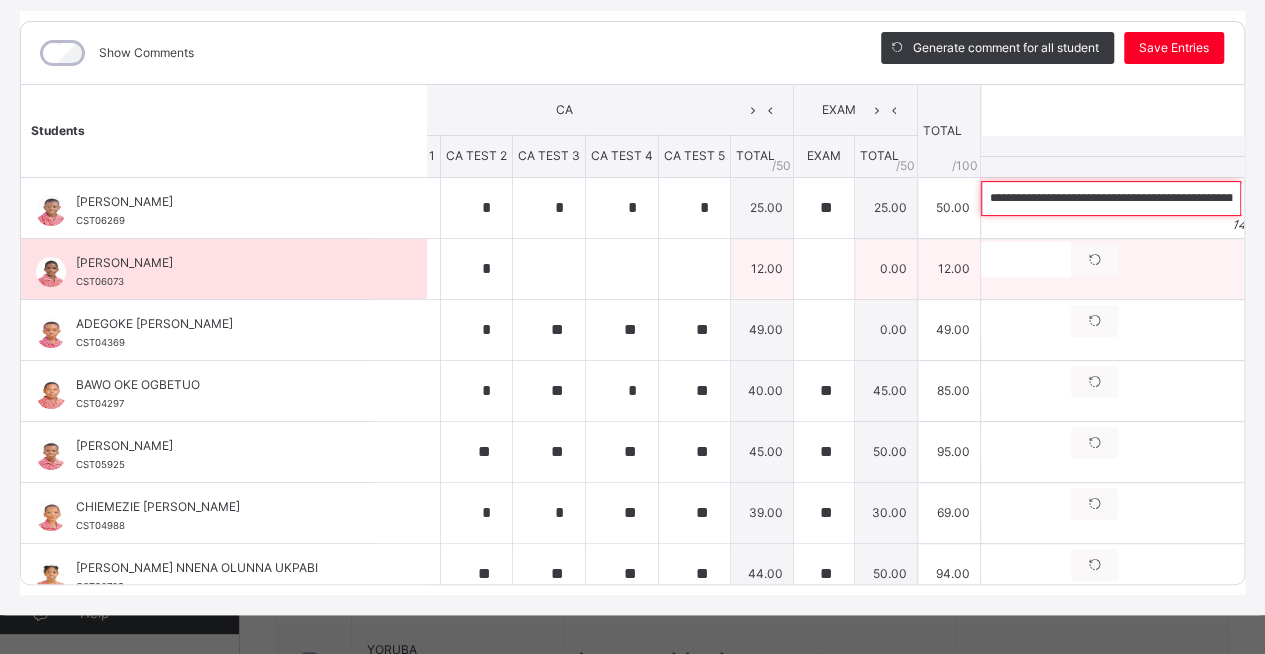 type on "**********" 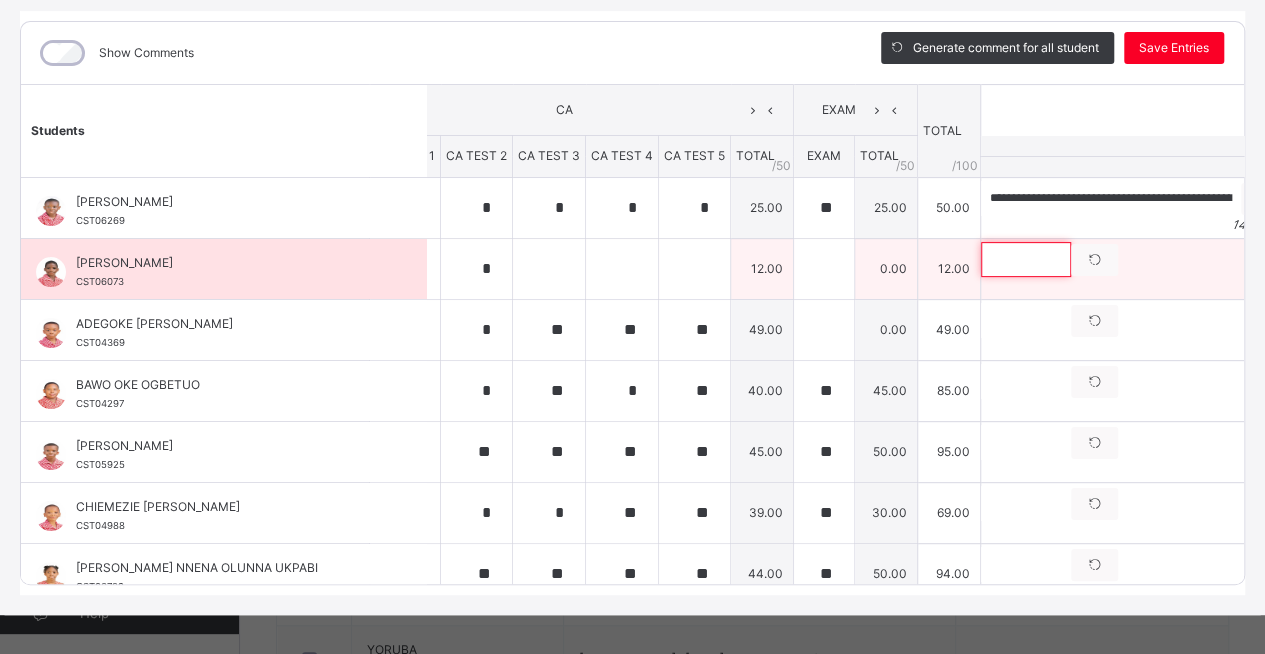 click at bounding box center (1026, 259) 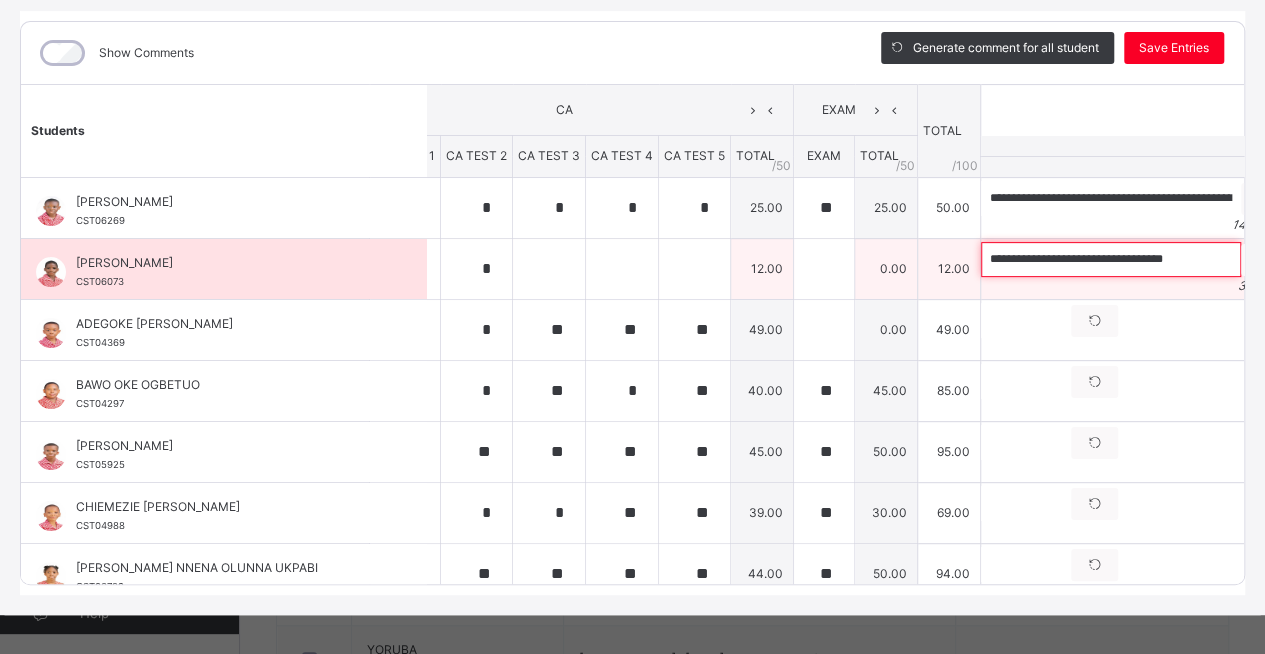scroll, scrollTop: 0, scrollLeft: 0, axis: both 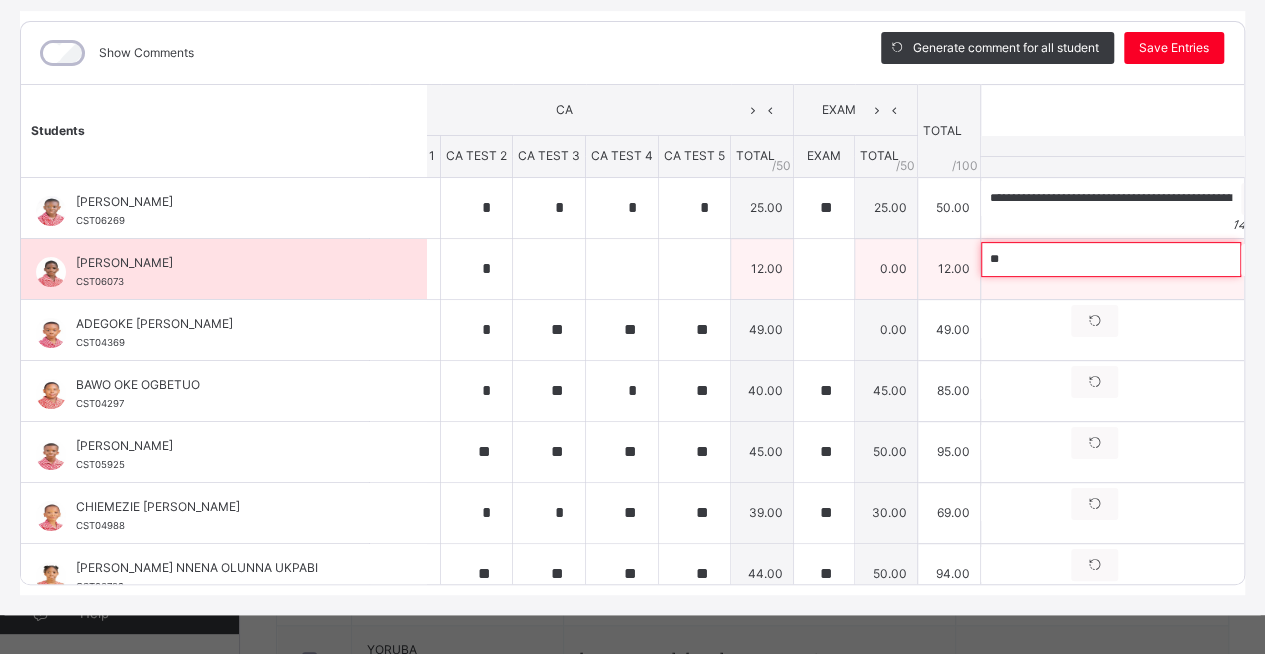 type on "*" 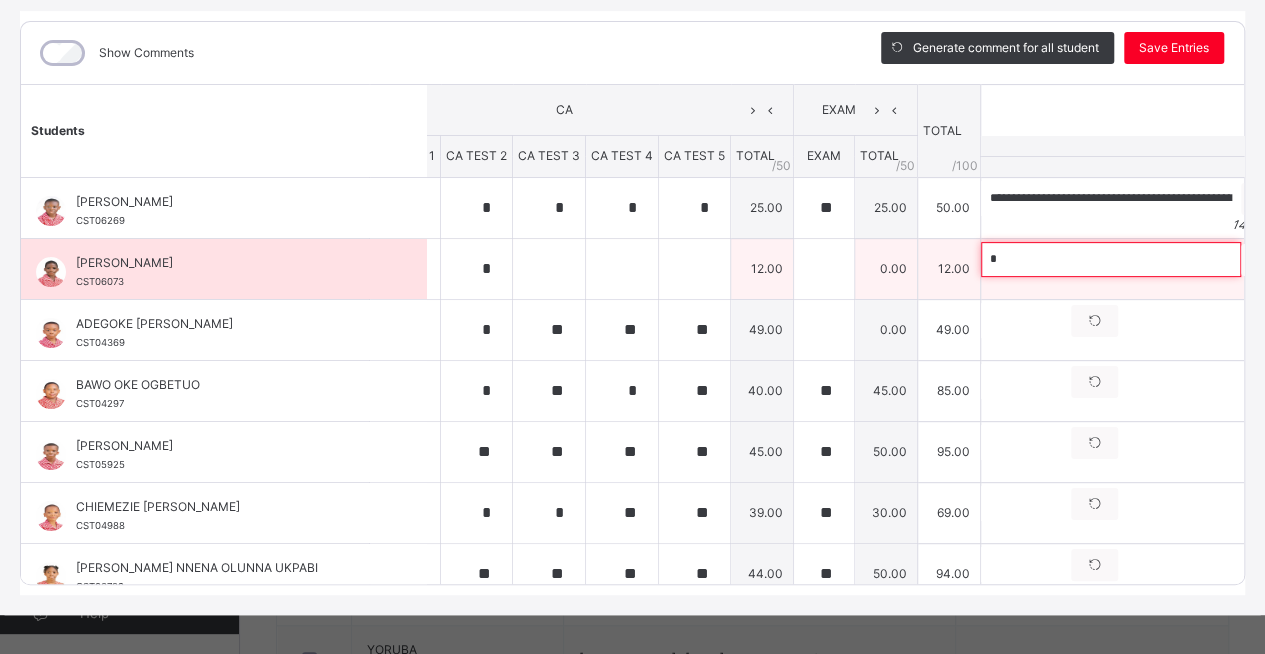 type 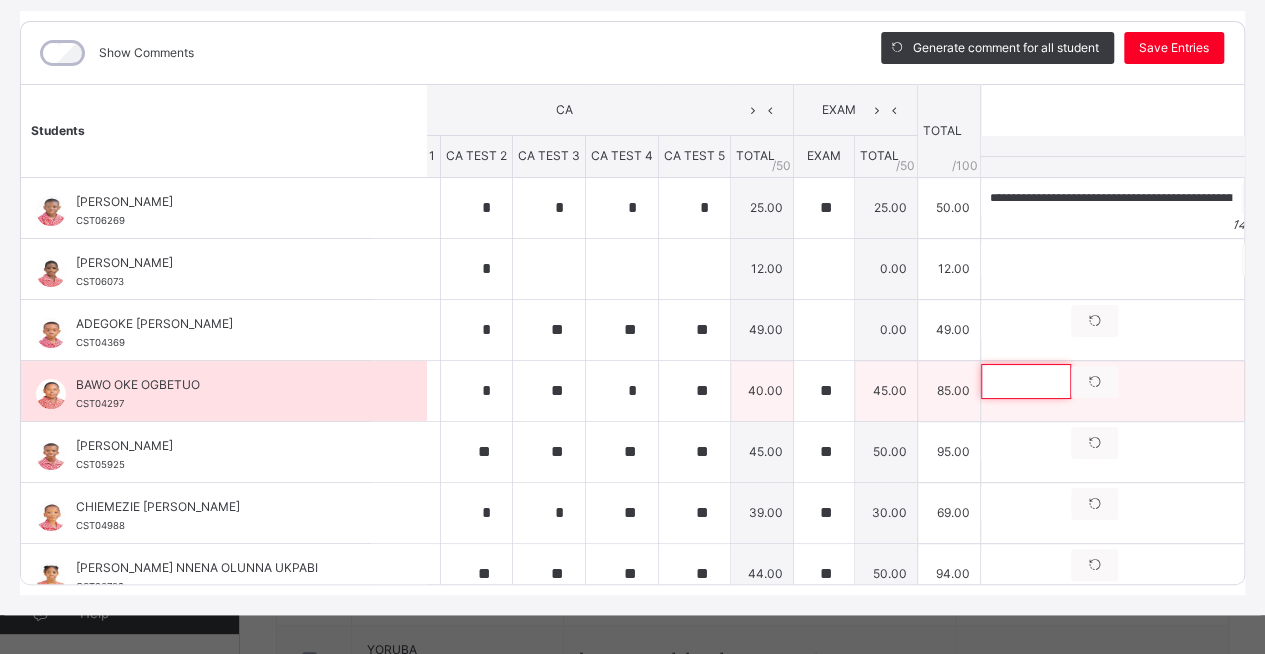 click at bounding box center [1026, 381] 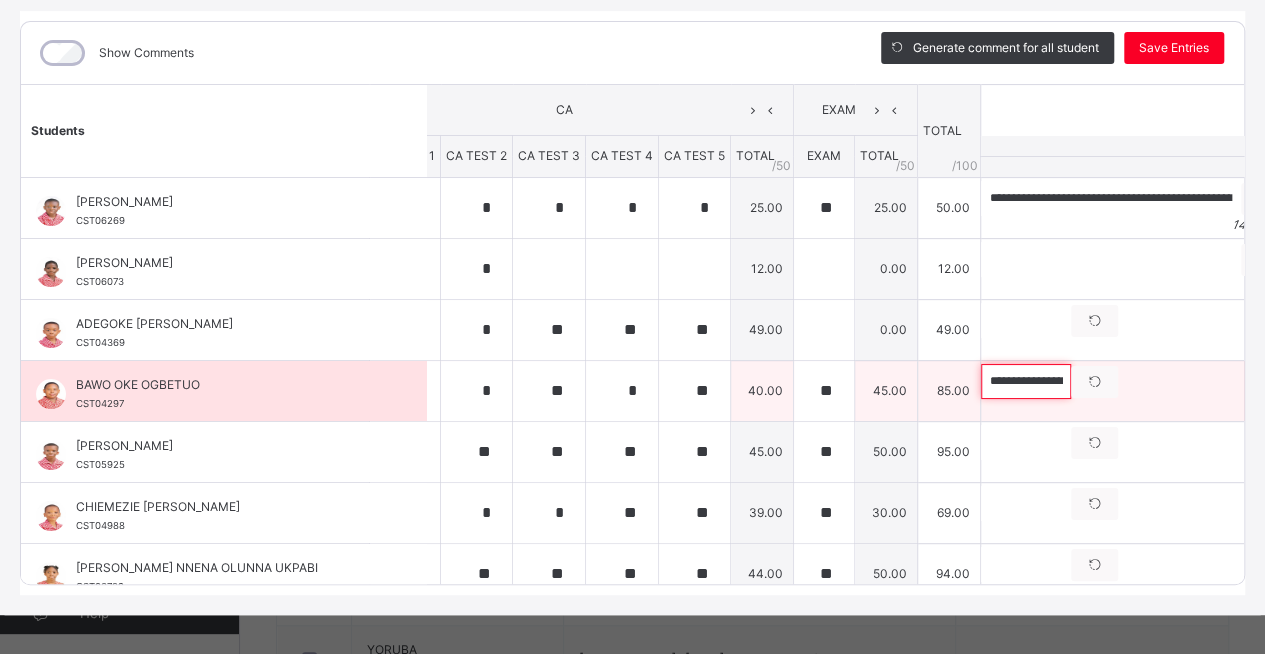 scroll, scrollTop: 0, scrollLeft: 476, axis: horizontal 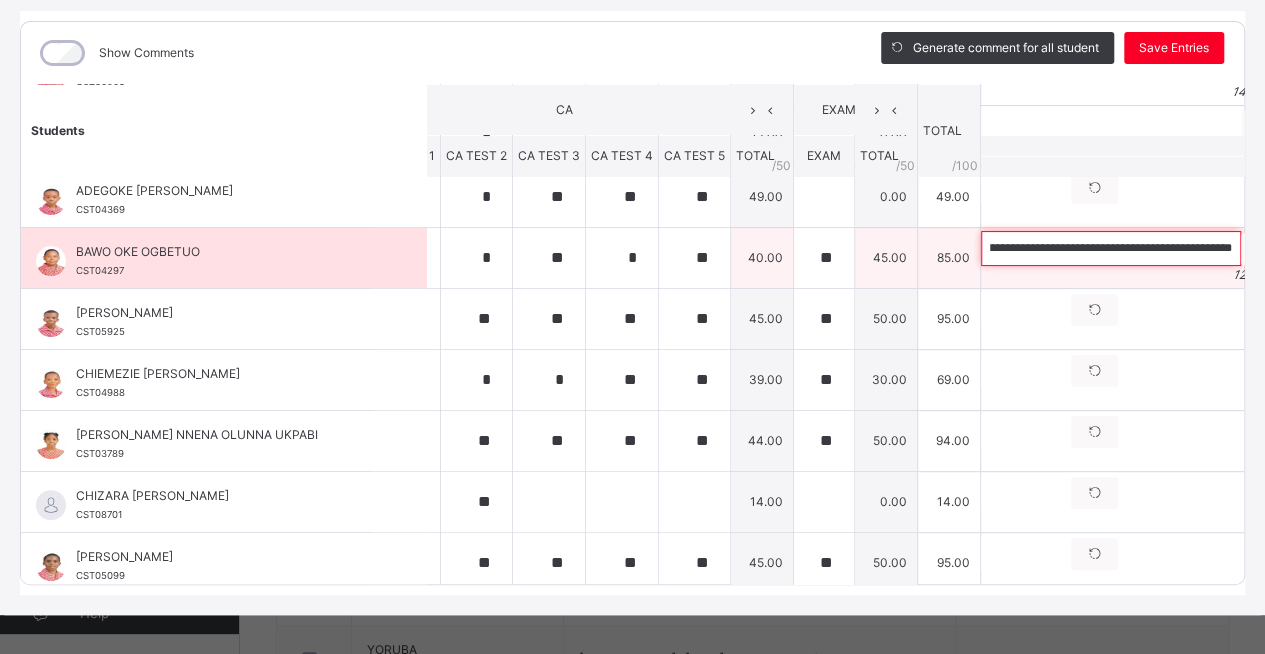 click on "**********" at bounding box center [1111, 248] 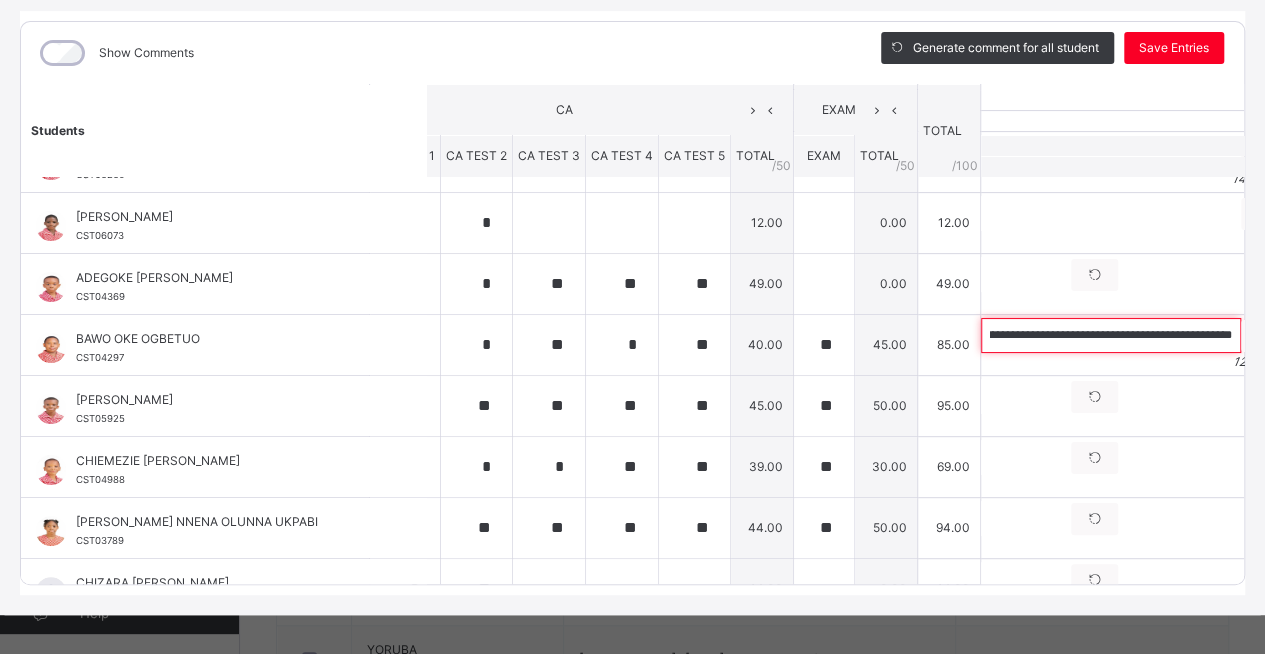 scroll, scrollTop: 50, scrollLeft: 58, axis: both 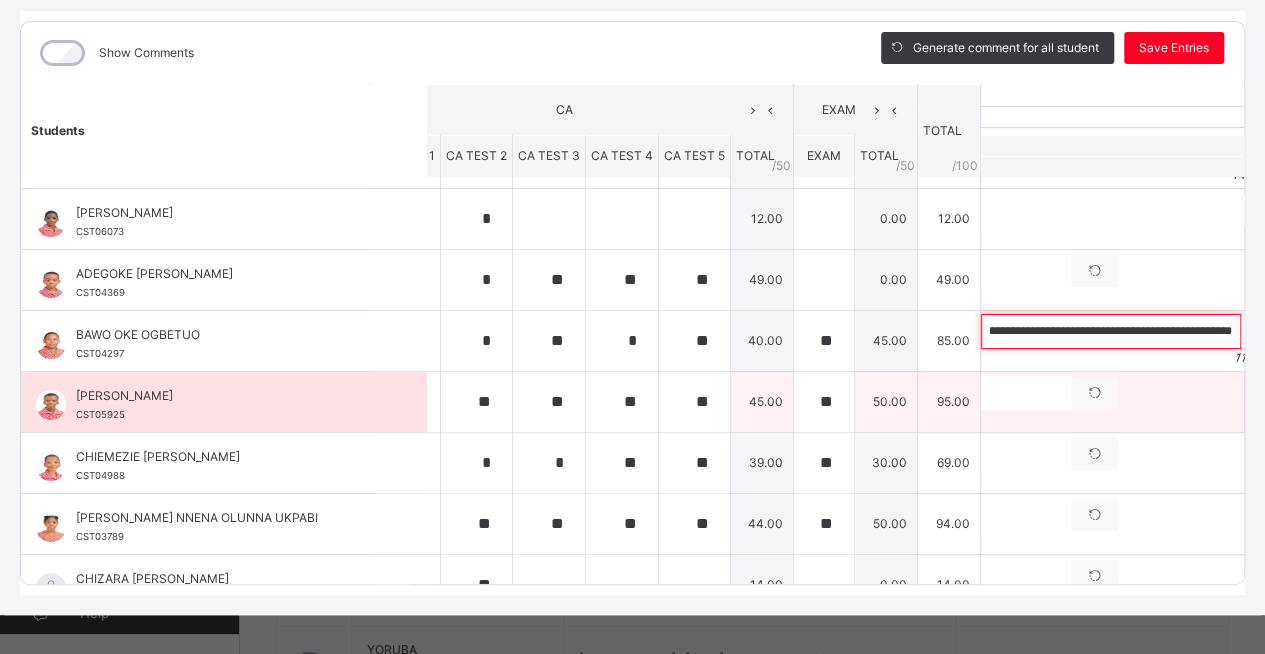 type on "**********" 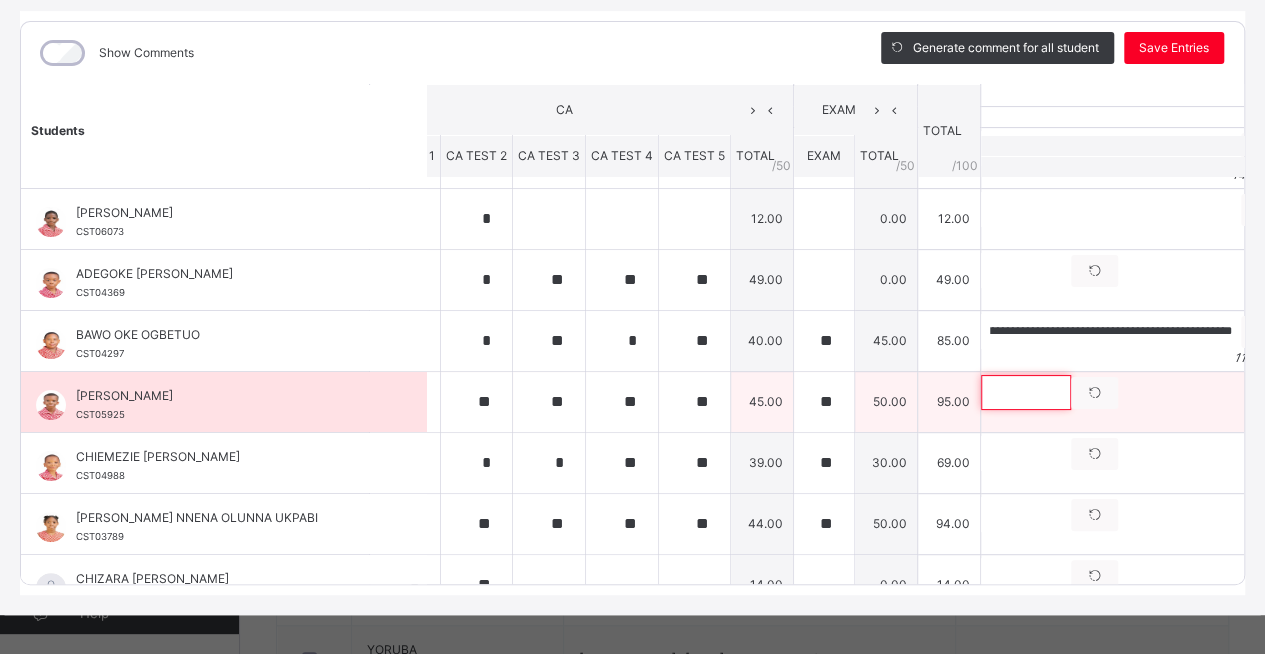 scroll, scrollTop: 0, scrollLeft: 0, axis: both 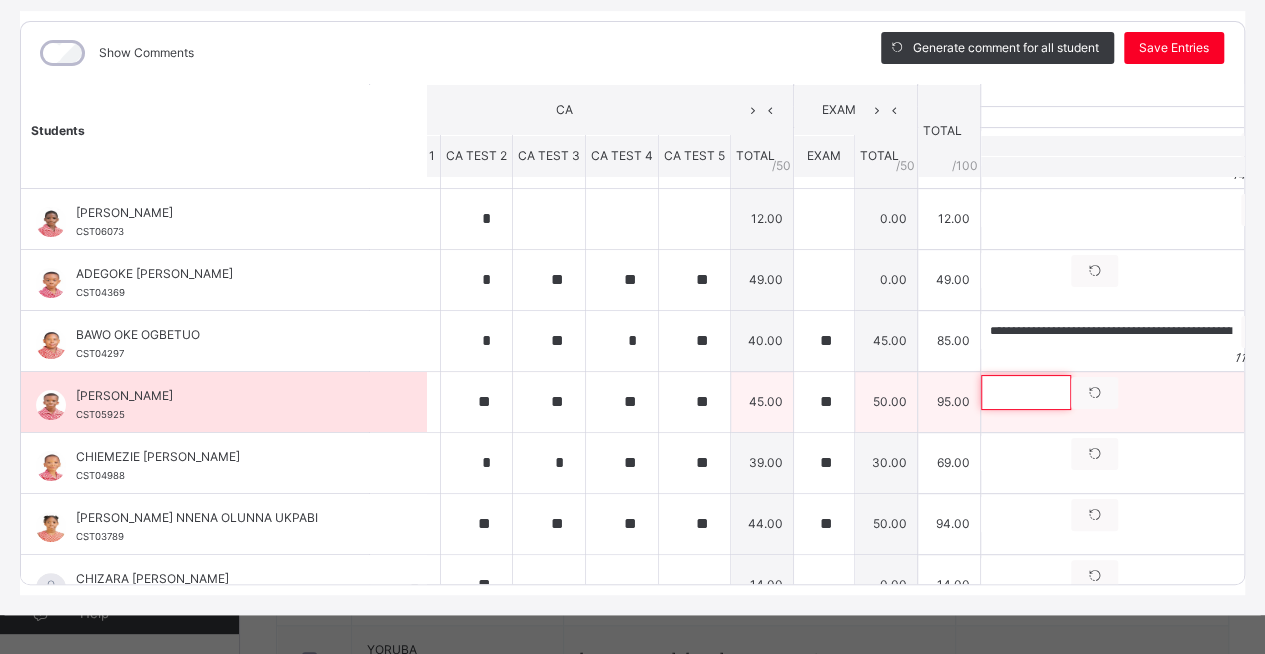 click at bounding box center [1026, 392] 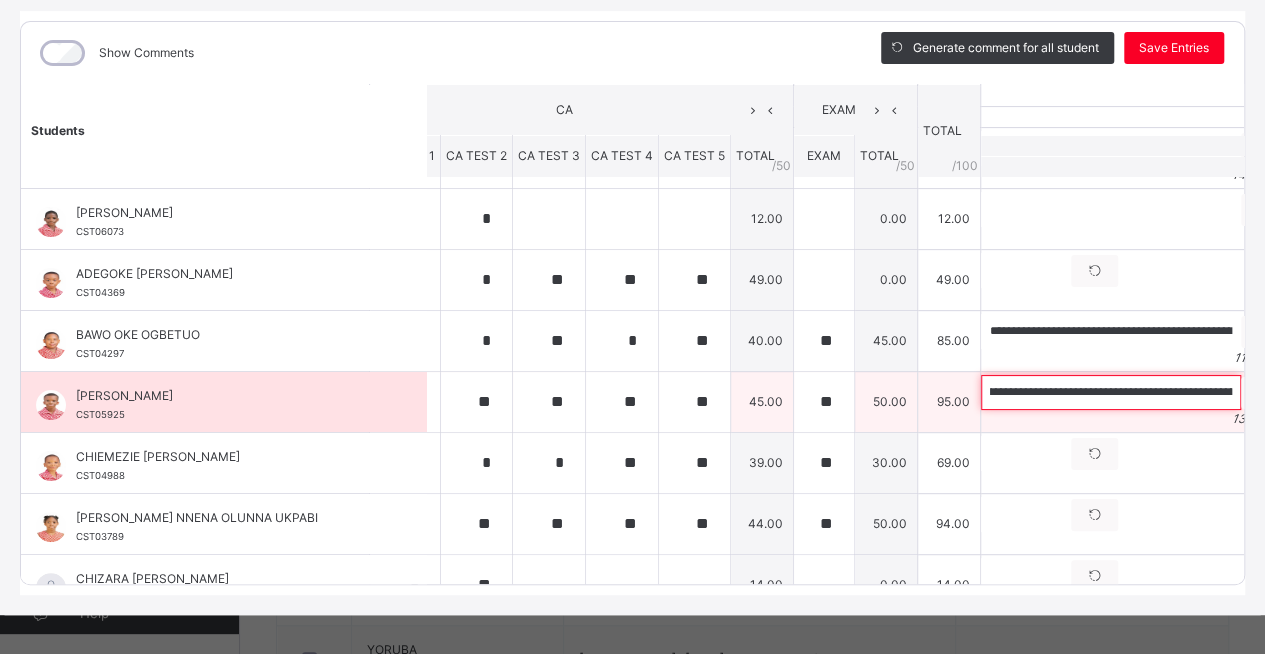 scroll, scrollTop: 0, scrollLeft: 0, axis: both 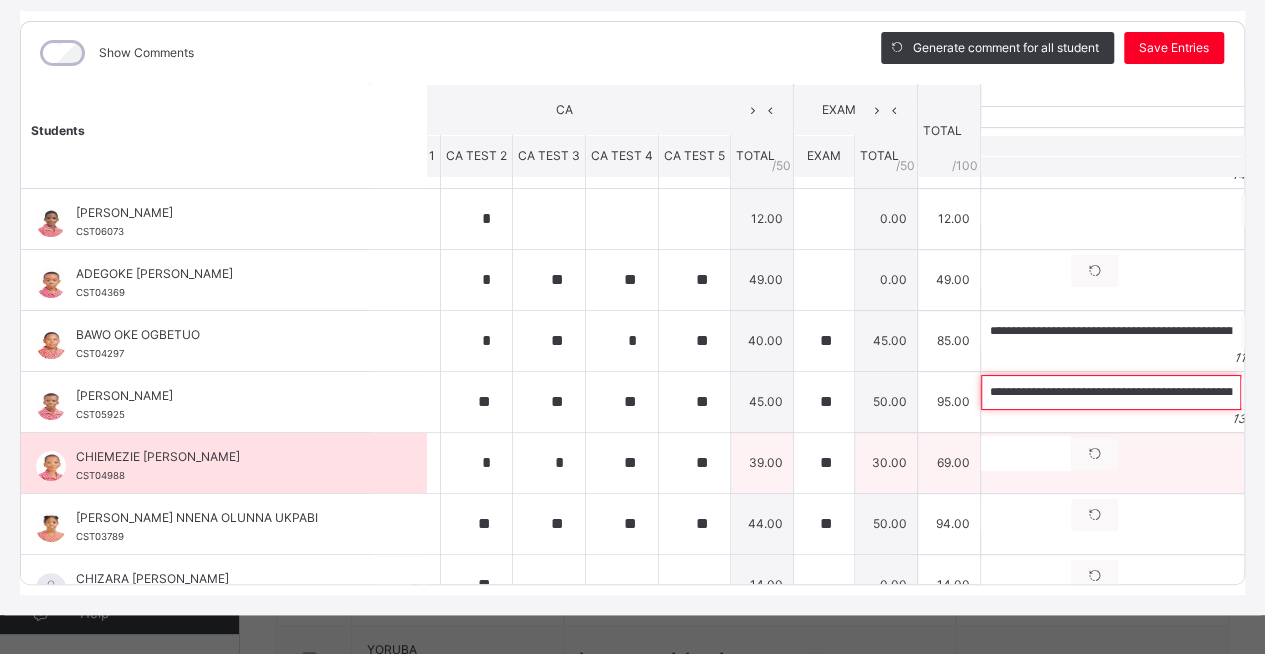 type on "**********" 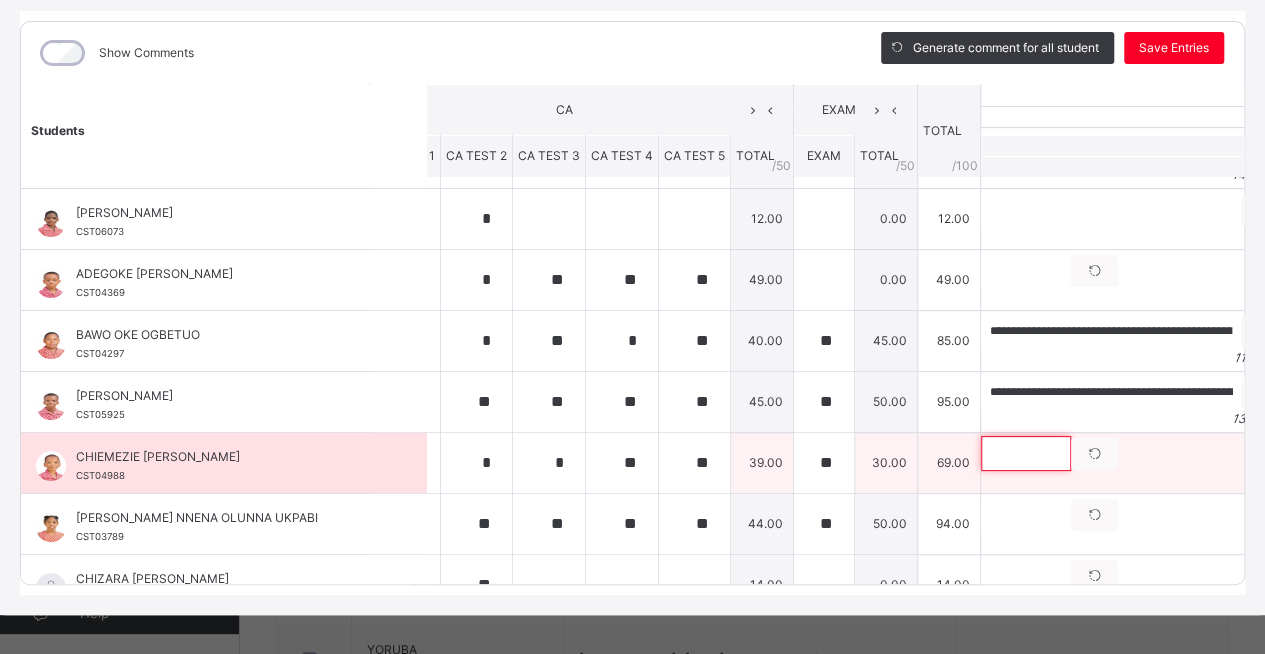 click at bounding box center (1026, 453) 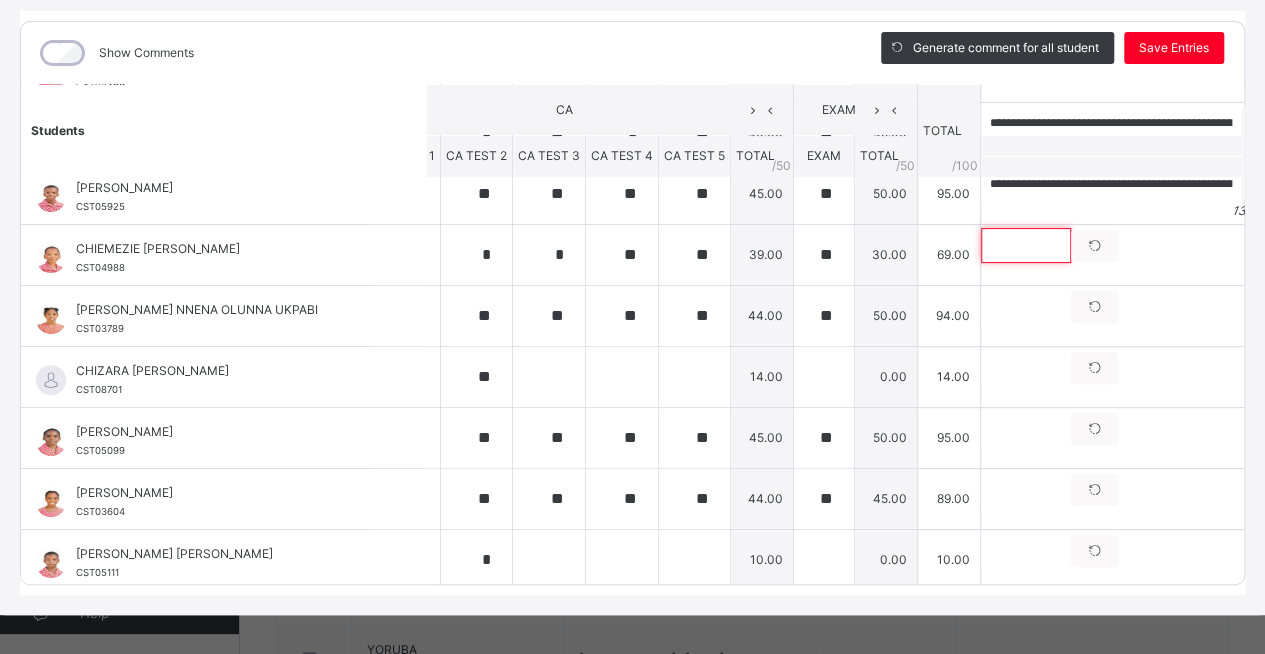 scroll, scrollTop: 264, scrollLeft: 58, axis: both 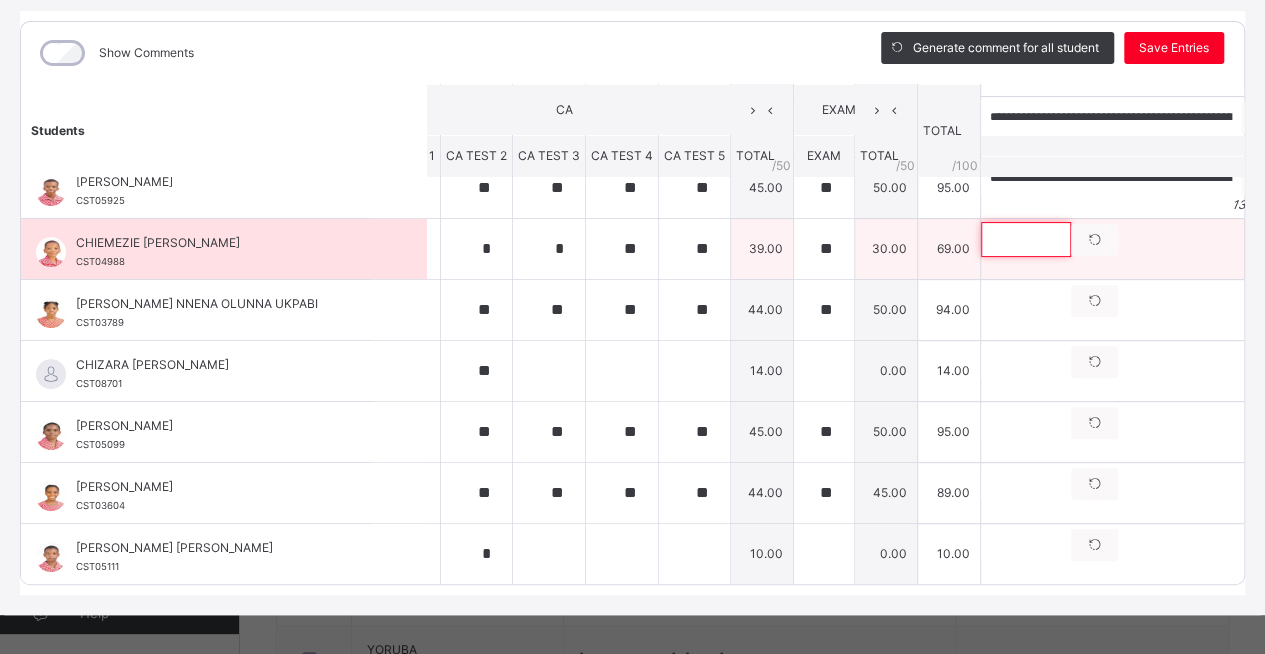 paste on "**********" 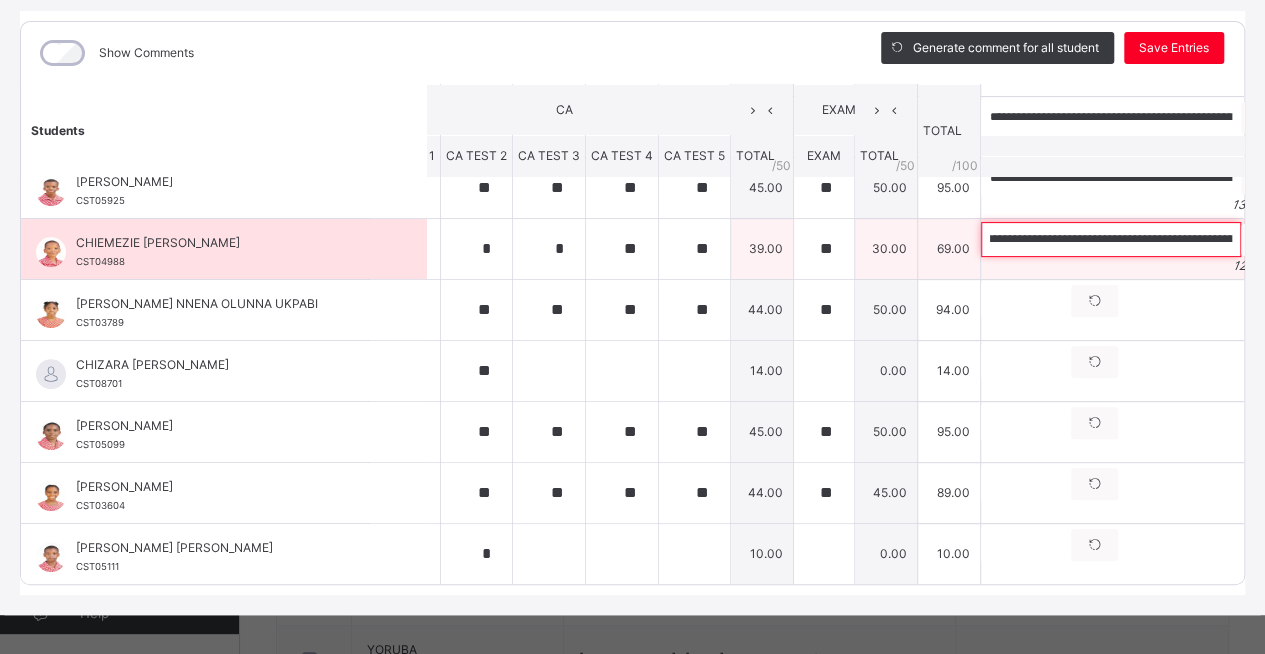 scroll, scrollTop: 0, scrollLeft: 0, axis: both 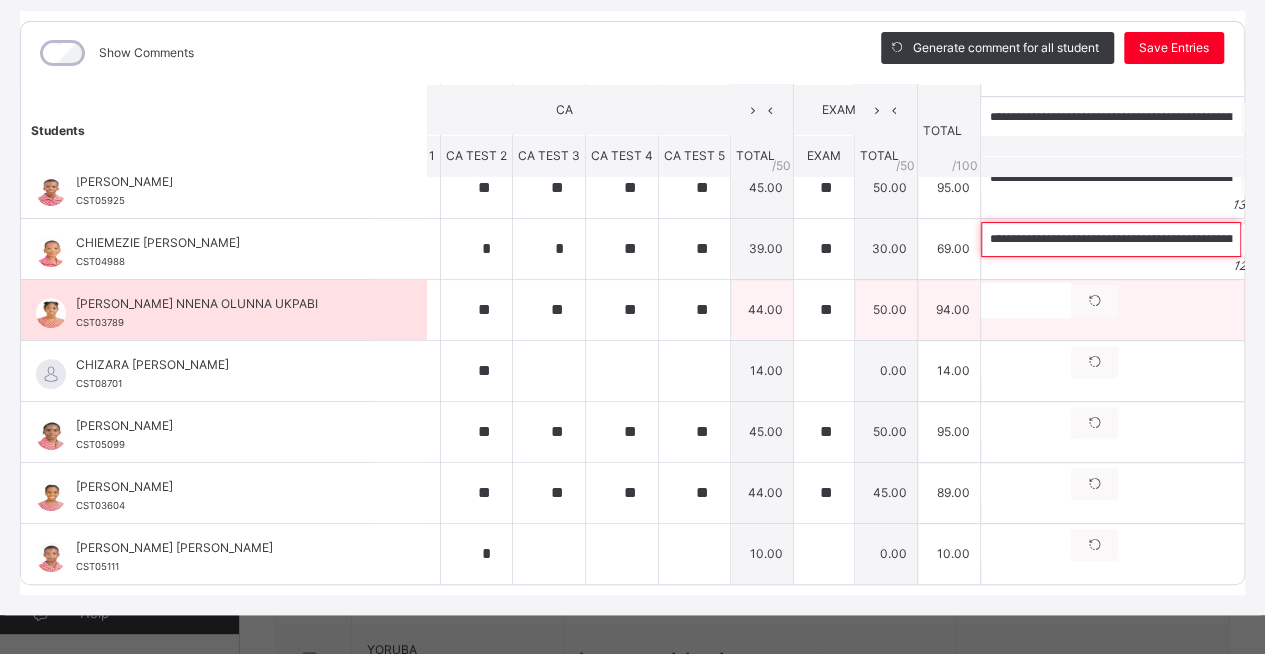 type on "**********" 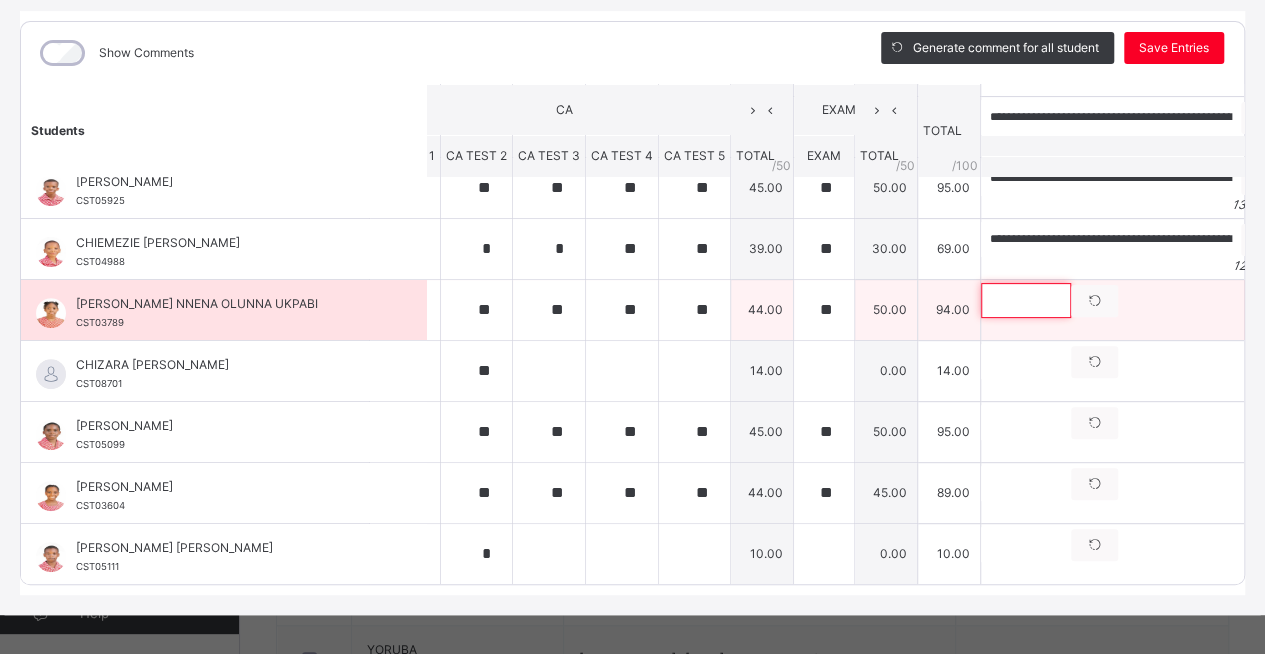 click at bounding box center (1026, 300) 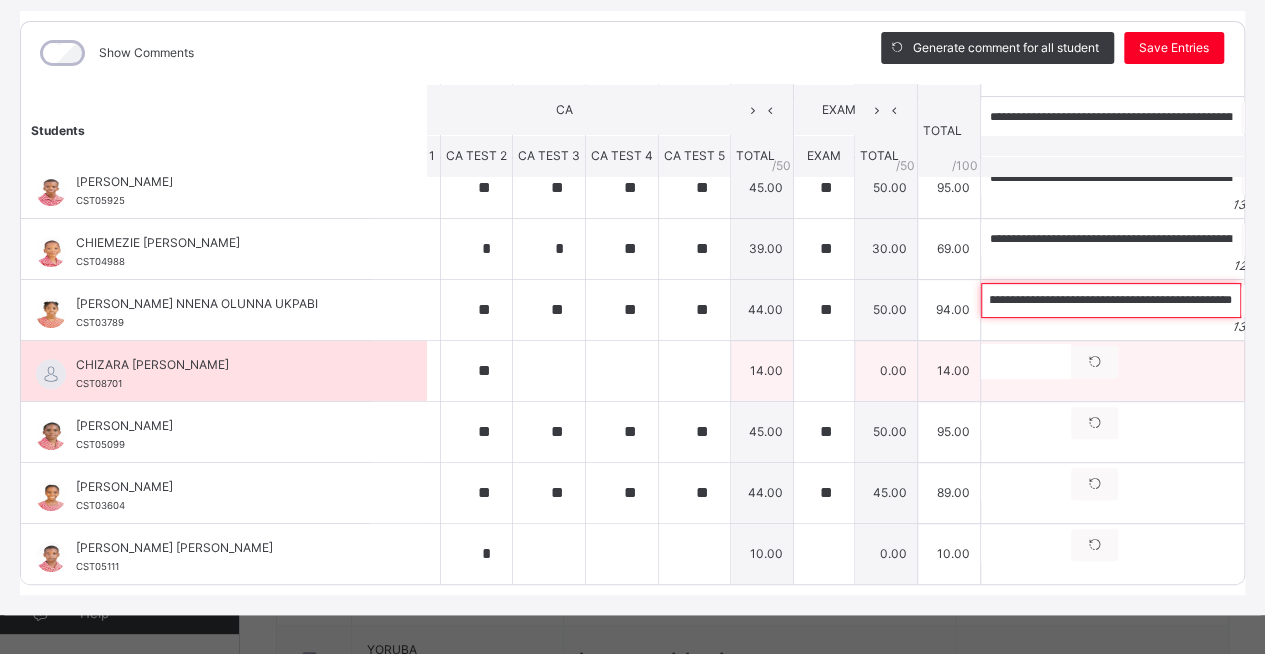 scroll, scrollTop: 0, scrollLeft: 505, axis: horizontal 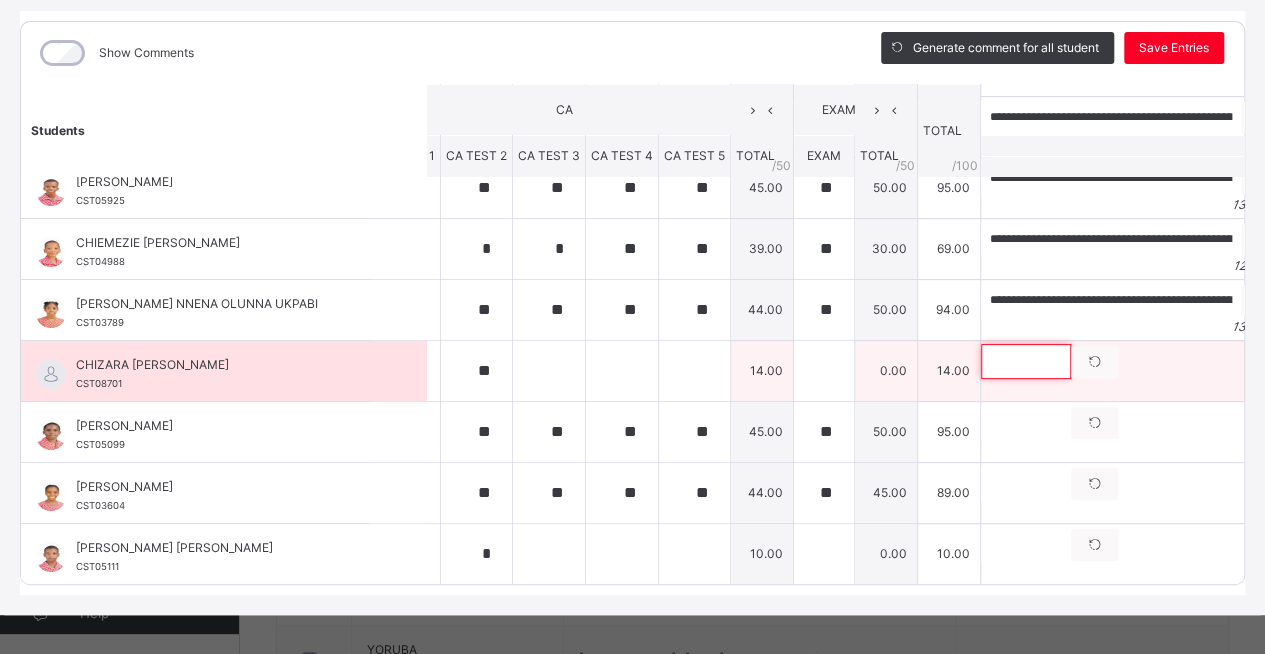 click at bounding box center [1026, 361] 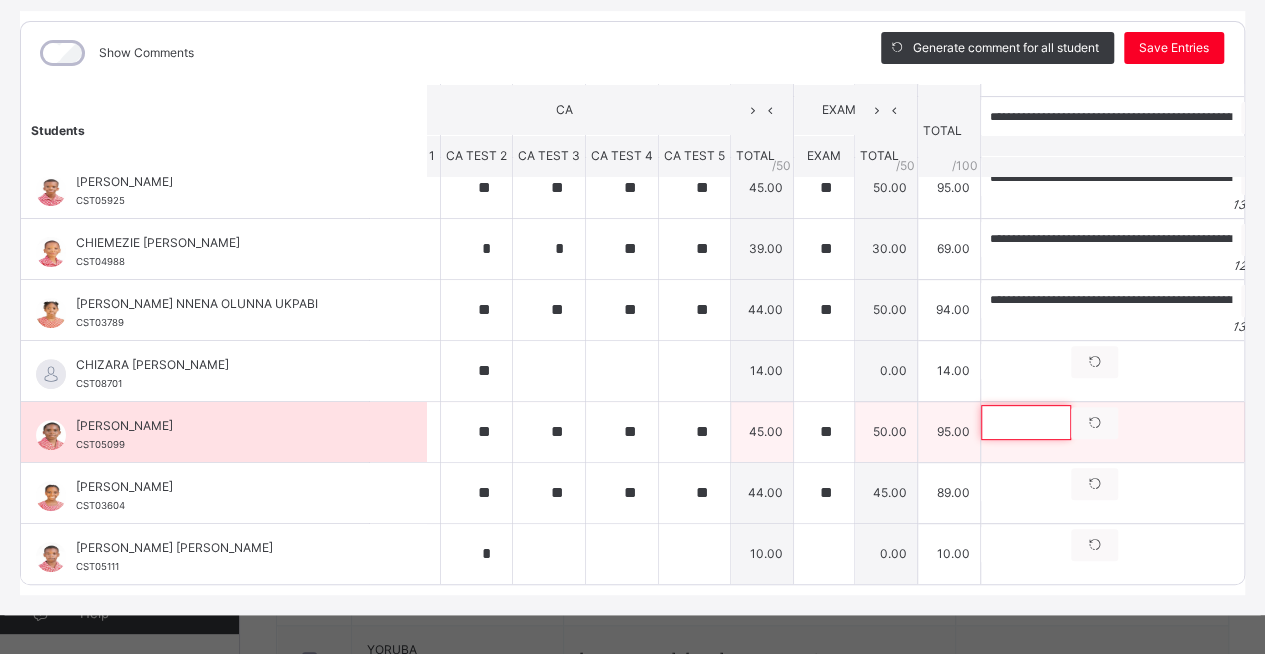 click at bounding box center (1026, 422) 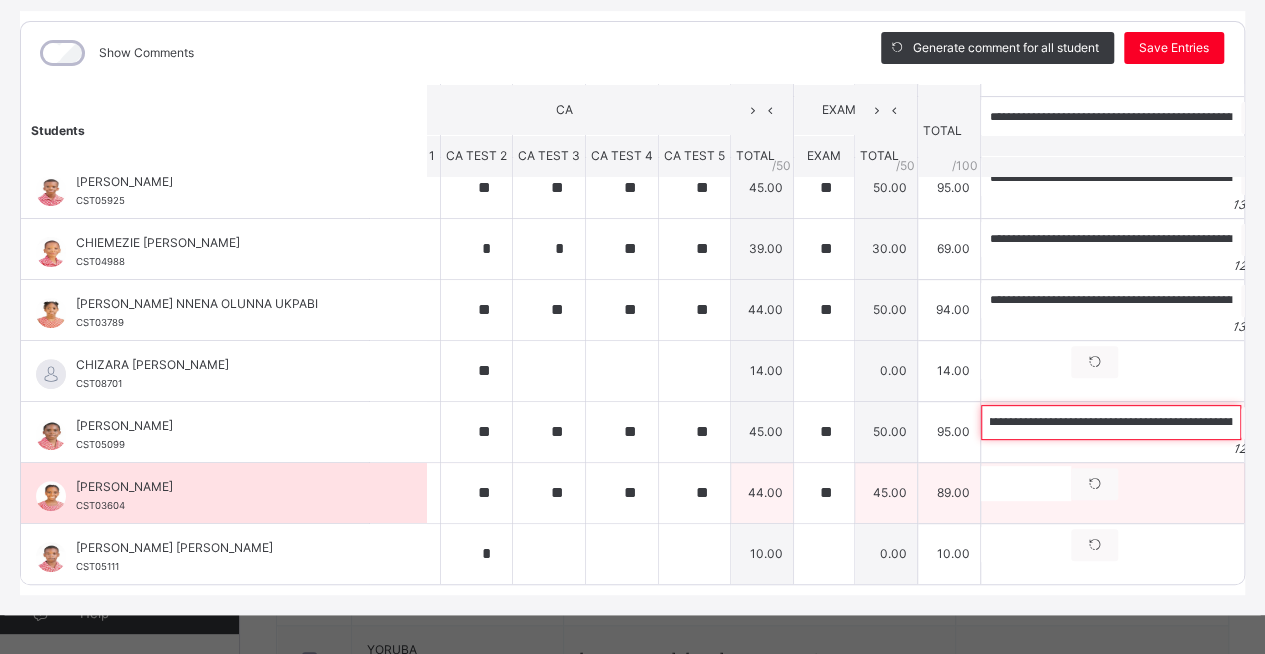 scroll, scrollTop: 0, scrollLeft: 290, axis: horizontal 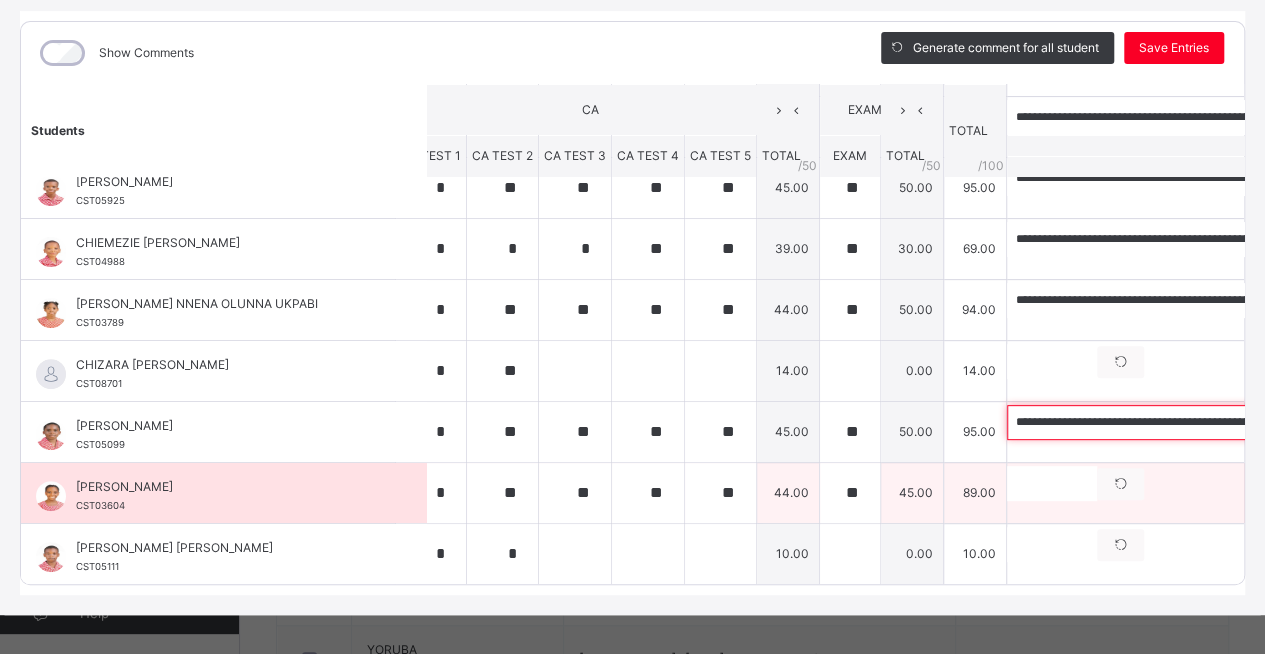 type on "**********" 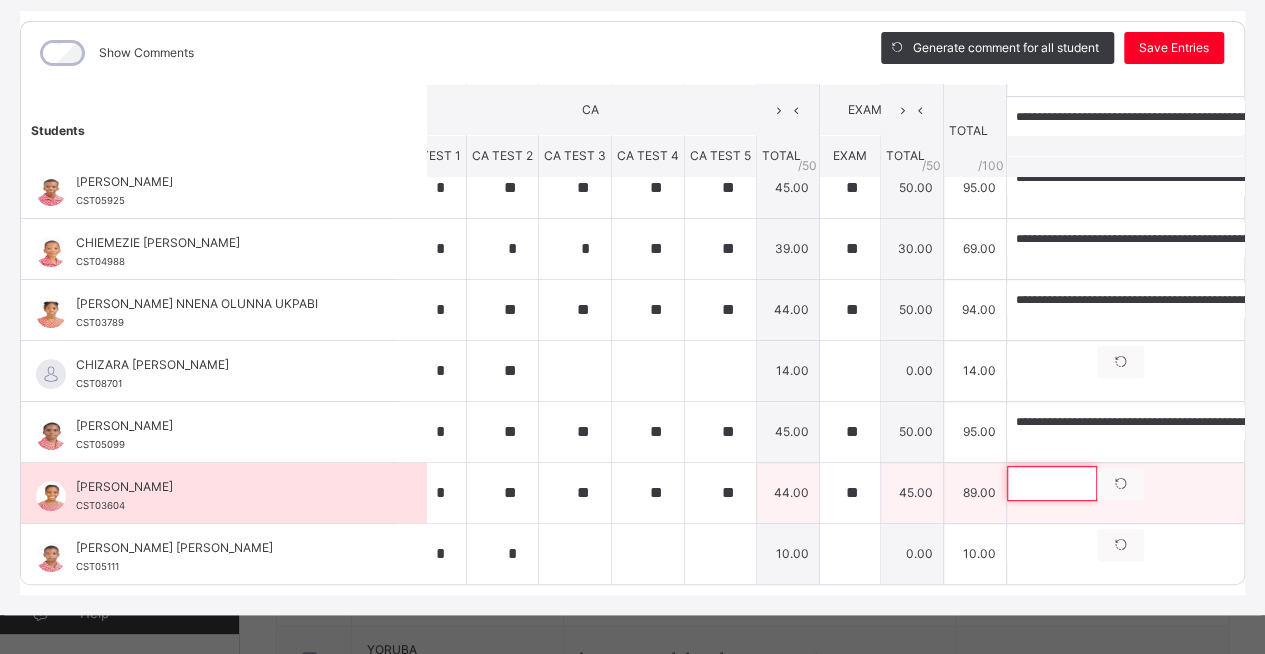 click at bounding box center (1052, 483) 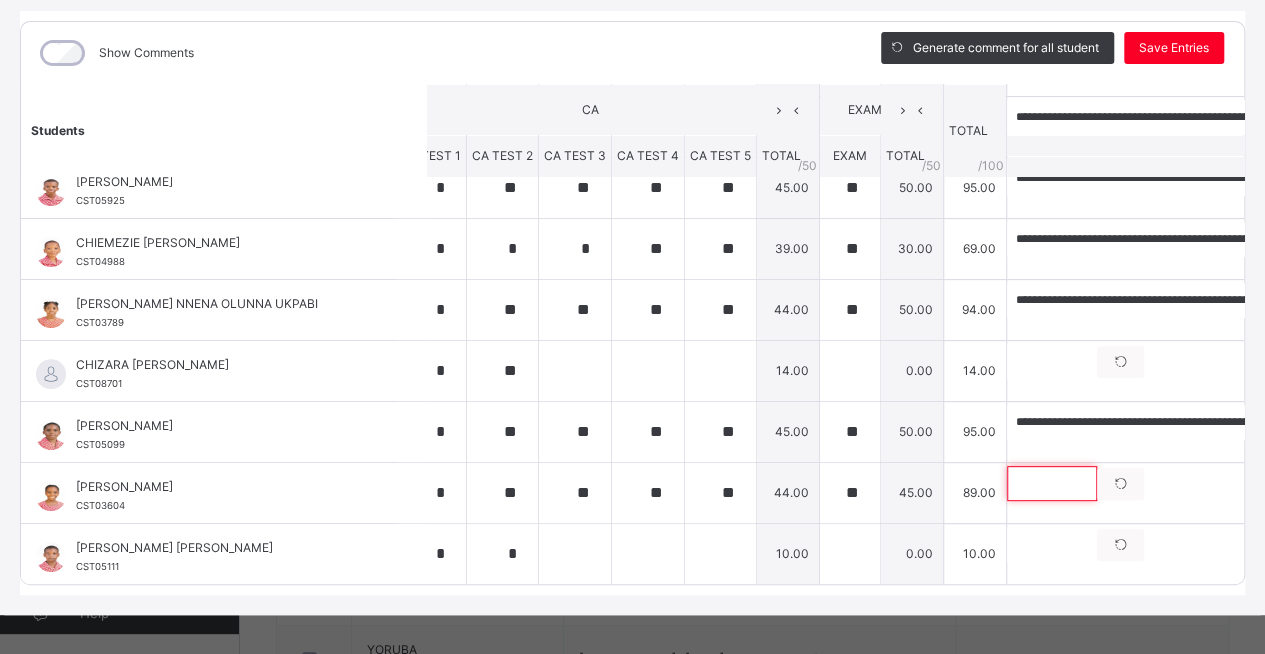 scroll, scrollTop: 271, scrollLeft: 0, axis: vertical 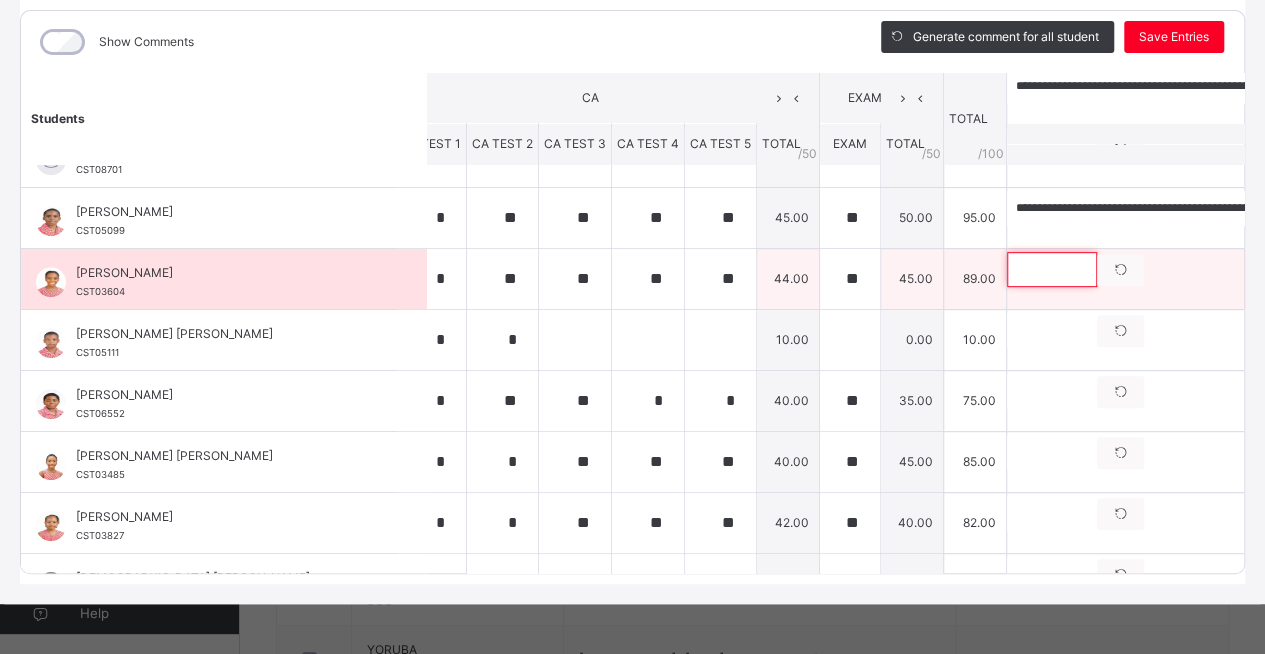 click at bounding box center [1052, 269] 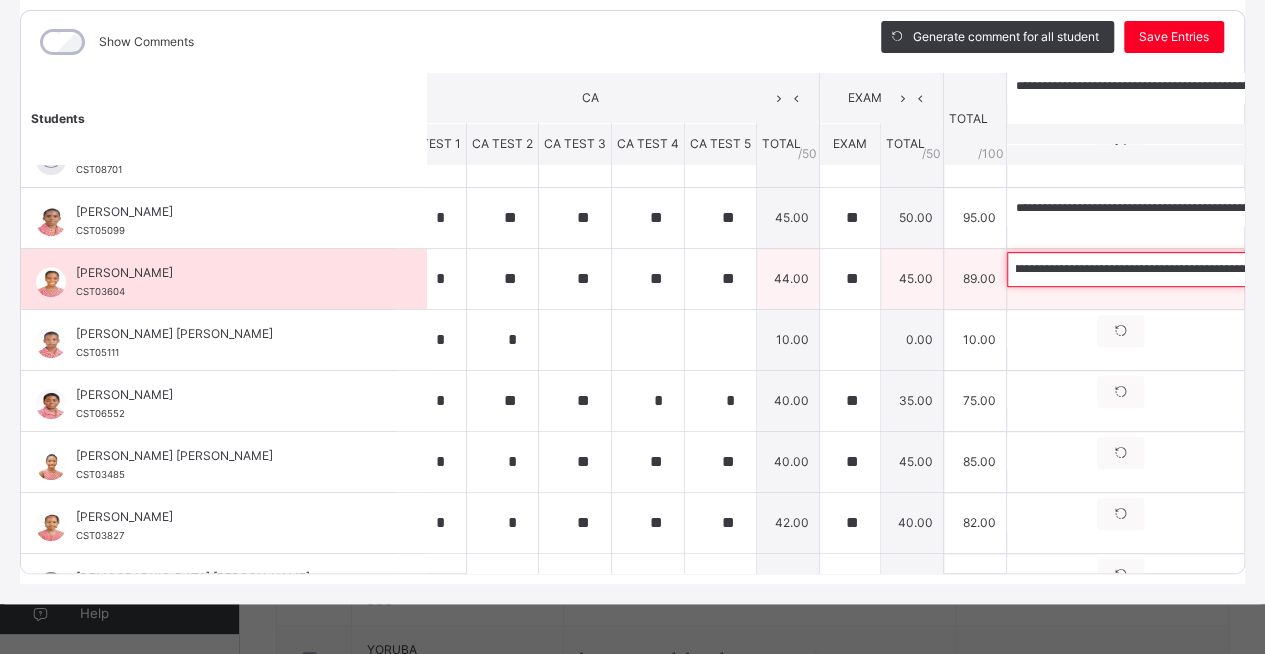 scroll, scrollTop: 0, scrollLeft: 0, axis: both 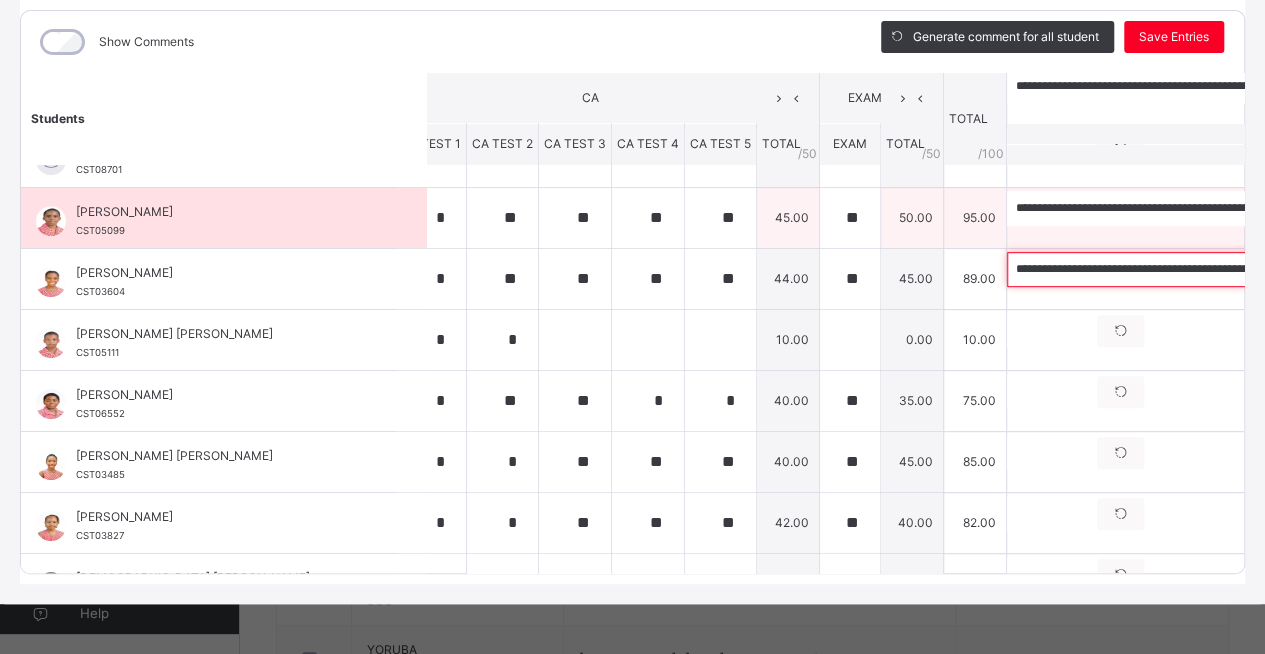type on "**********" 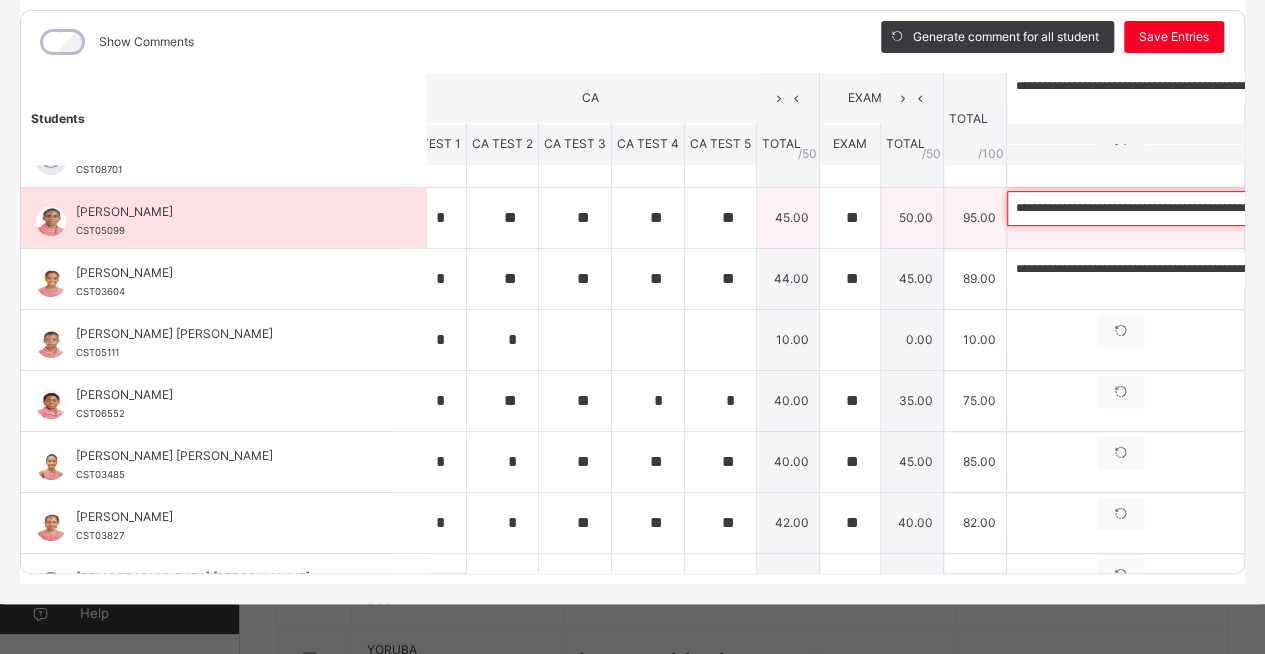click on "**********" at bounding box center [1137, 208] 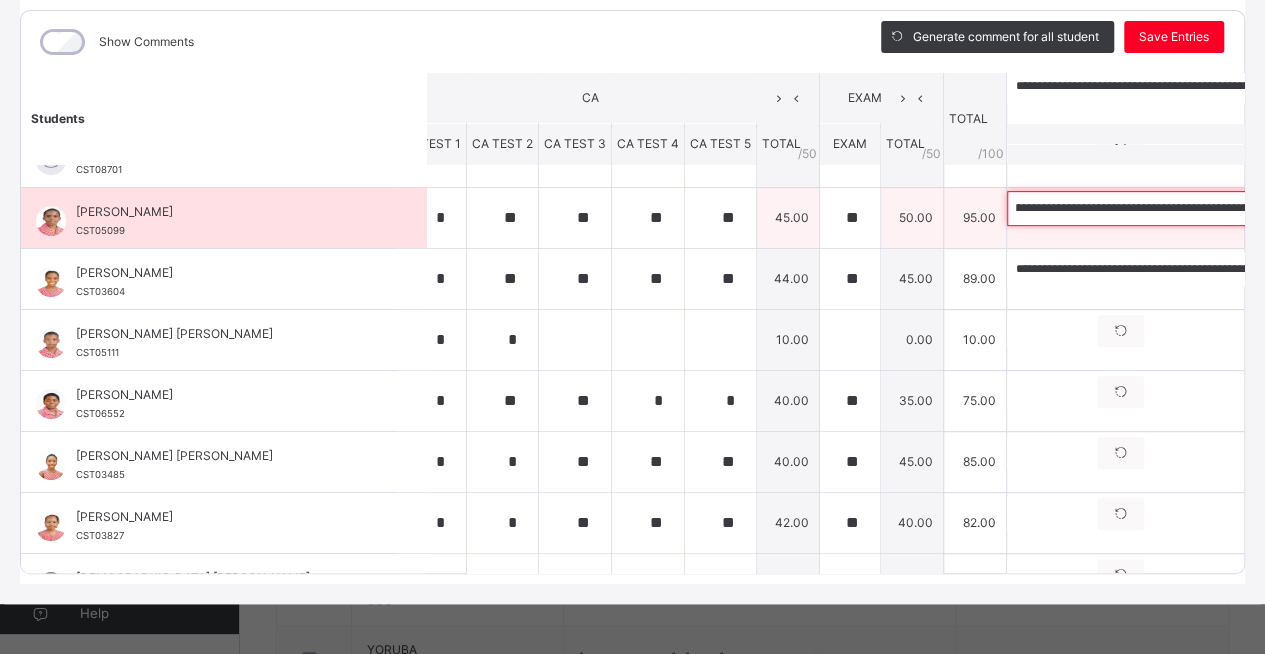 scroll, scrollTop: 0, scrollLeft: 174, axis: horizontal 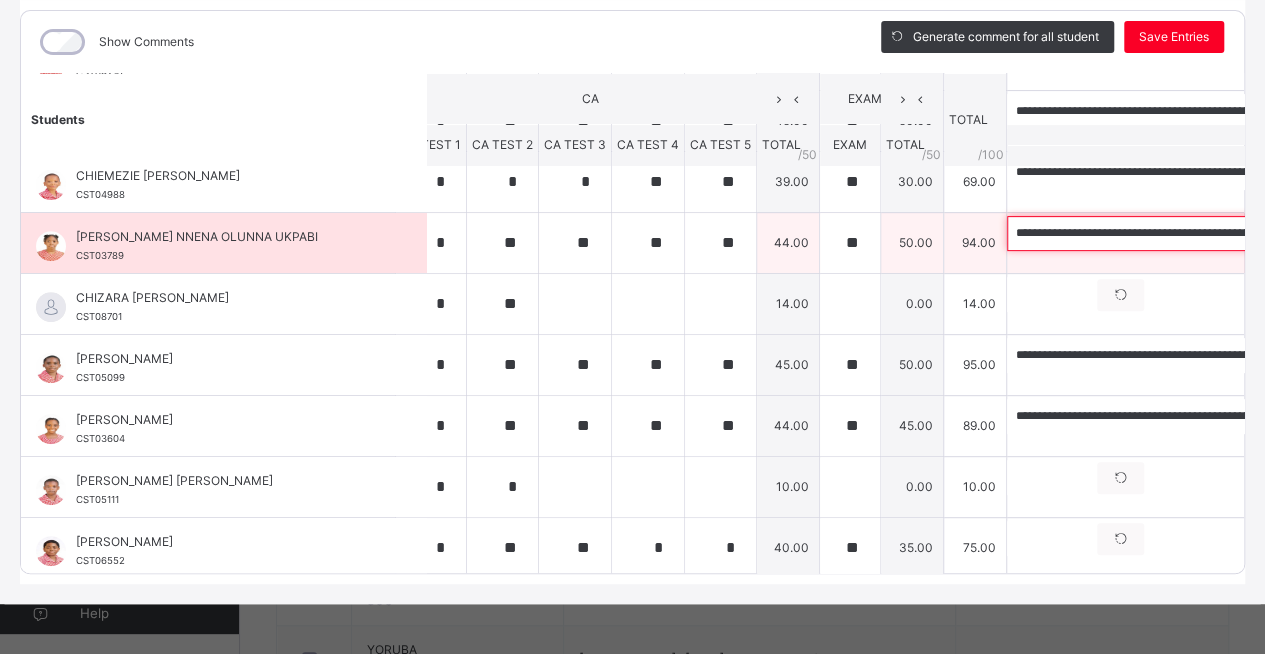 click on "**********" at bounding box center (1137, 233) 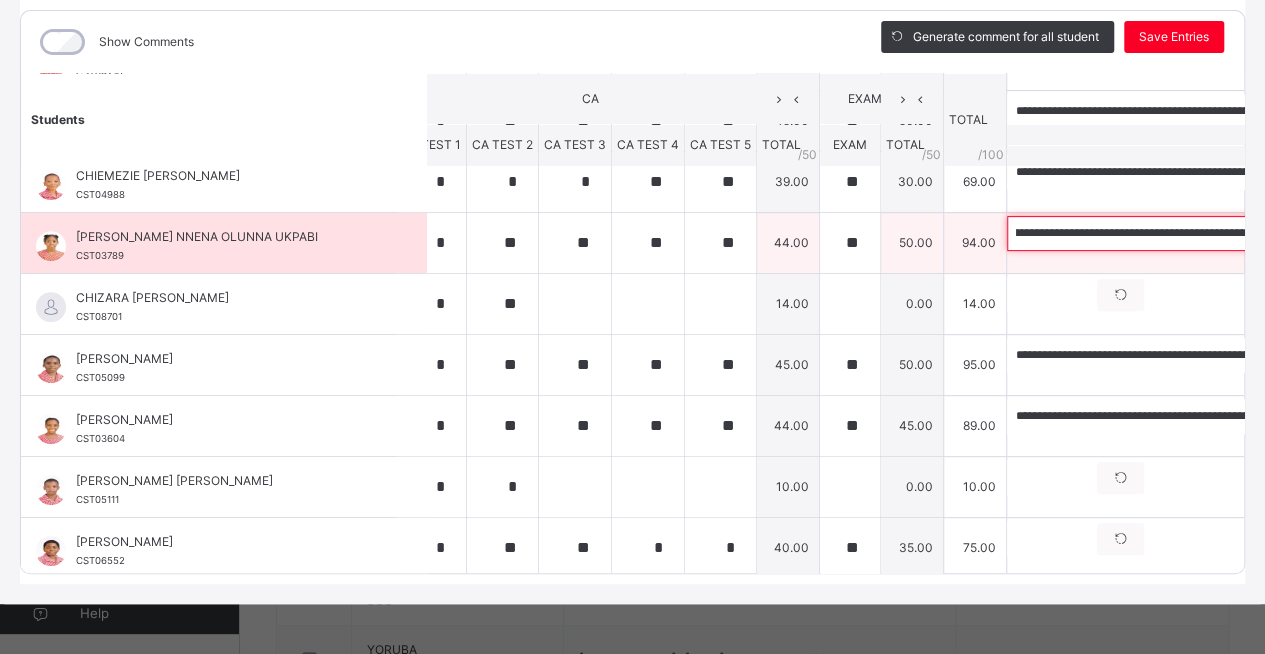 scroll, scrollTop: 0, scrollLeft: 185, axis: horizontal 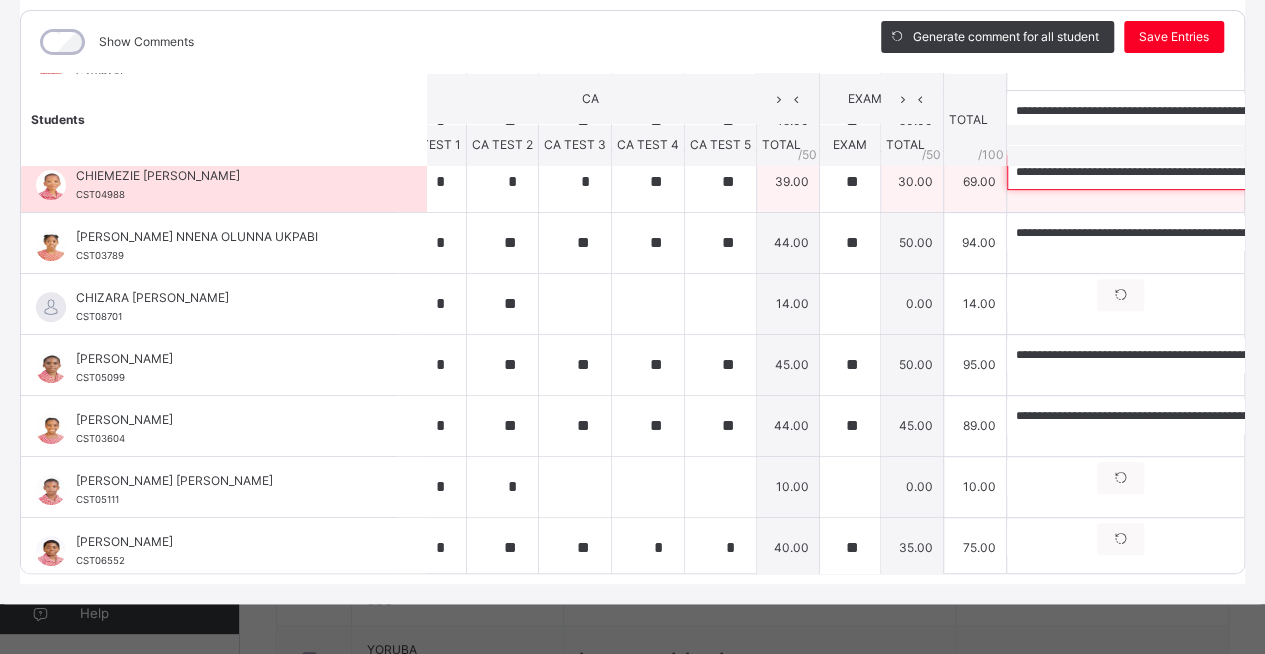 click on "**********" at bounding box center [1137, 172] 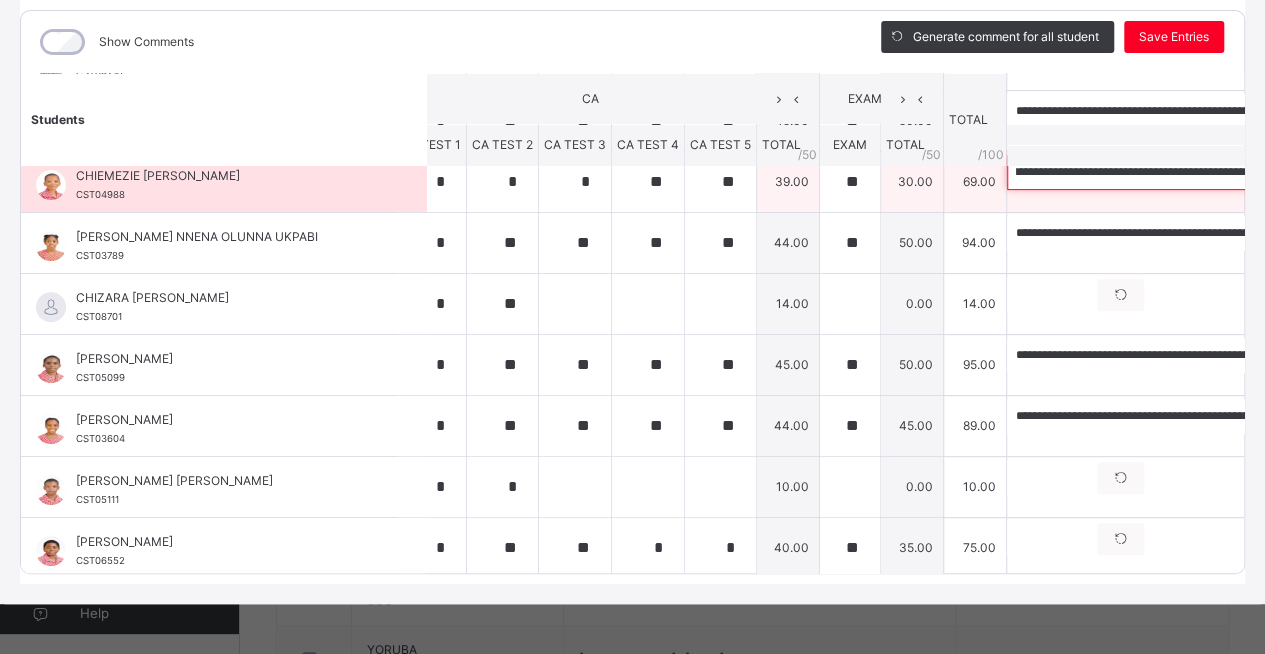 scroll, scrollTop: 0, scrollLeft: 208, axis: horizontal 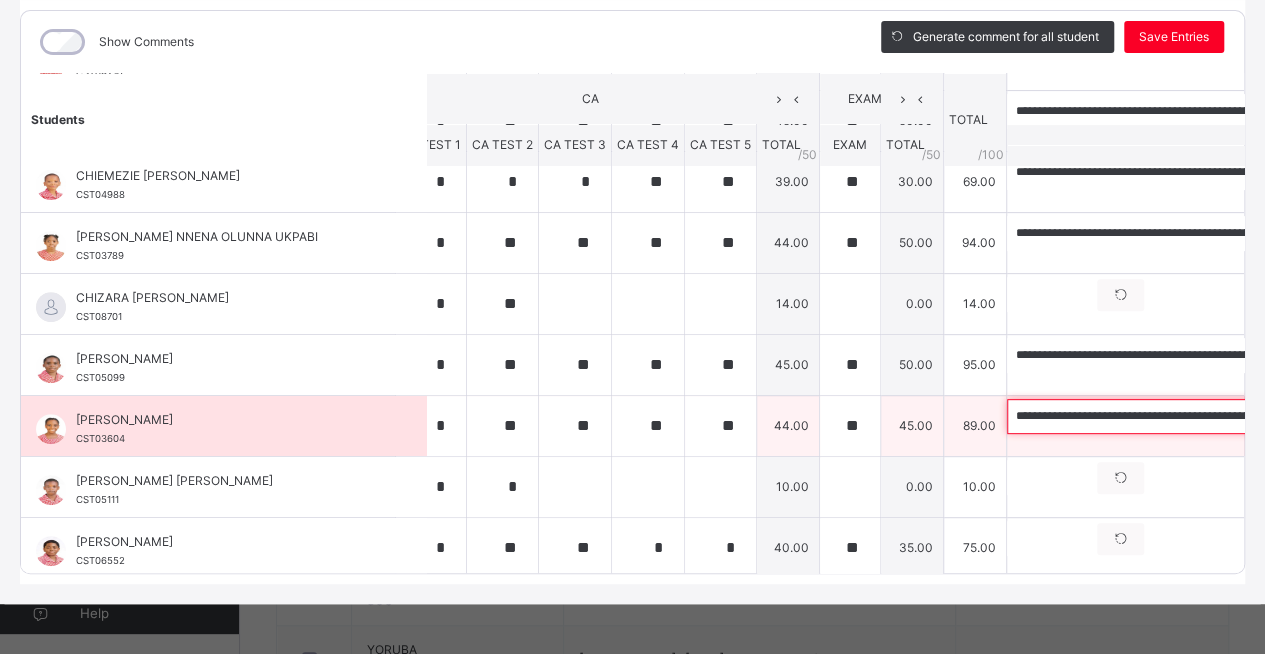 click on "**********" at bounding box center (1137, 416) 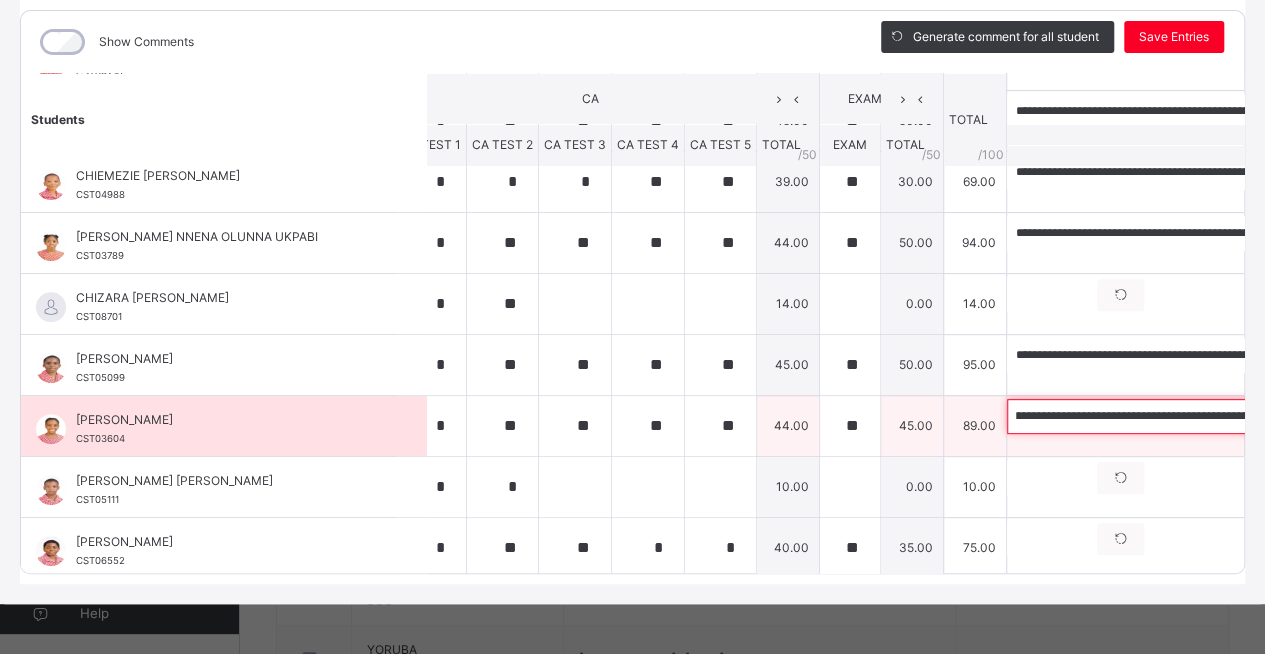 scroll, scrollTop: 0, scrollLeft: 448, axis: horizontal 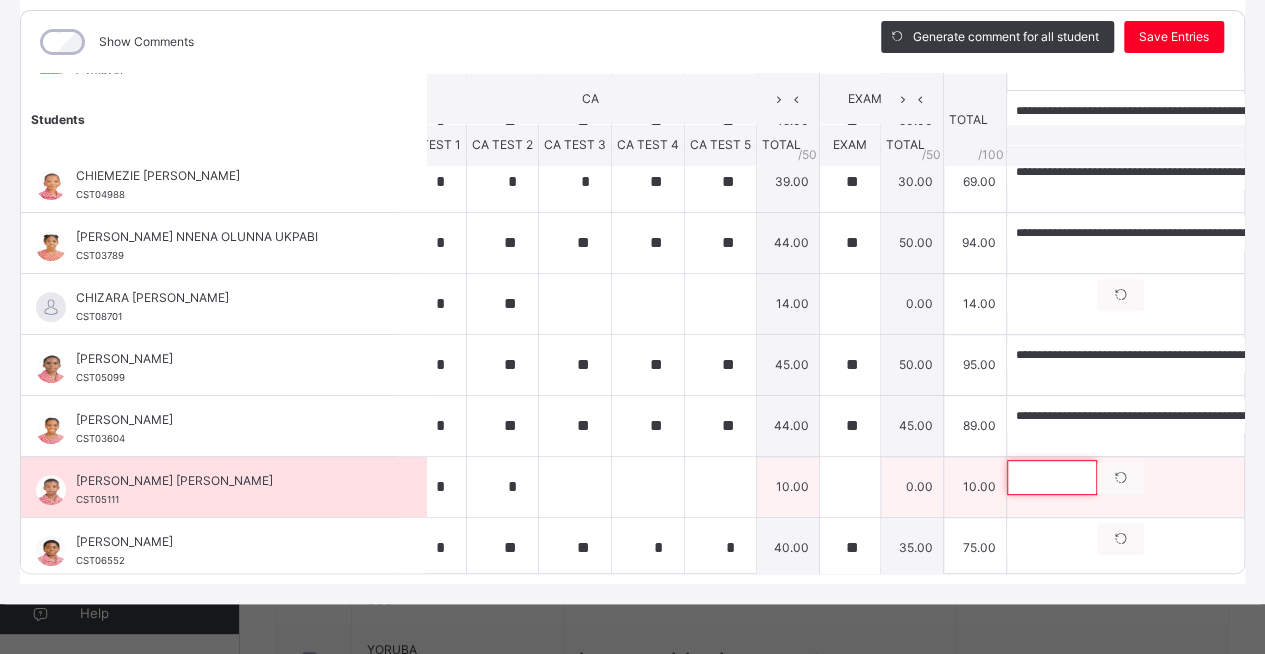 click at bounding box center [1052, 477] 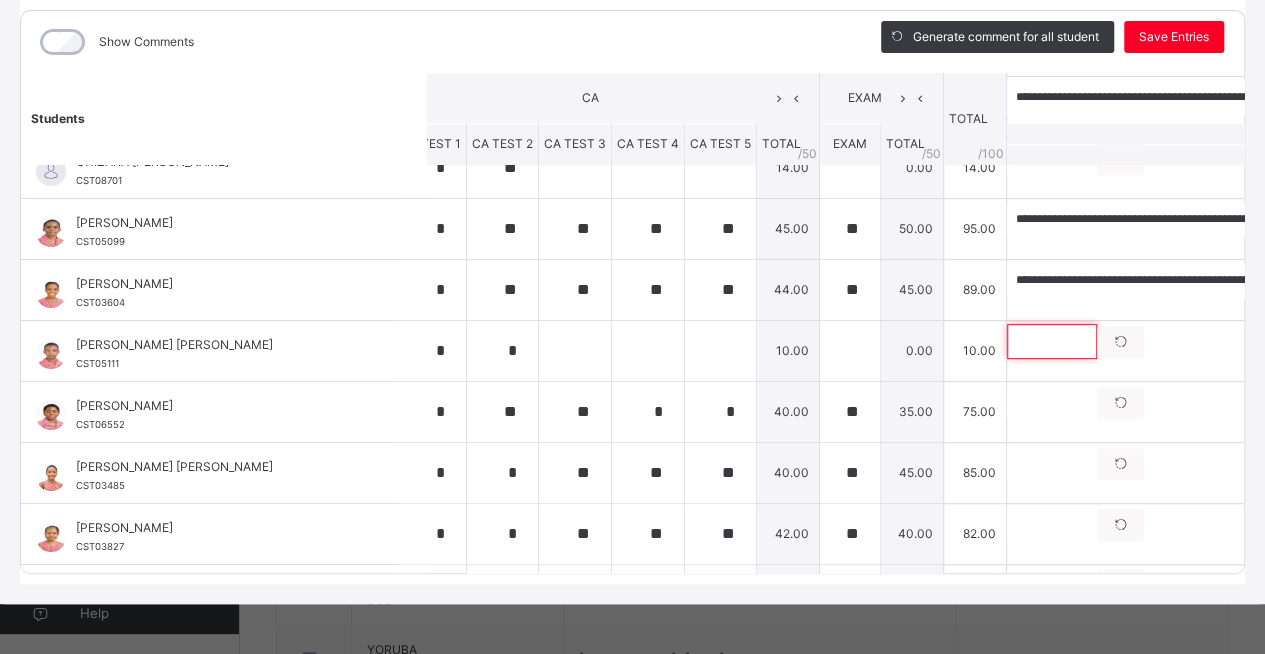 scroll, scrollTop: 458, scrollLeft: 32, axis: both 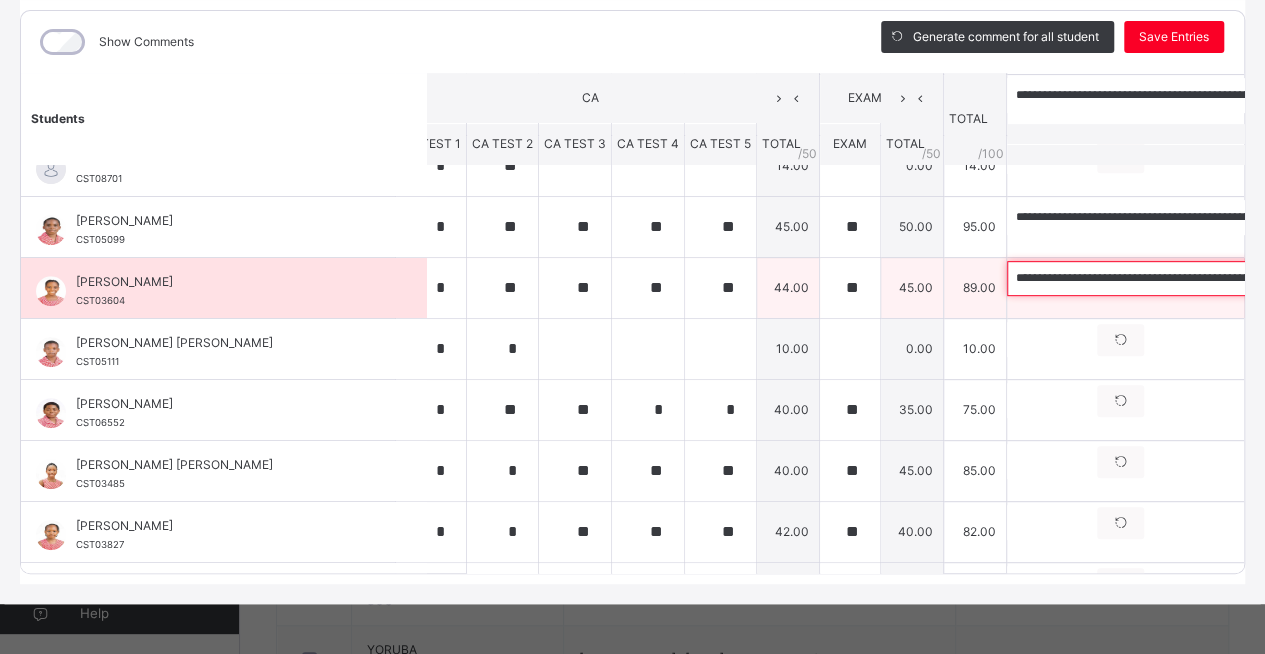 click on "**********" at bounding box center [1137, 278] 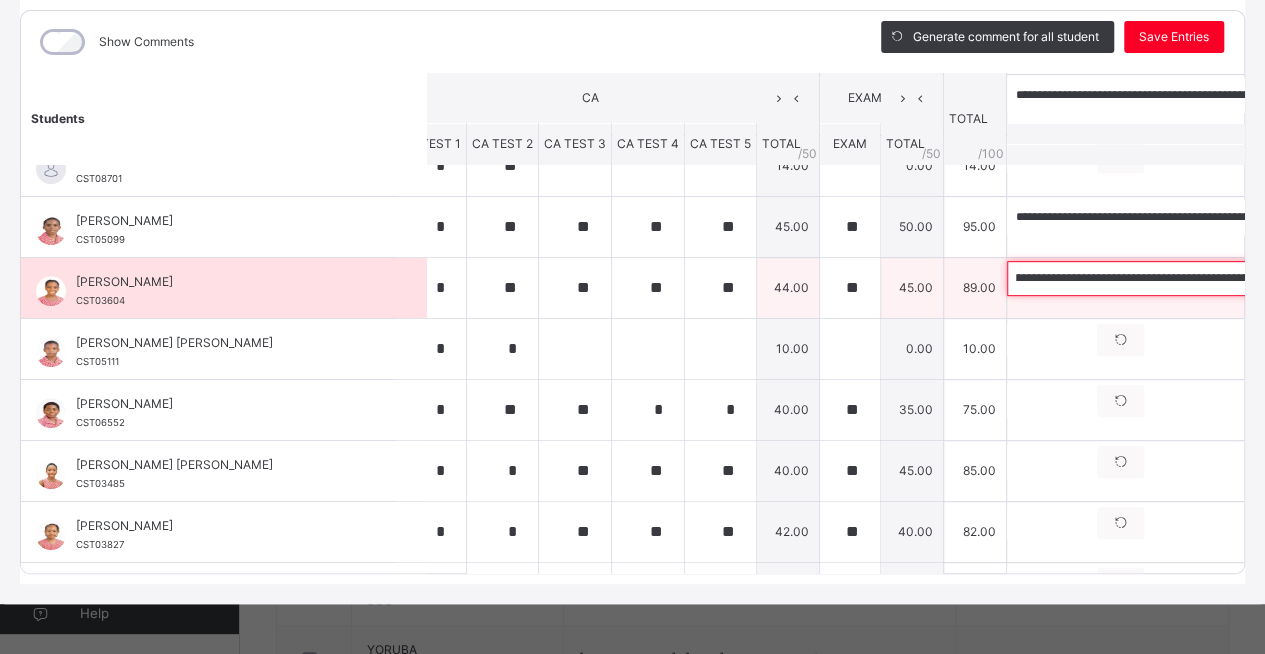 scroll, scrollTop: 0, scrollLeft: 448, axis: horizontal 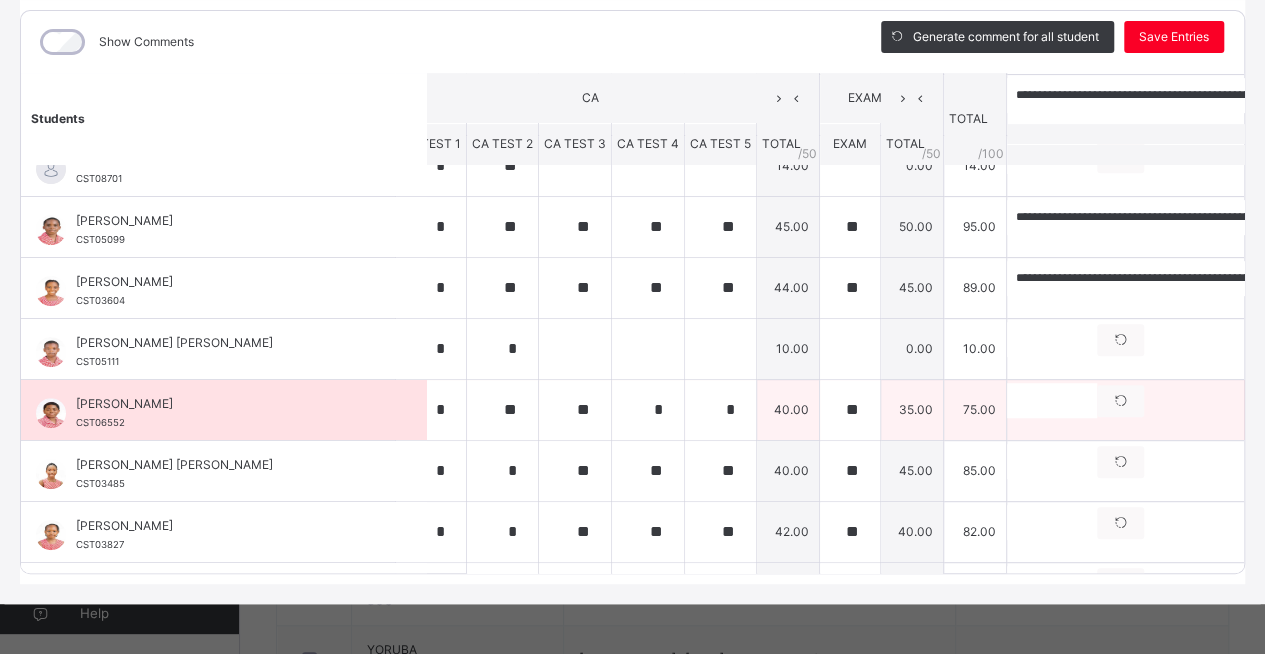 click on "0 / 250" at bounding box center (1160, 427) 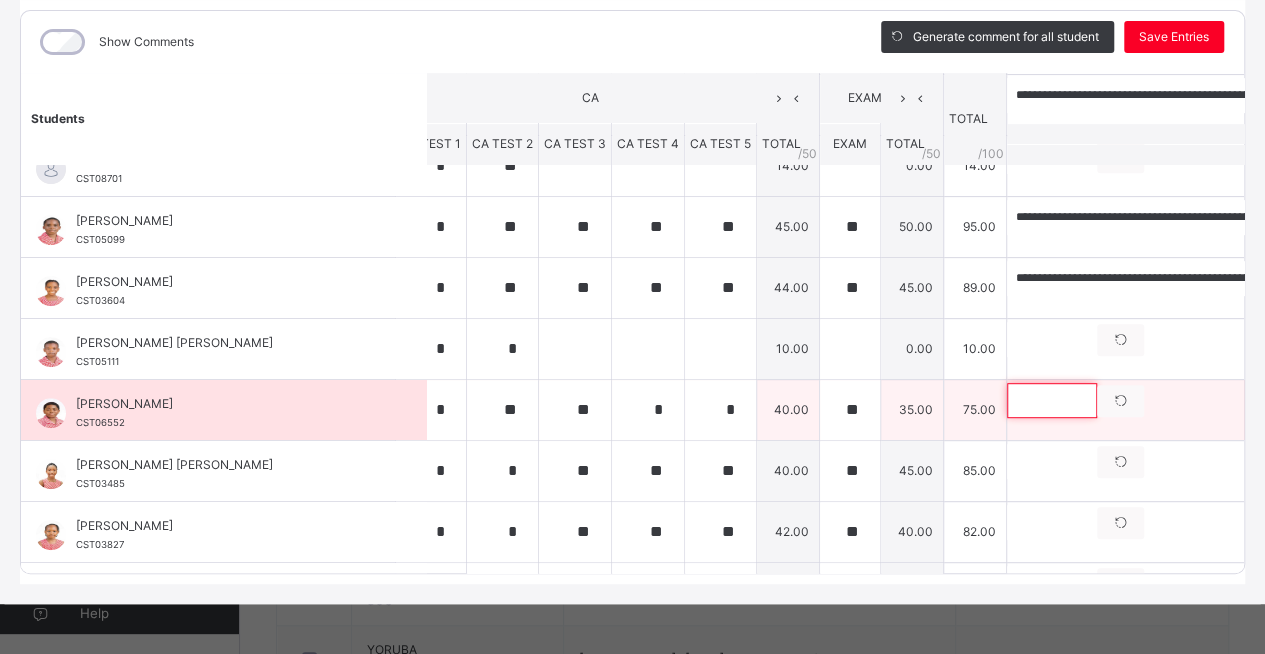 click at bounding box center (1052, 400) 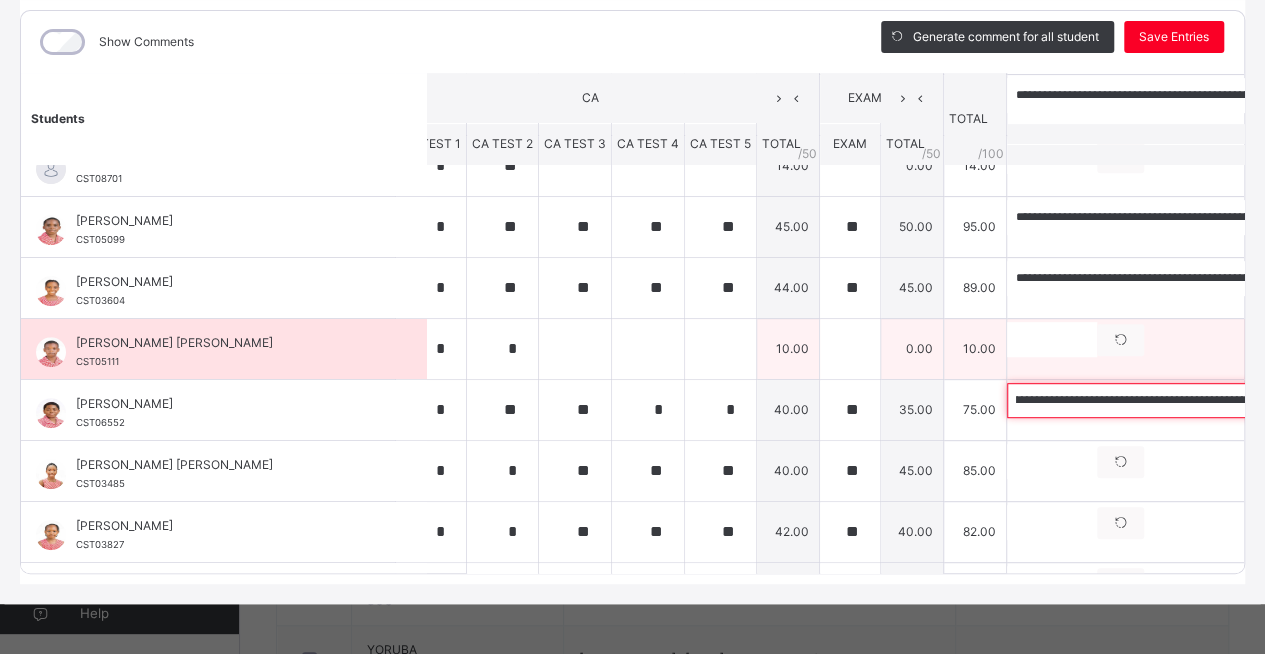 scroll, scrollTop: 0, scrollLeft: 0, axis: both 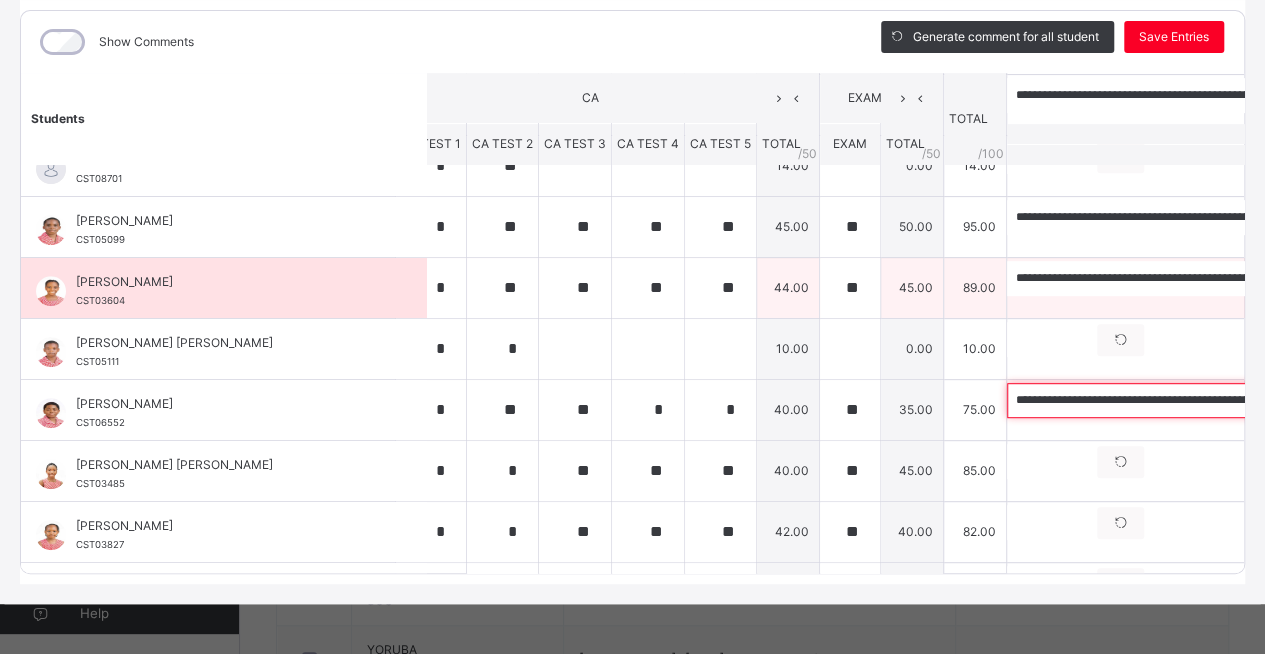 type on "**********" 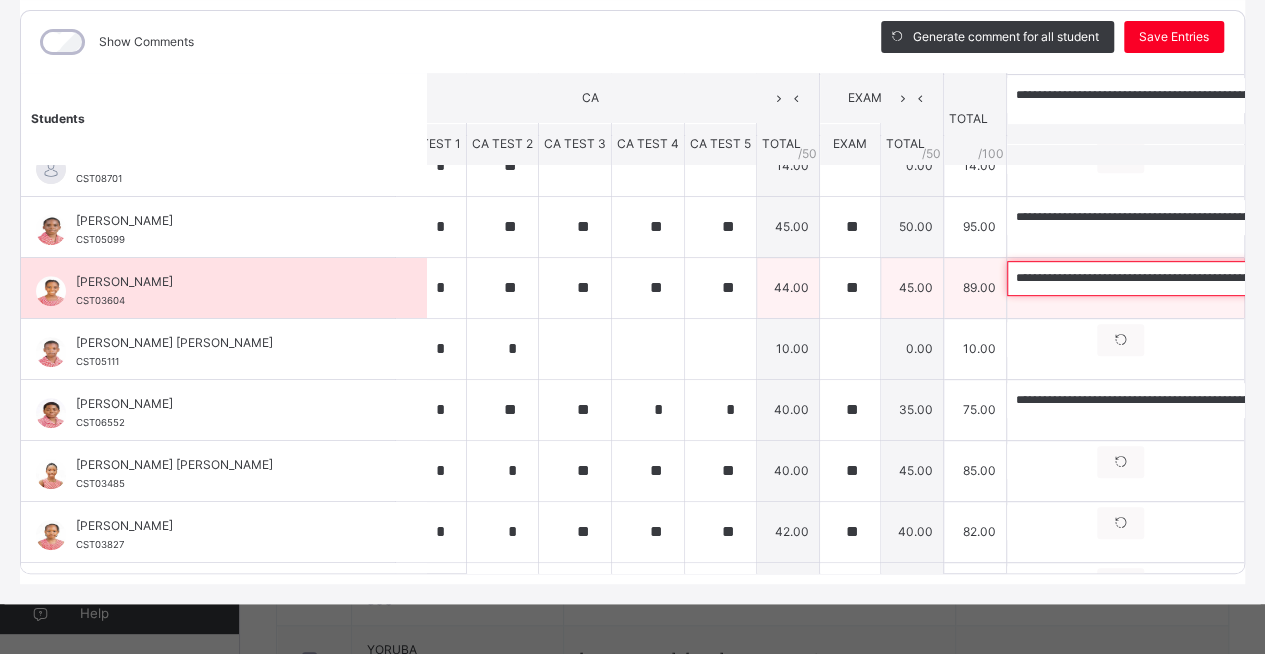 click on "**********" at bounding box center (1137, 278) 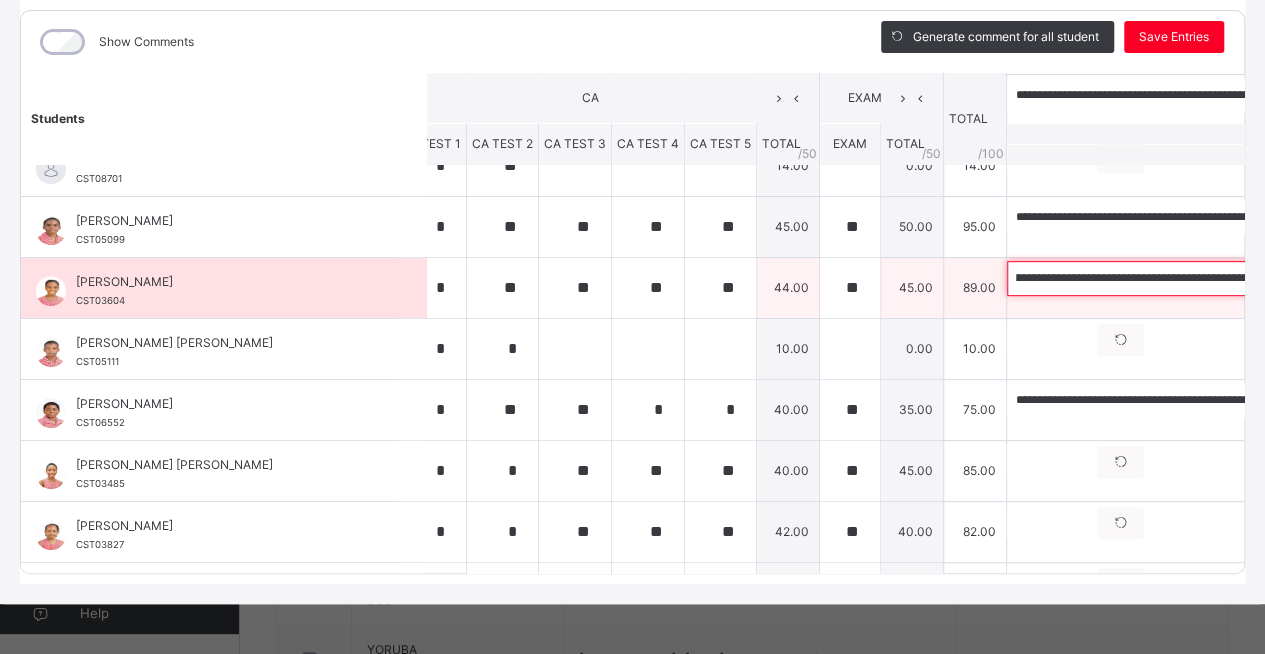 scroll, scrollTop: 0, scrollLeft: 448, axis: horizontal 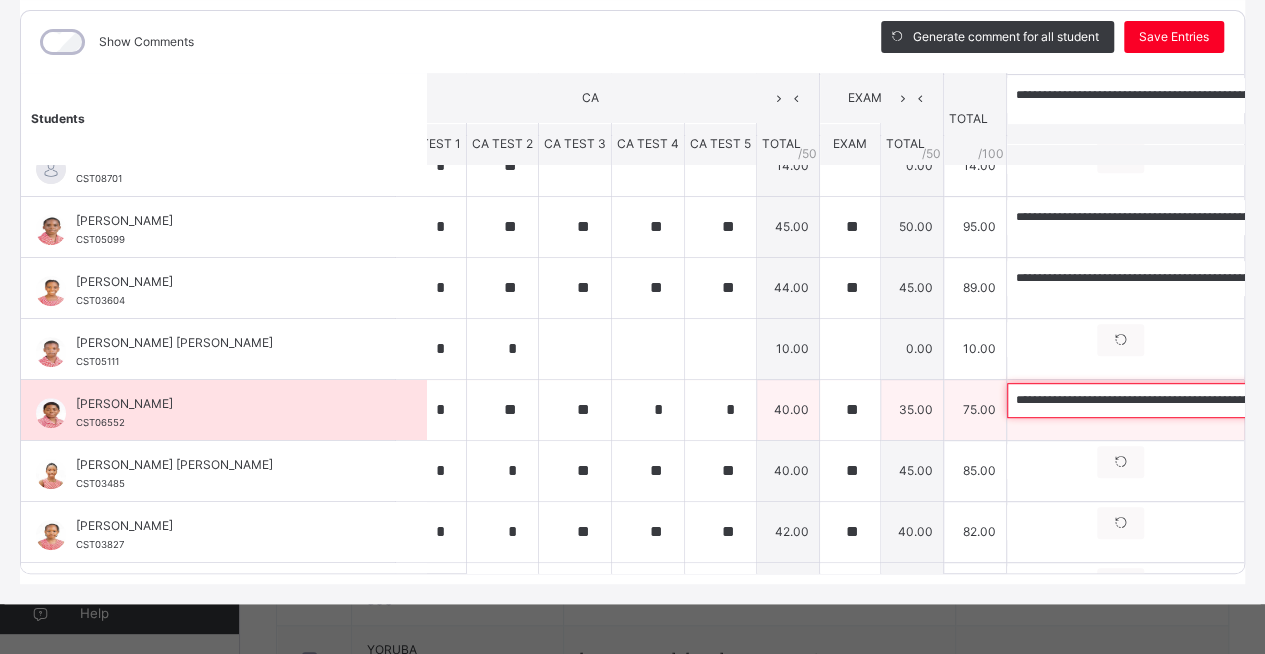 click on "**********" at bounding box center [1137, 400] 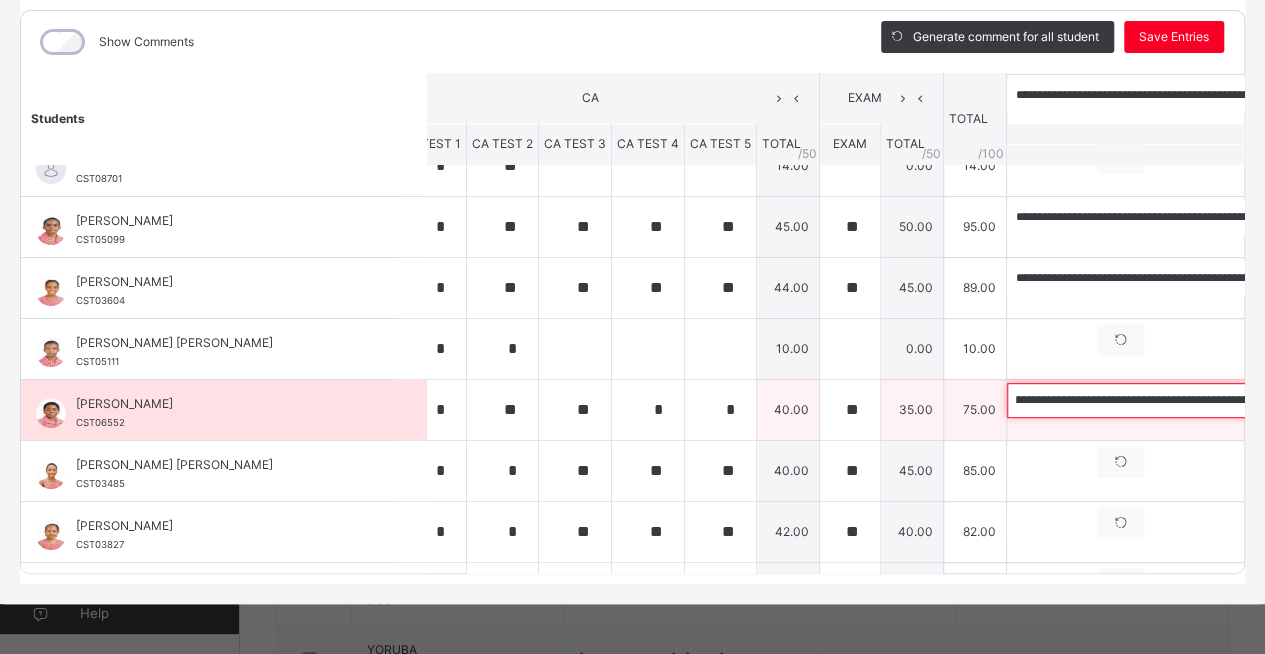 scroll, scrollTop: 0, scrollLeft: 443, axis: horizontal 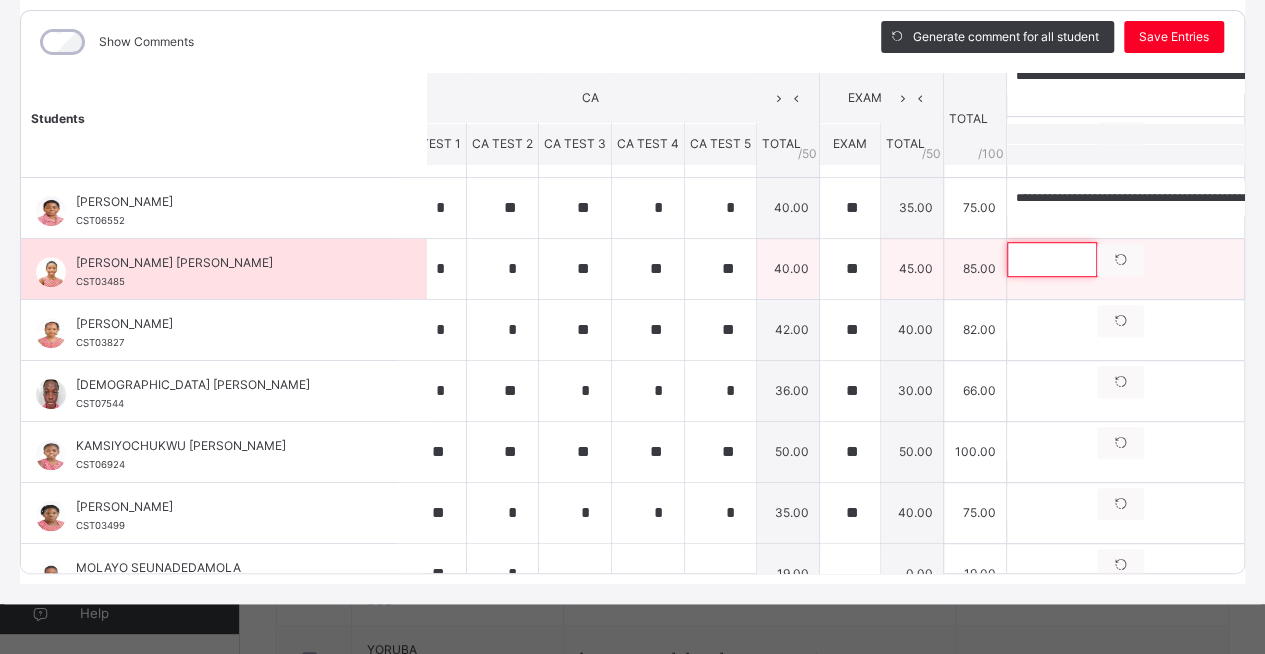 click at bounding box center [1052, 259] 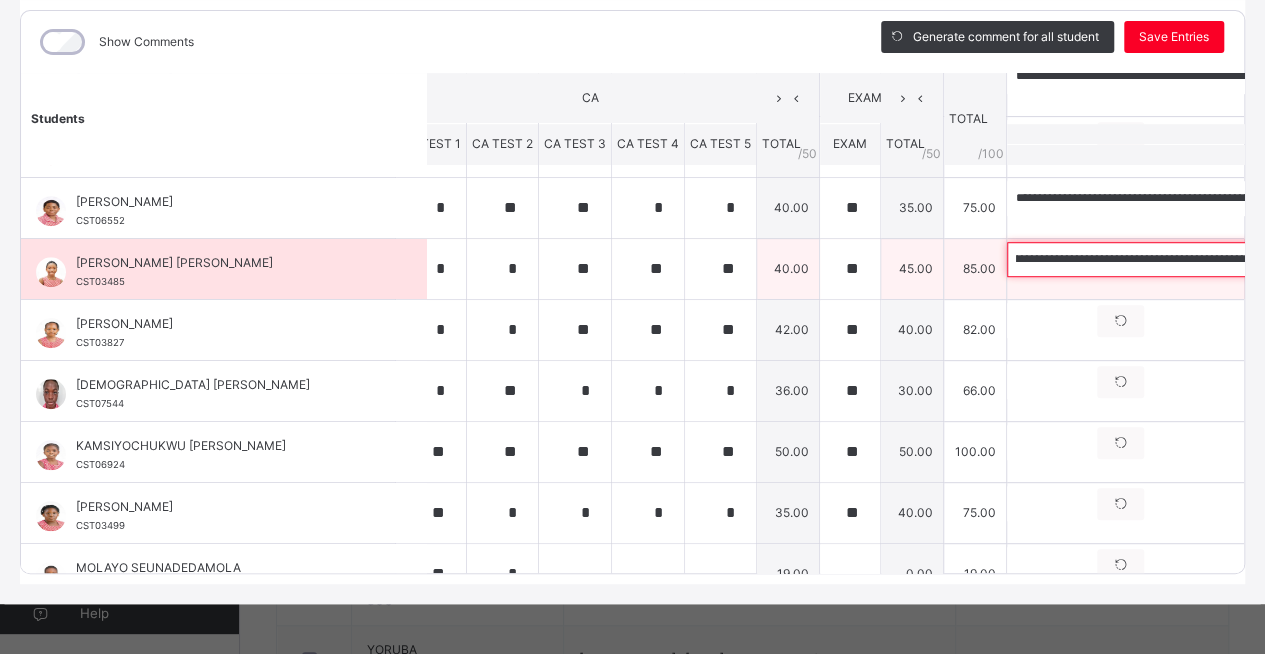 scroll, scrollTop: 0, scrollLeft: 0, axis: both 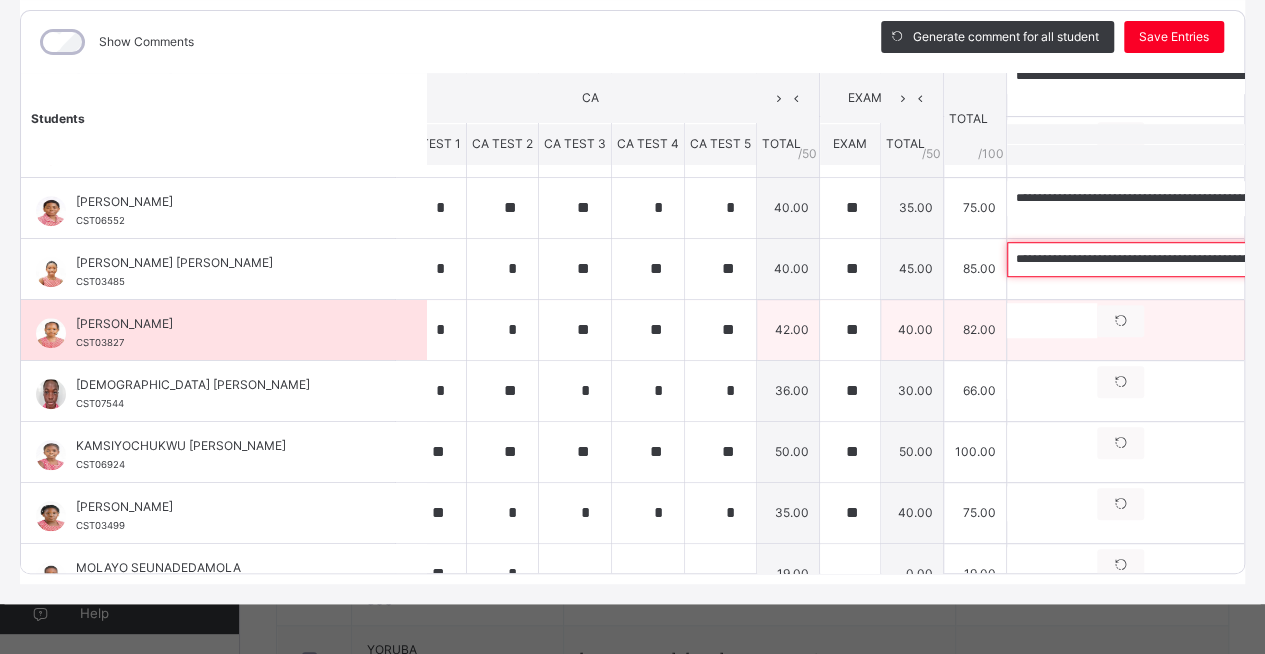 type on "**********" 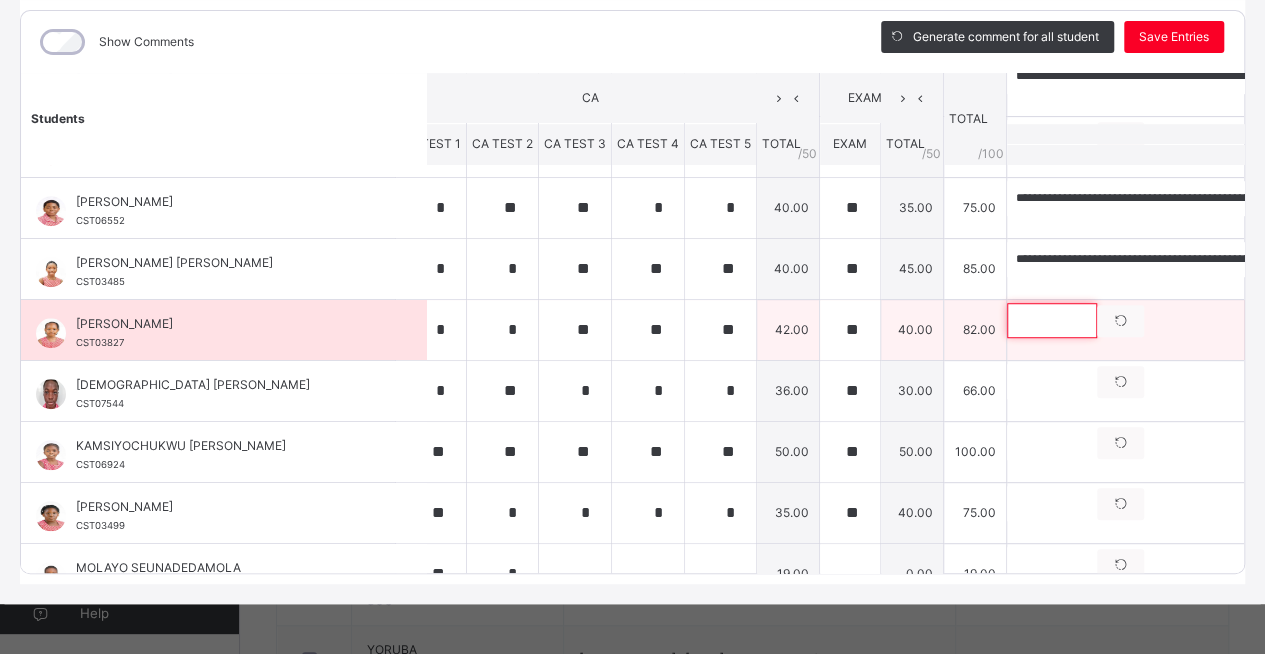 click at bounding box center [1052, 320] 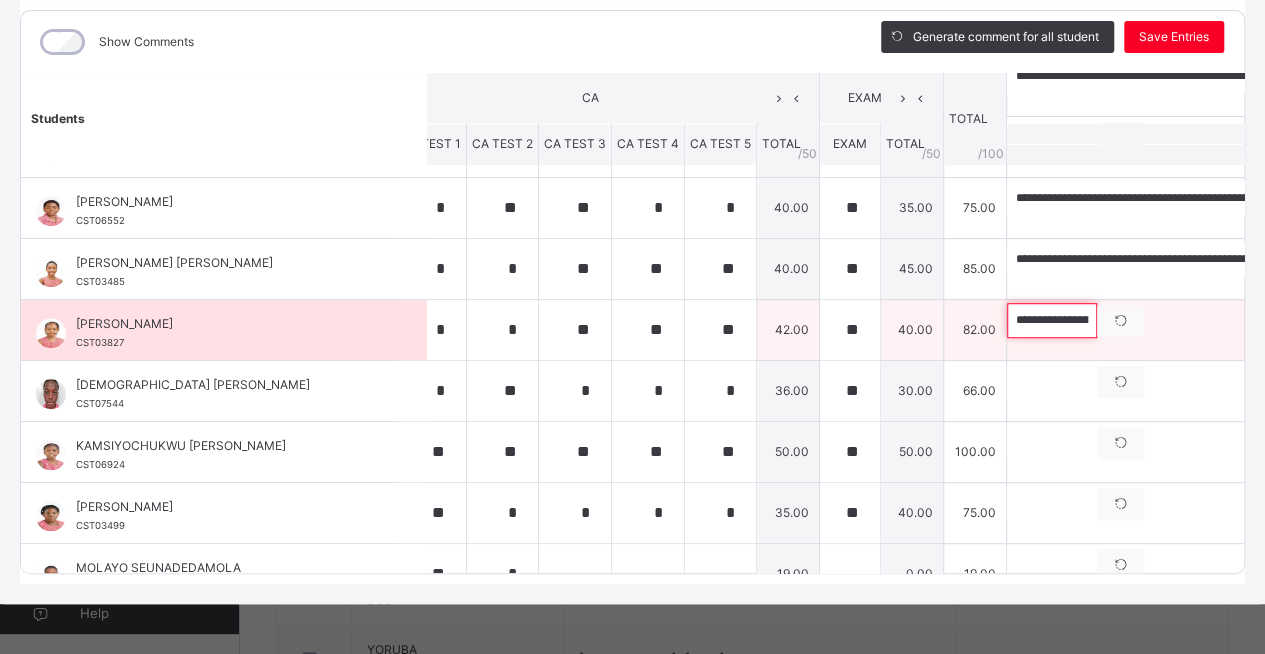 scroll, scrollTop: 0, scrollLeft: 476, axis: horizontal 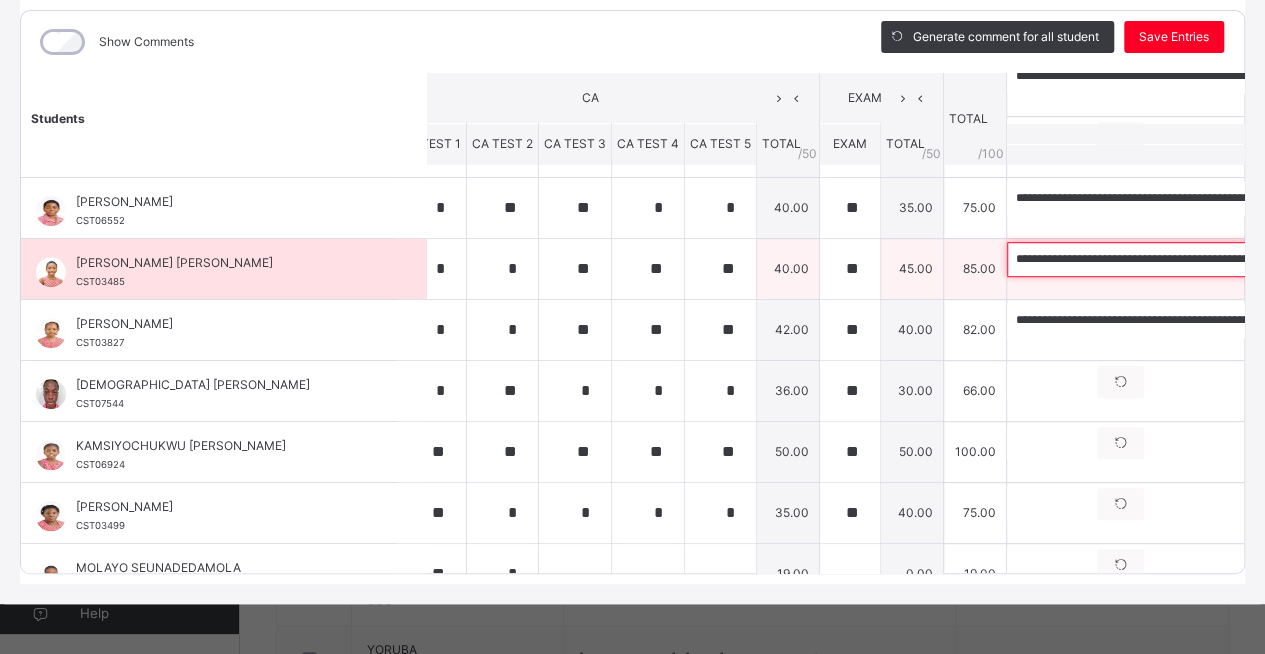 click on "**********" at bounding box center [1137, 259] 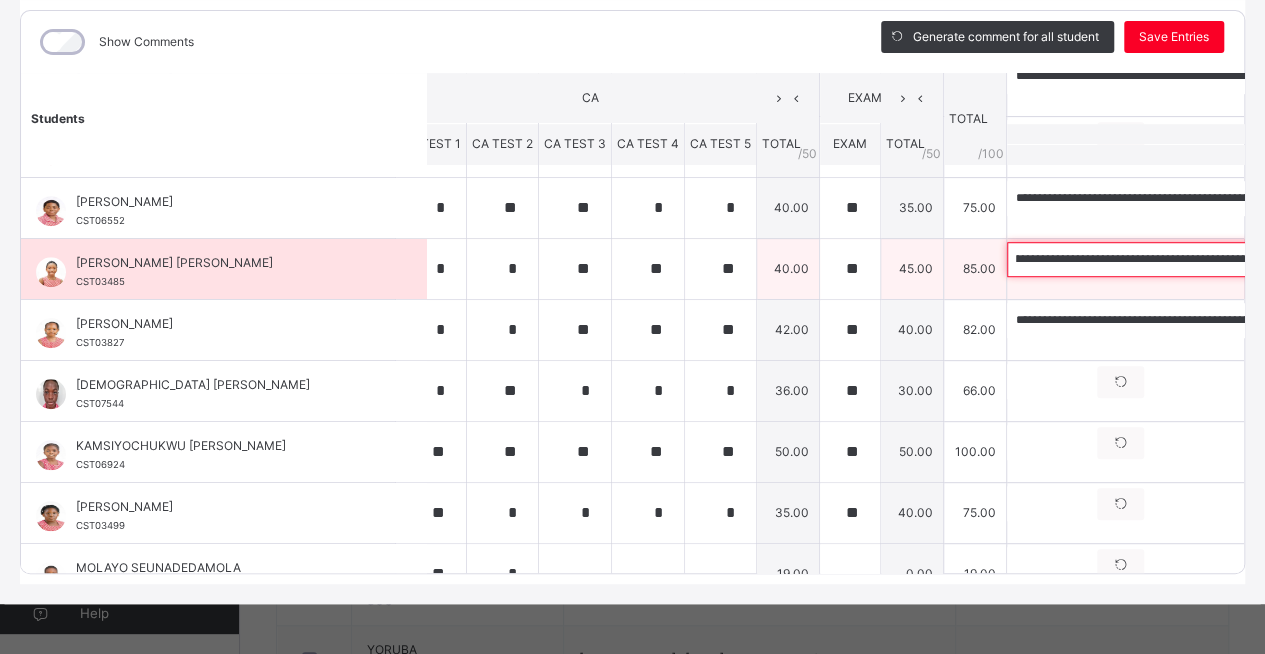 scroll, scrollTop: 0, scrollLeft: 251, axis: horizontal 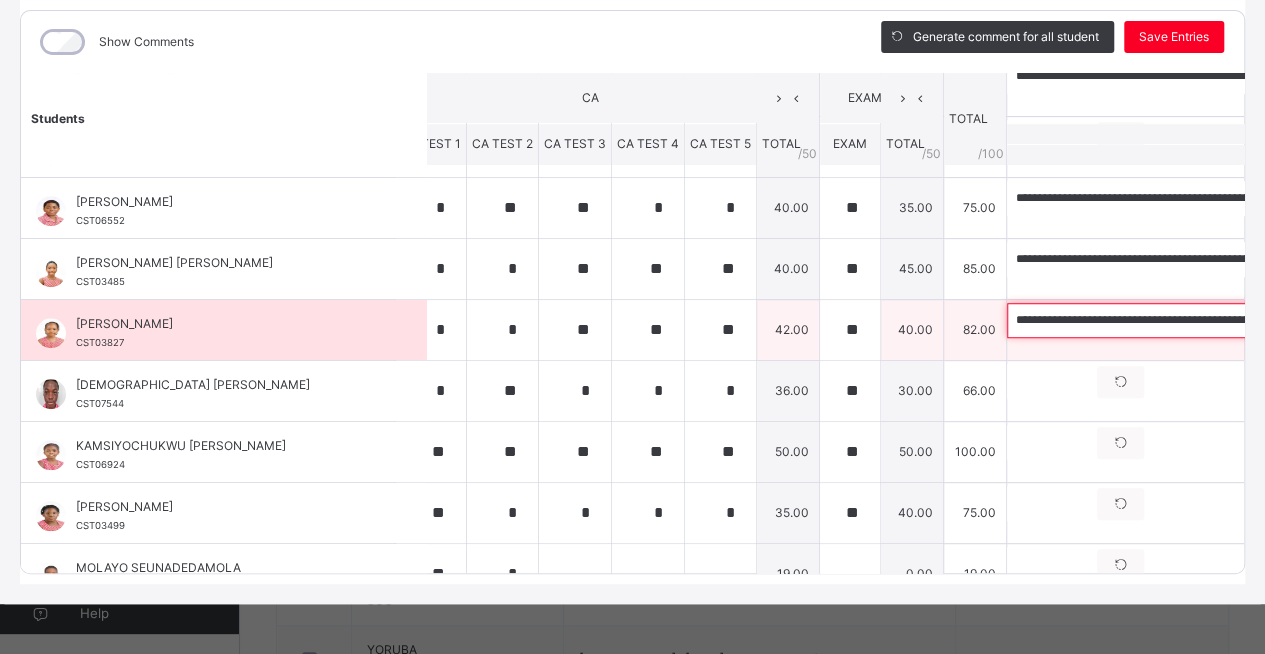 click on "**********" at bounding box center (1137, 320) 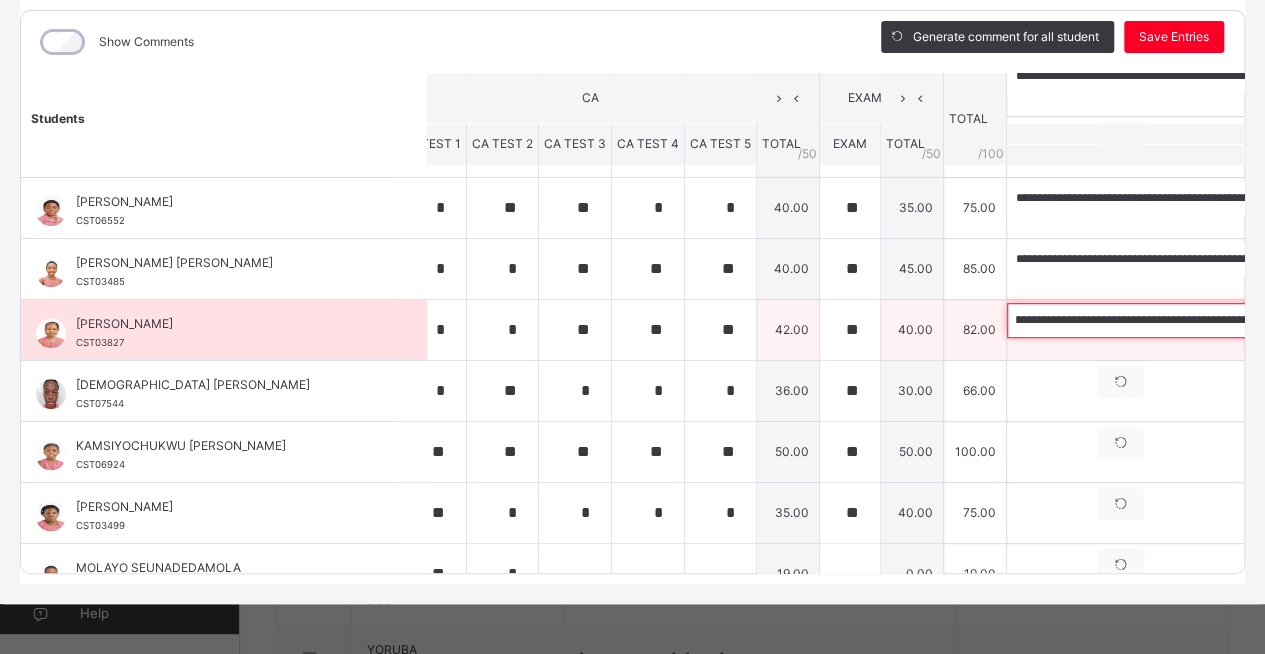 scroll, scrollTop: 0, scrollLeft: 452, axis: horizontal 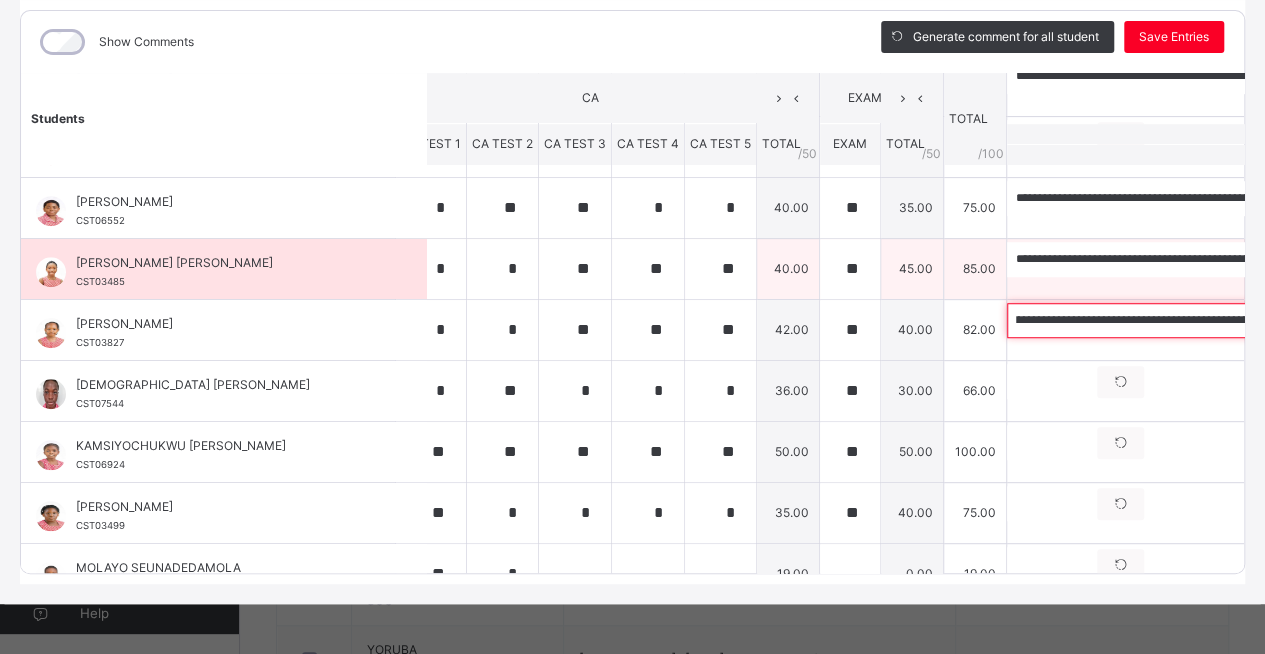 type on "**********" 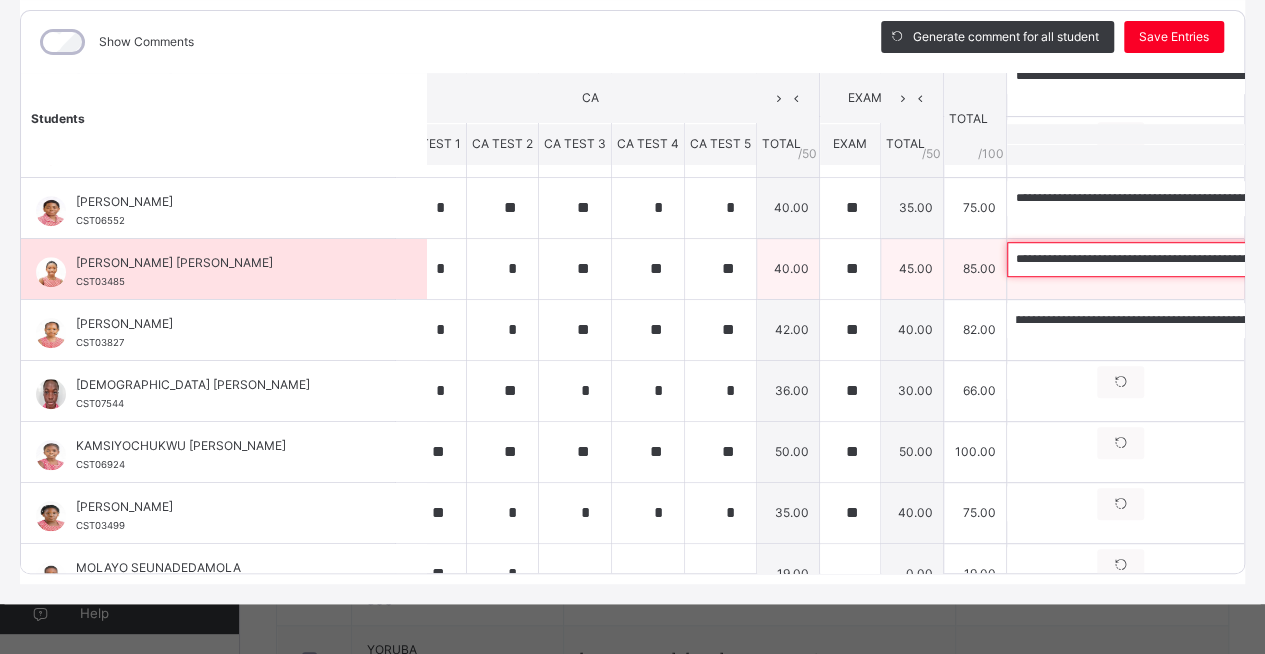 scroll, scrollTop: 0, scrollLeft: 0, axis: both 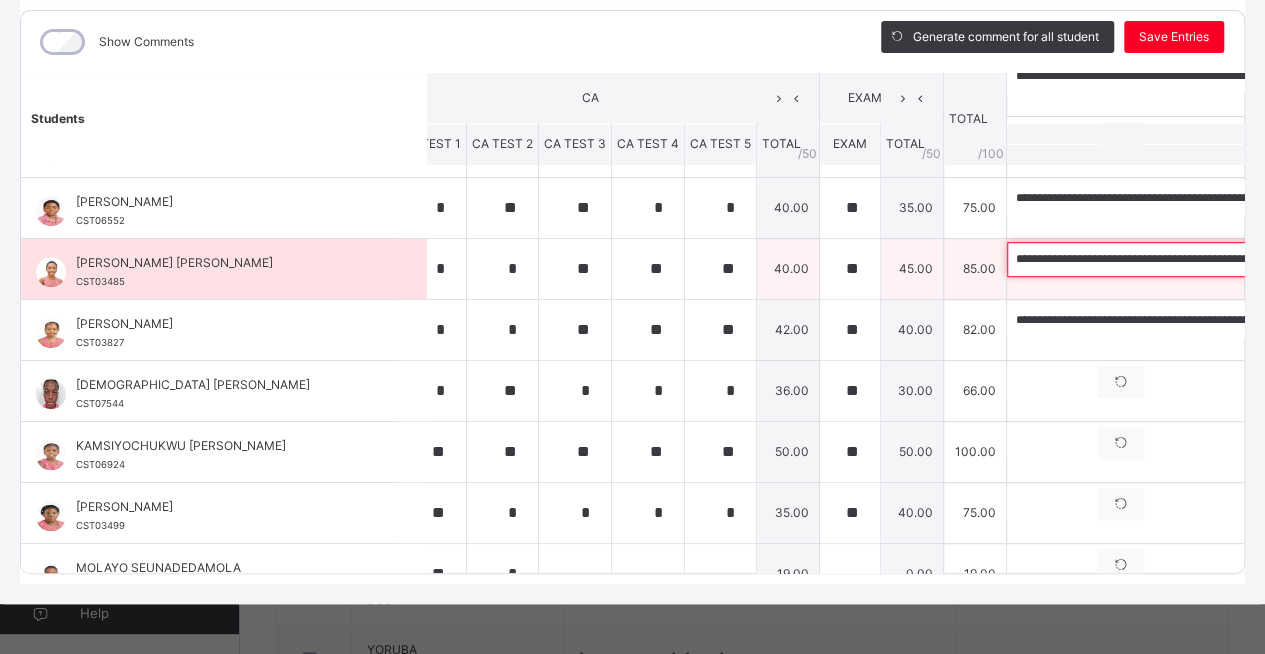 click on "**********" at bounding box center (1137, 259) 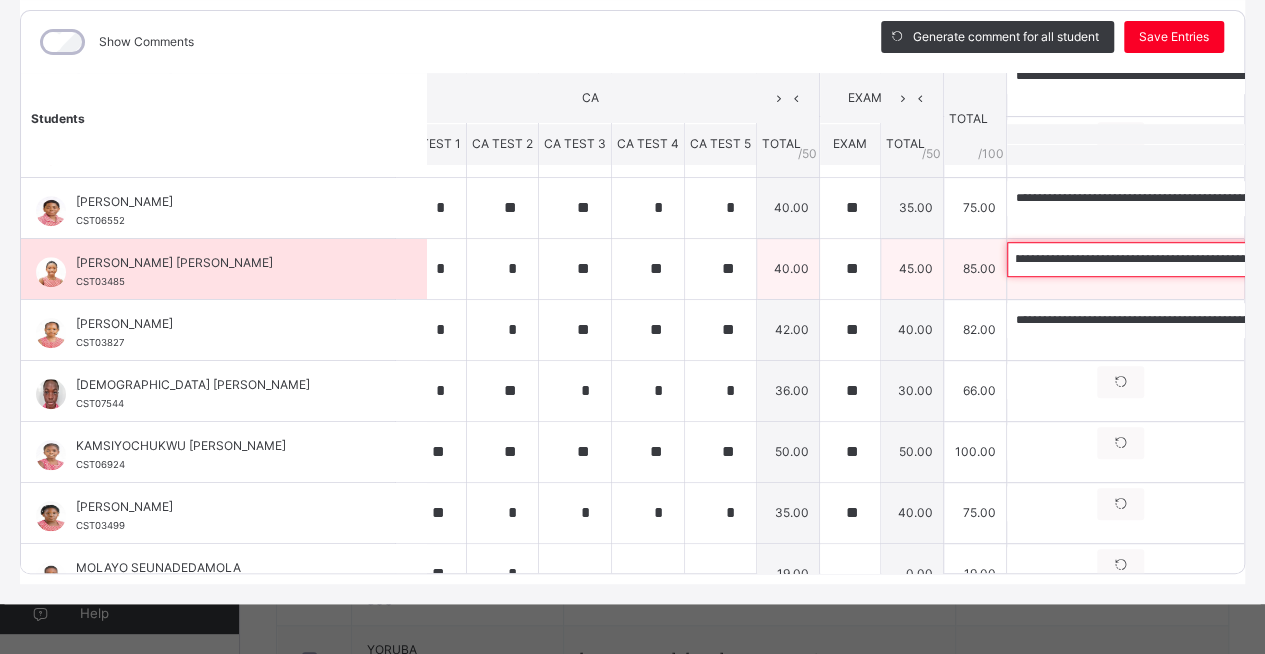 scroll, scrollTop: 0, scrollLeft: 216, axis: horizontal 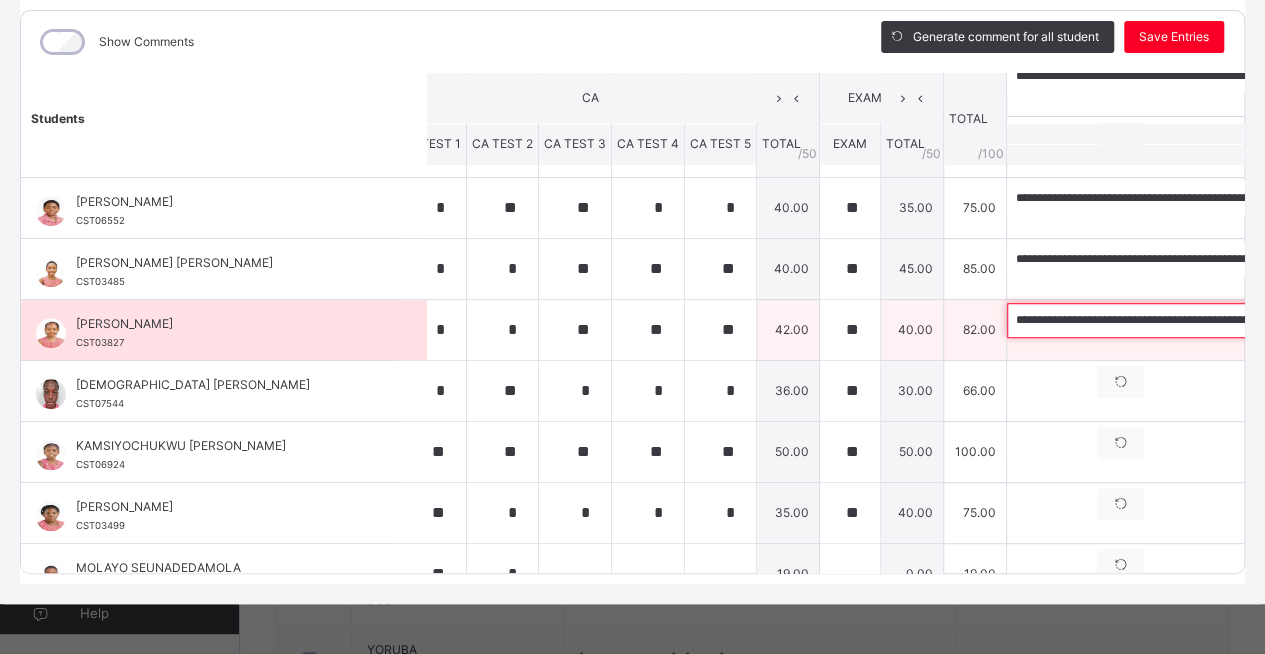 click on "**********" at bounding box center (1137, 320) 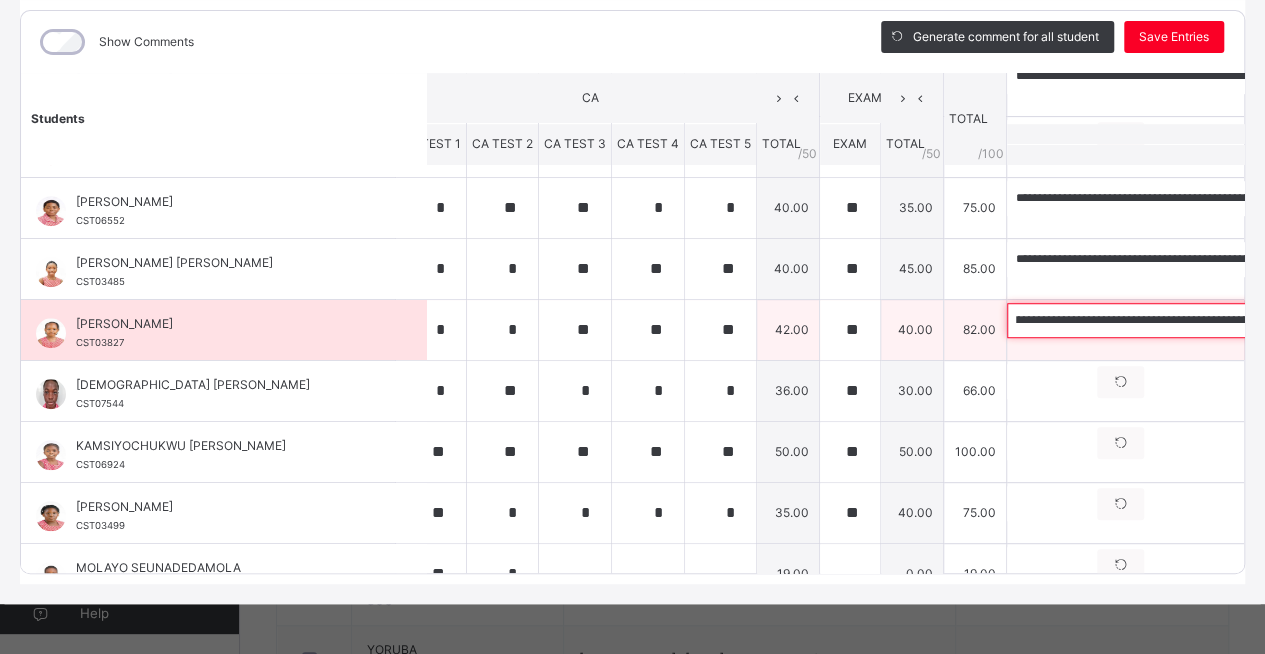 scroll, scrollTop: 0, scrollLeft: 270, axis: horizontal 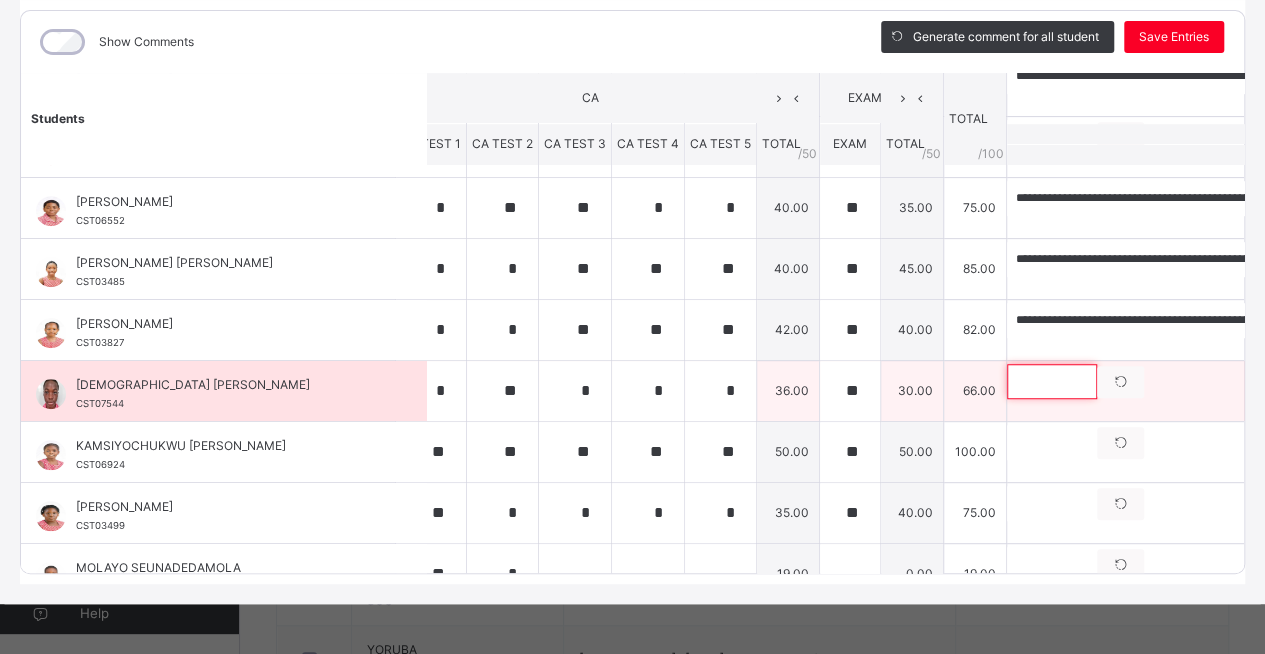 click at bounding box center (1052, 381) 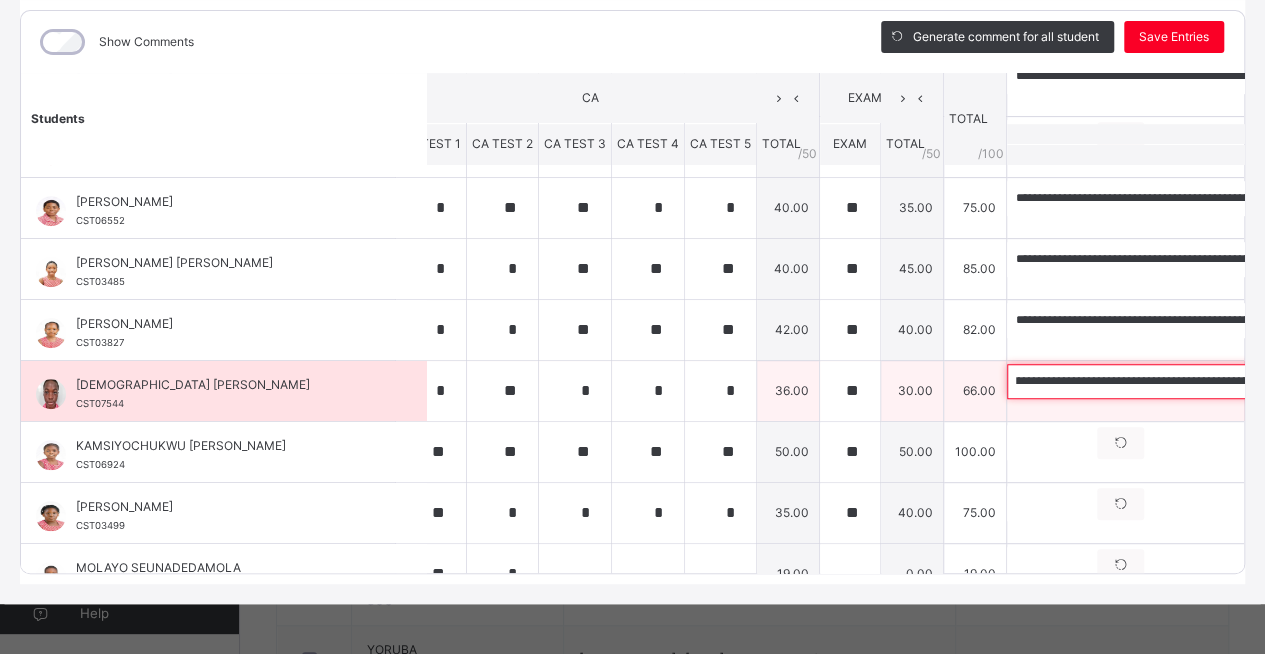 scroll, scrollTop: 0, scrollLeft: 467, axis: horizontal 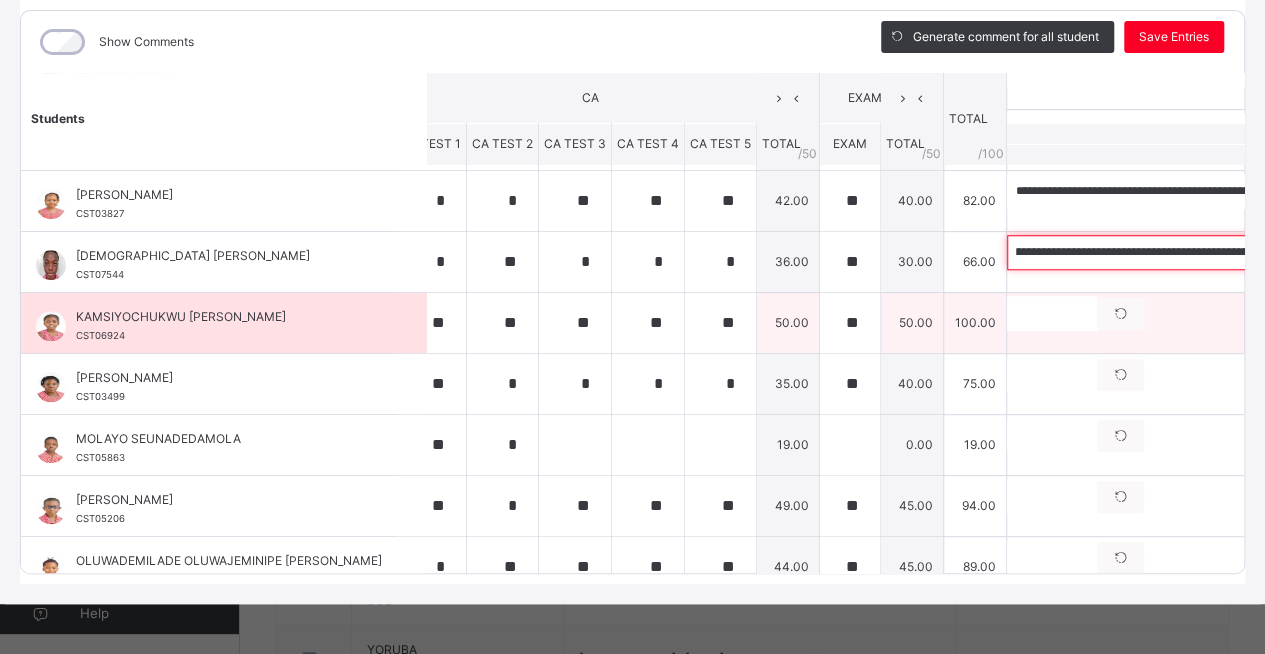 type on "**********" 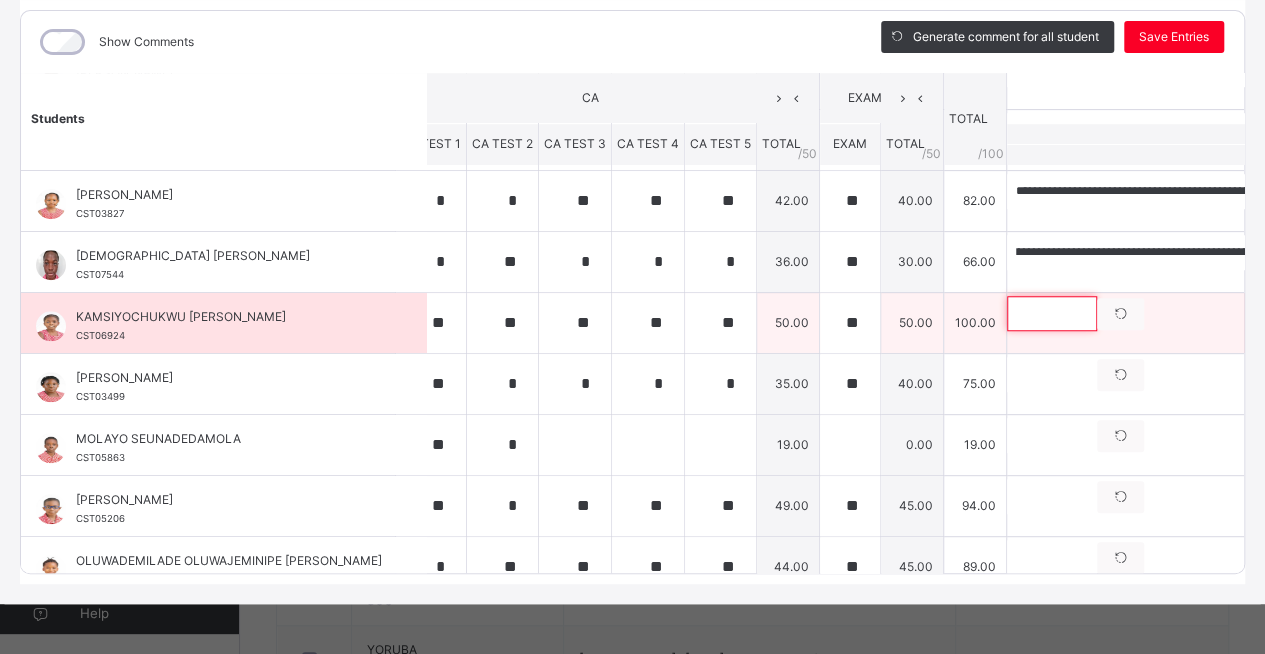 scroll, scrollTop: 0, scrollLeft: 0, axis: both 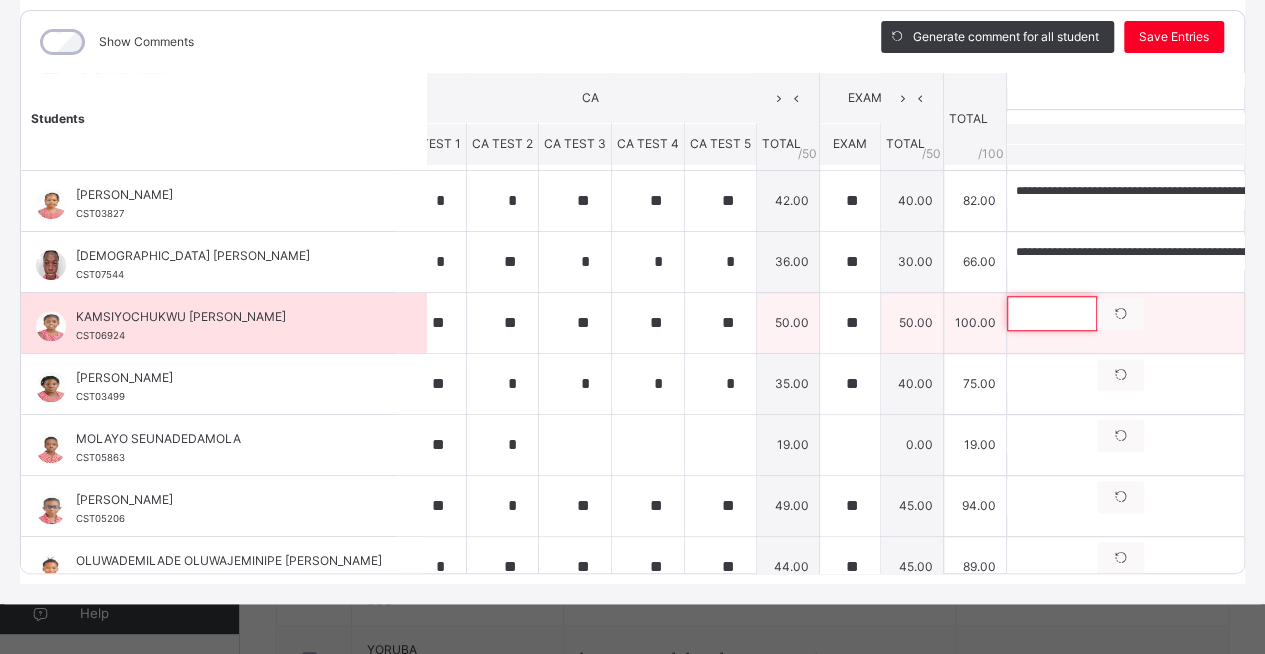 click at bounding box center [1052, 313] 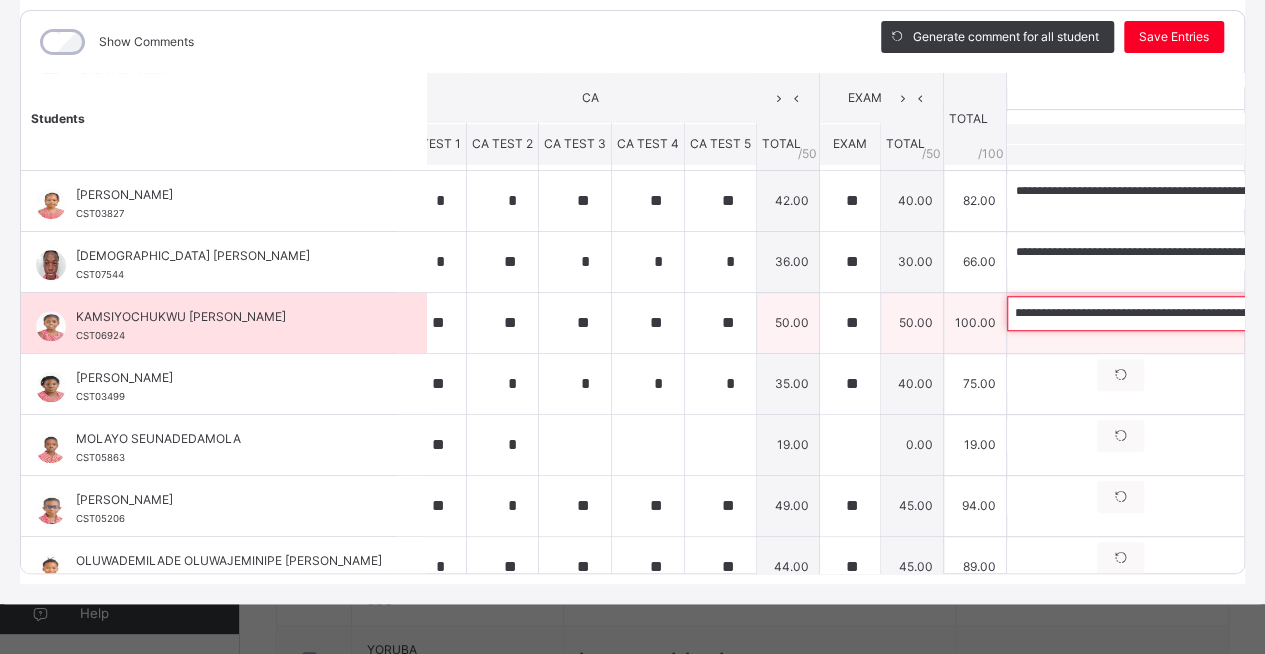 scroll, scrollTop: 0, scrollLeft: 559, axis: horizontal 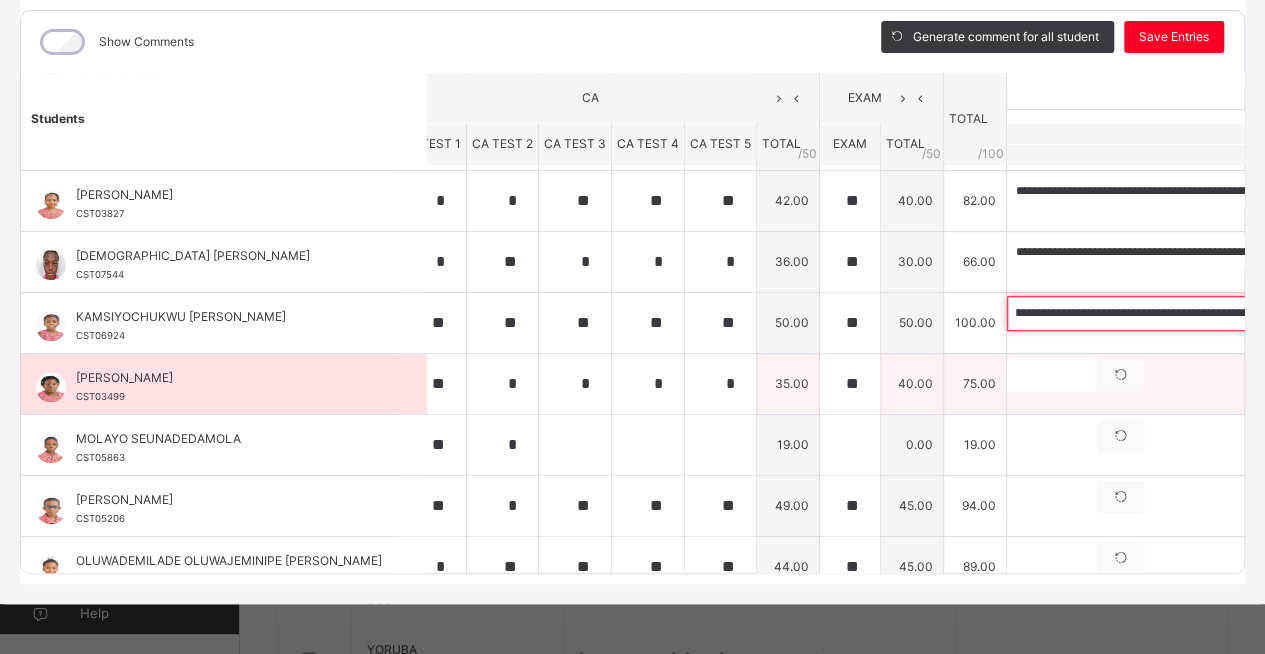 type on "**********" 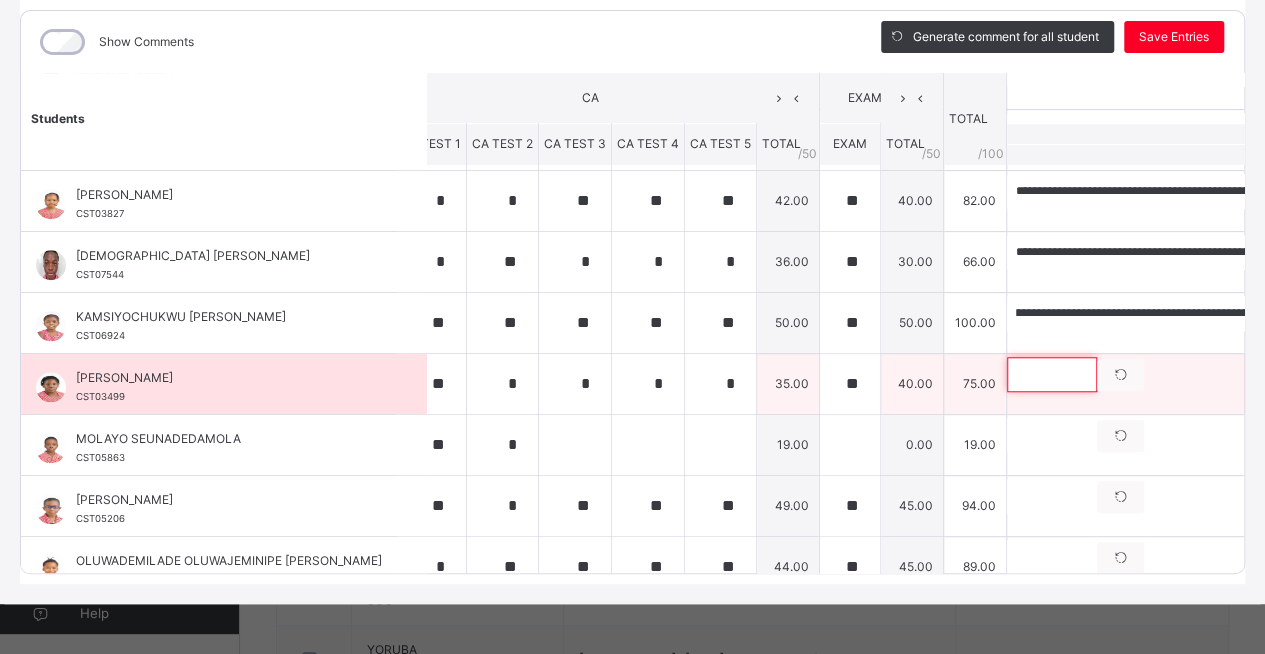 scroll, scrollTop: 0, scrollLeft: 0, axis: both 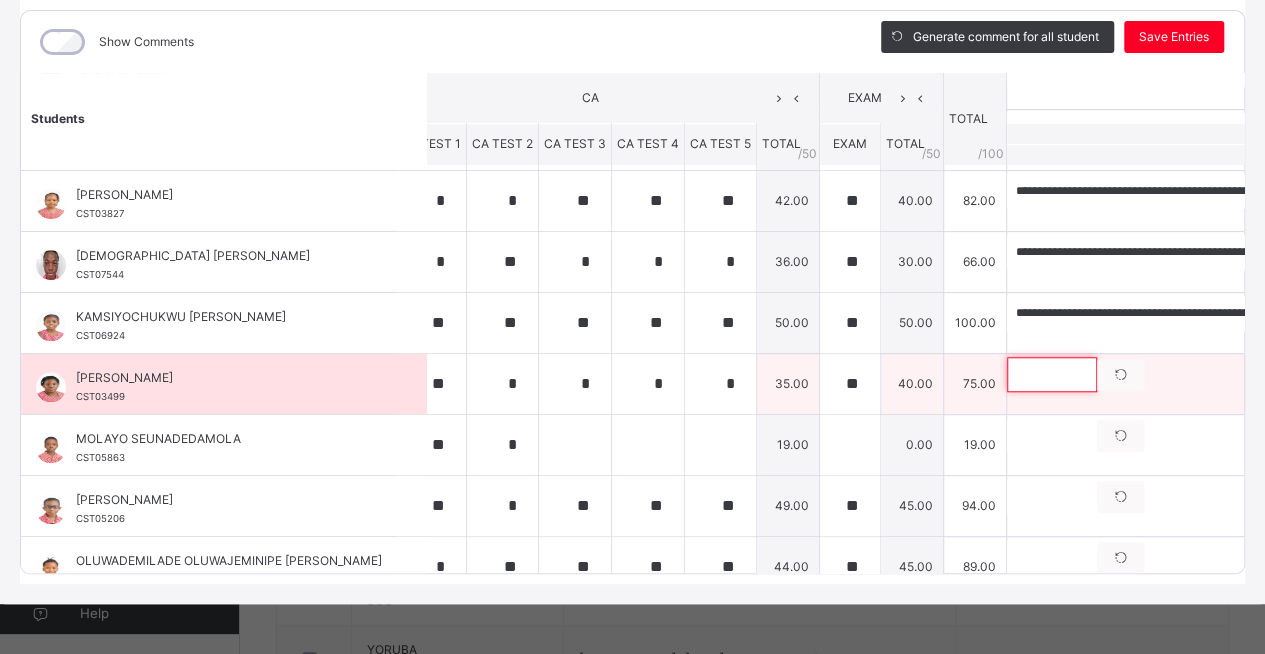 click at bounding box center (1052, 374) 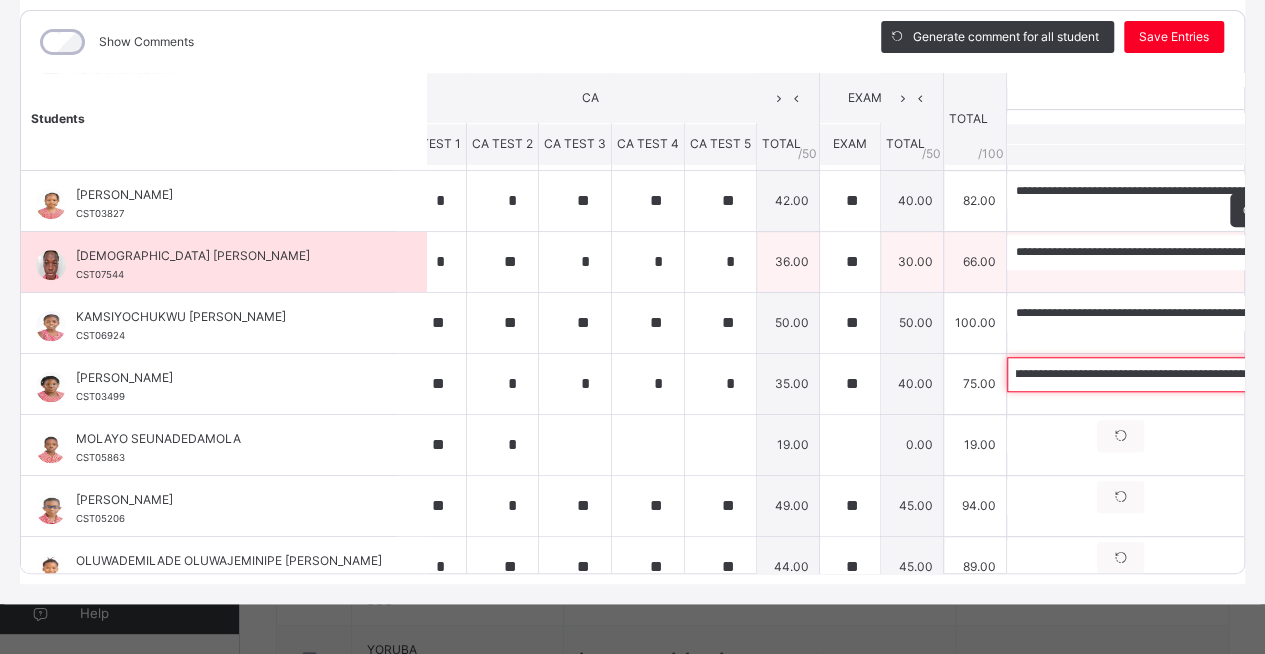 scroll, scrollTop: 0, scrollLeft: 0, axis: both 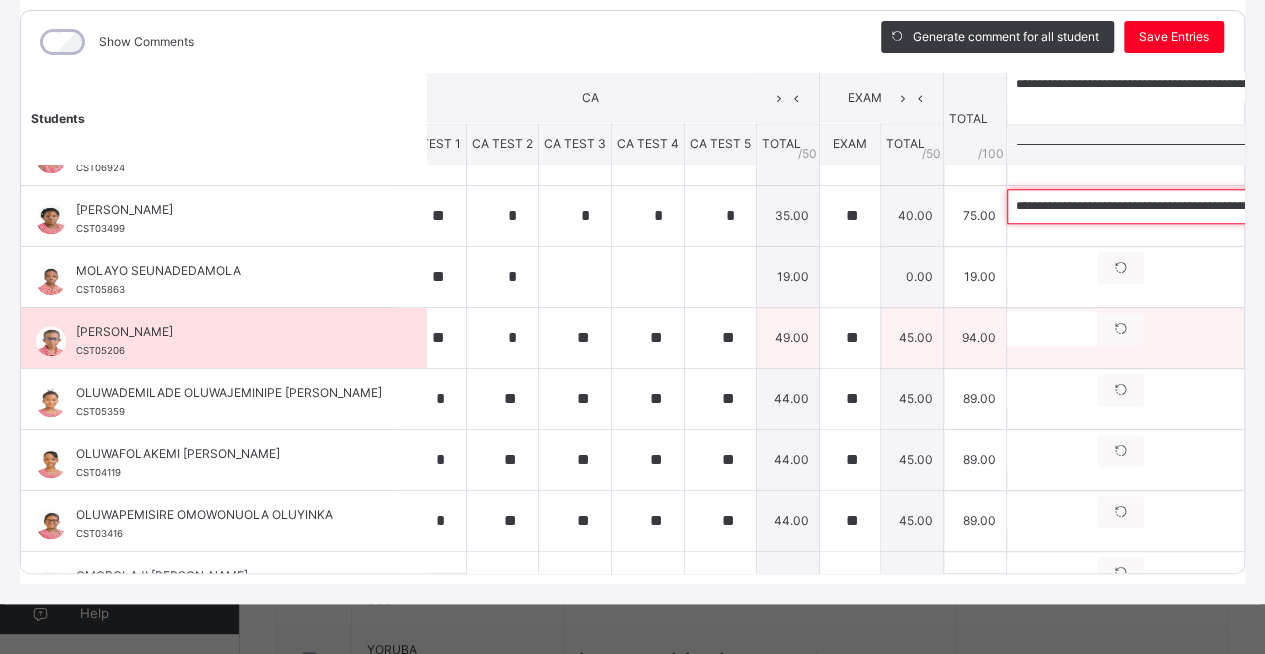 type on "**********" 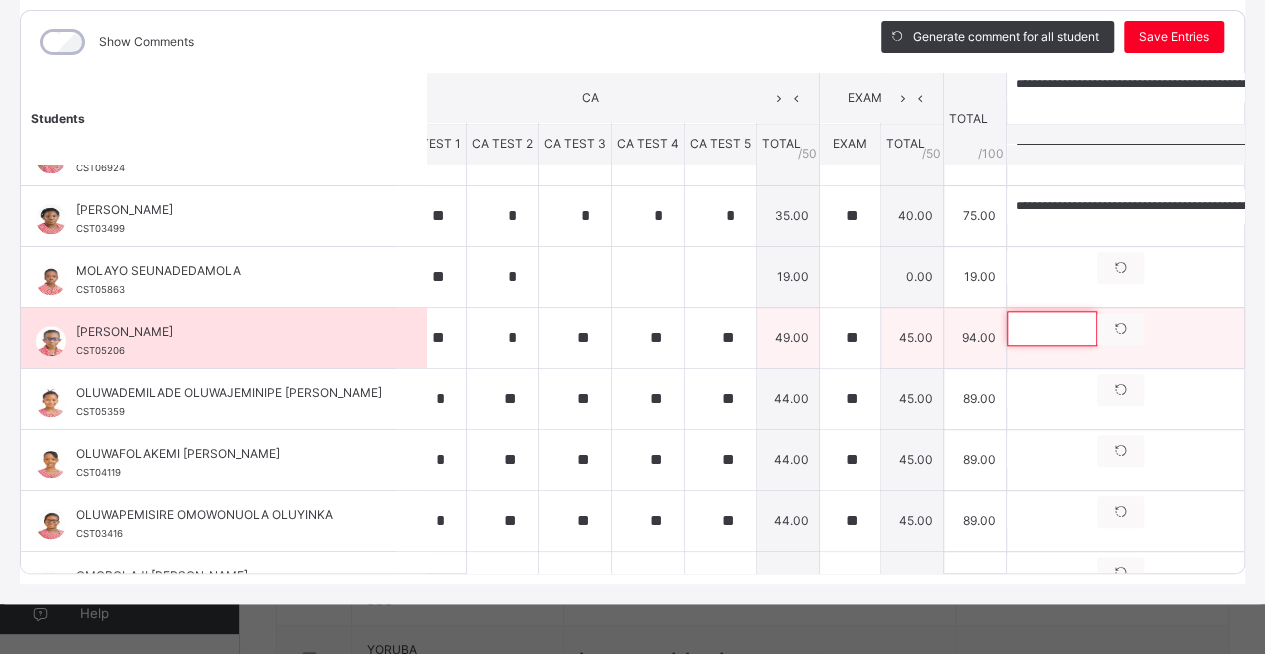 click at bounding box center [1052, 328] 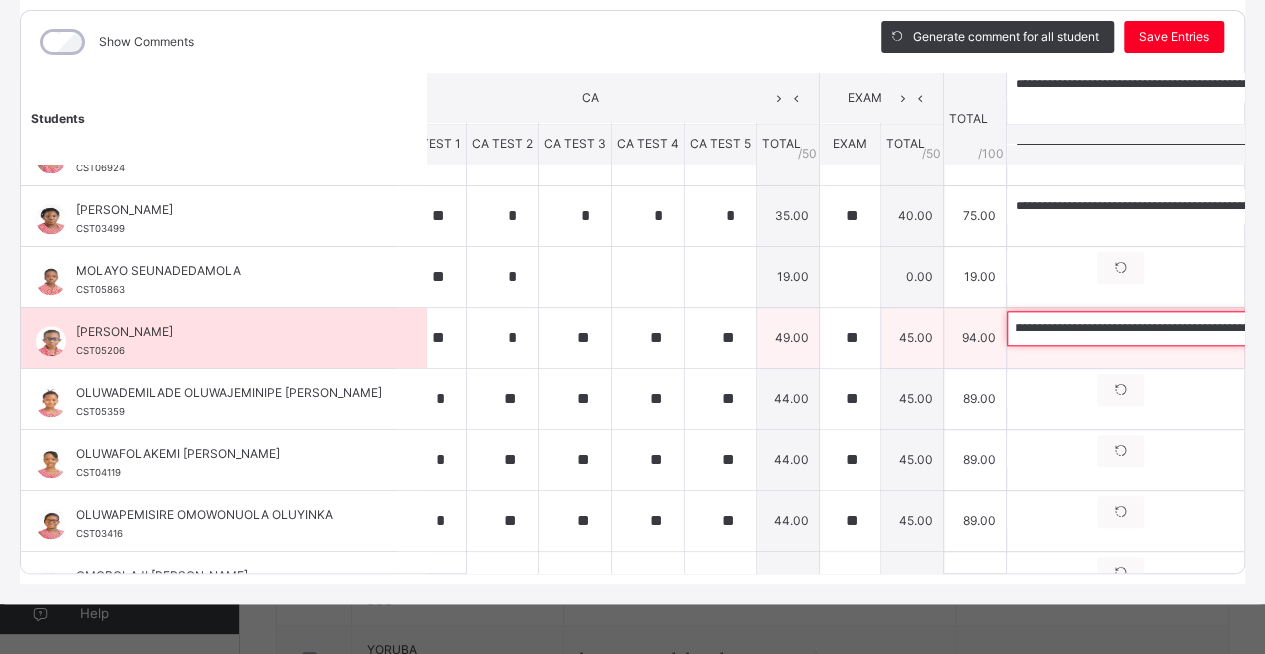 scroll, scrollTop: 0, scrollLeft: 0, axis: both 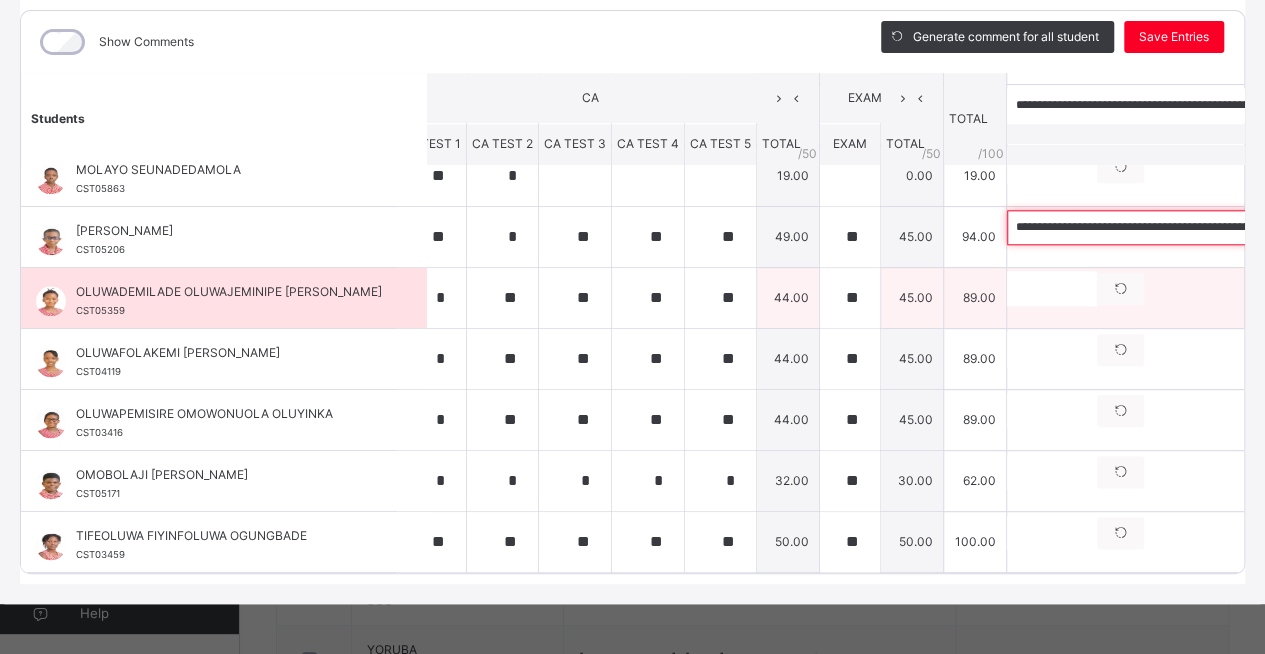 type on "**********" 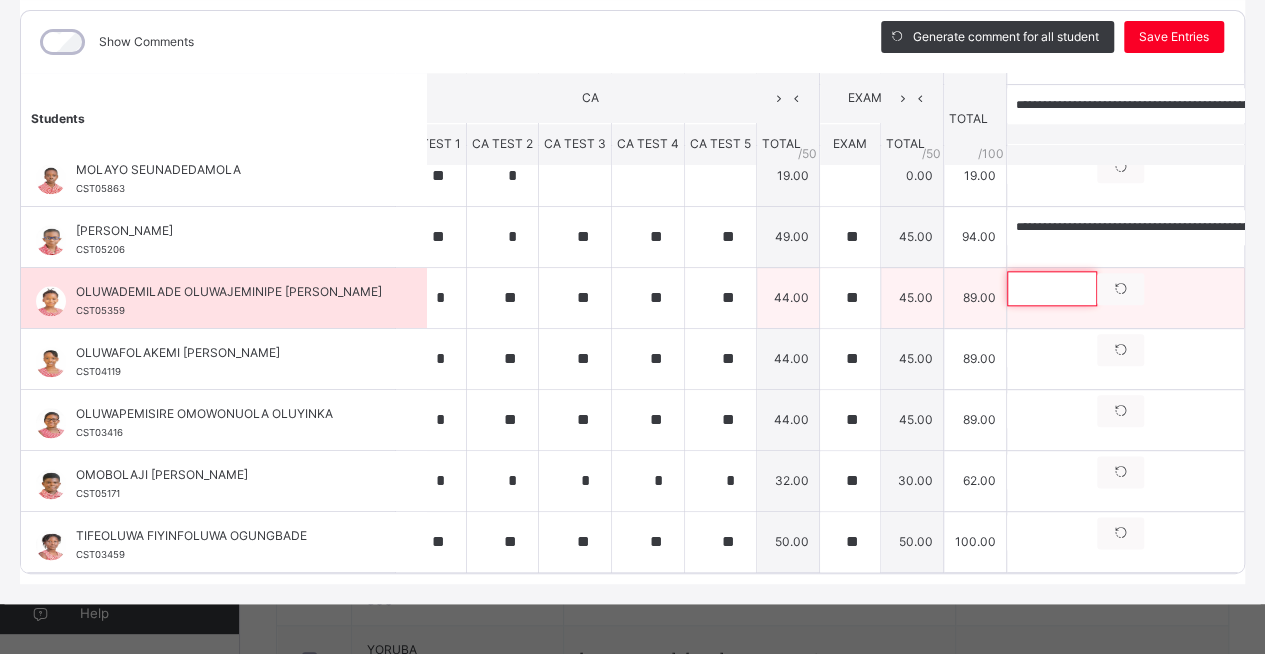 click at bounding box center (1052, 288) 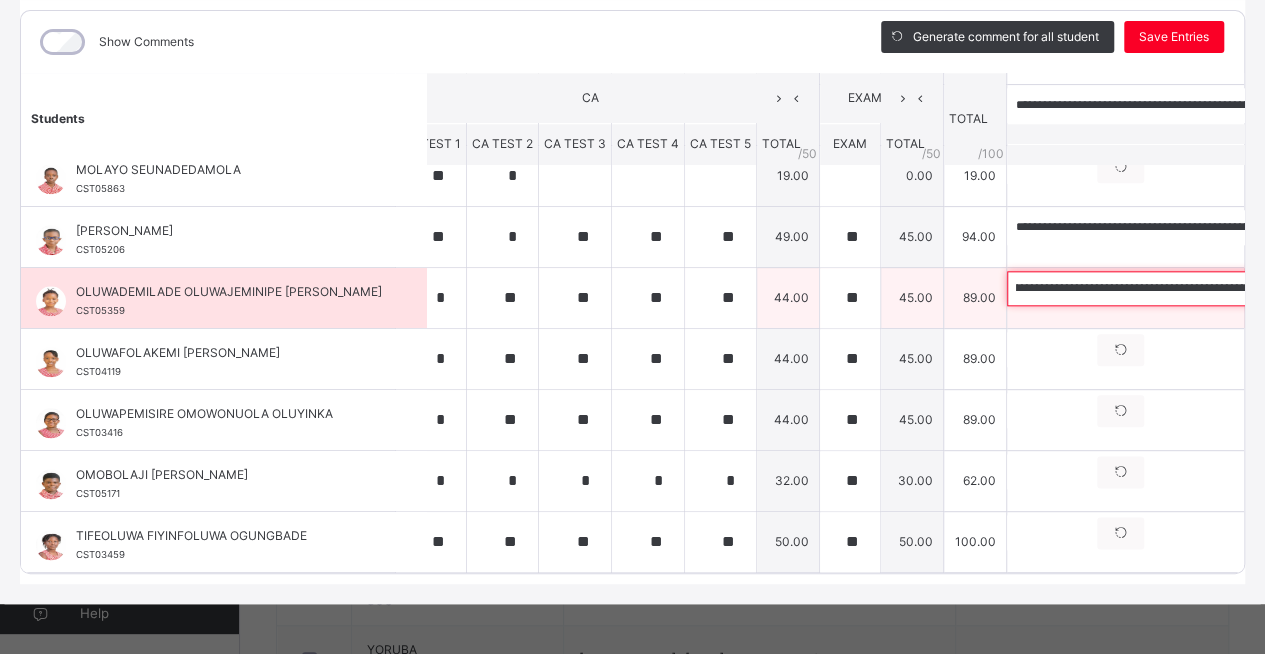 scroll, scrollTop: 0, scrollLeft: 0, axis: both 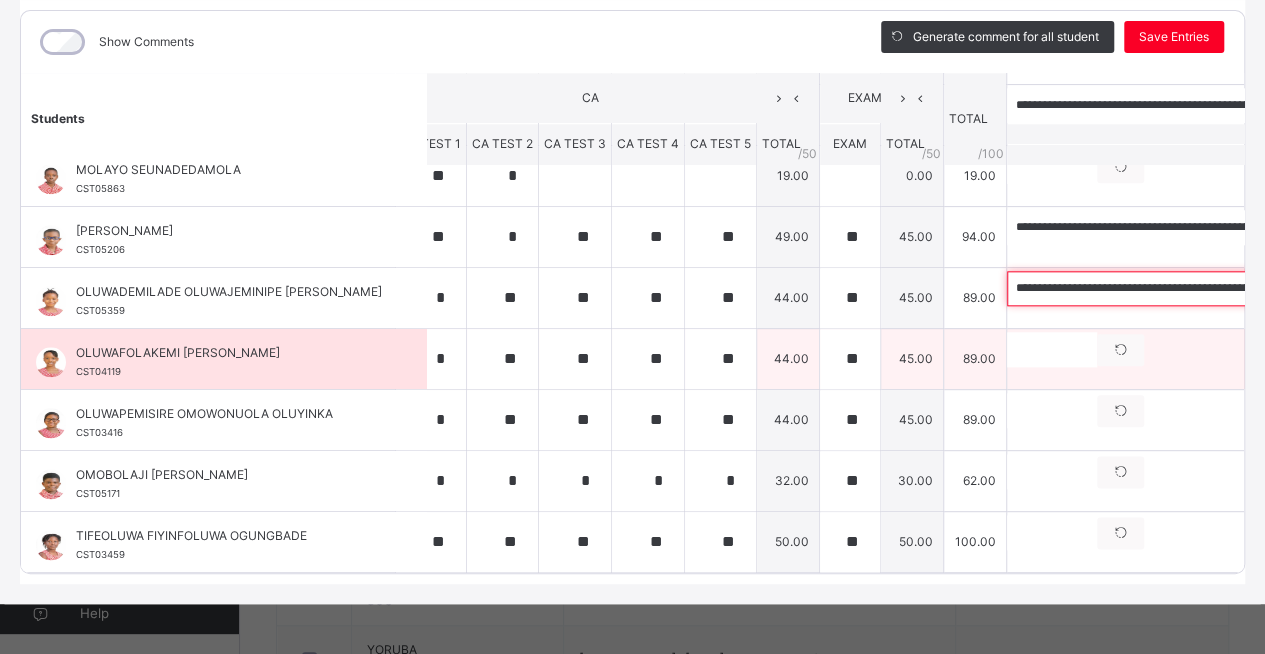 type on "**********" 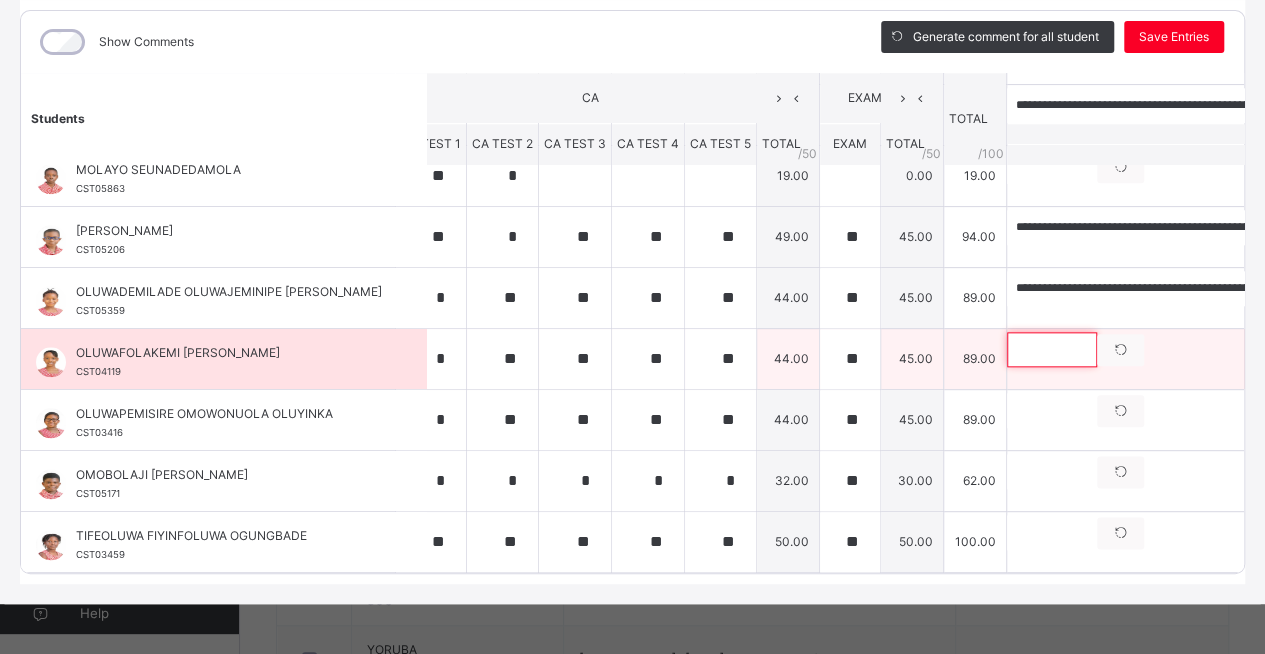 click at bounding box center [1052, 349] 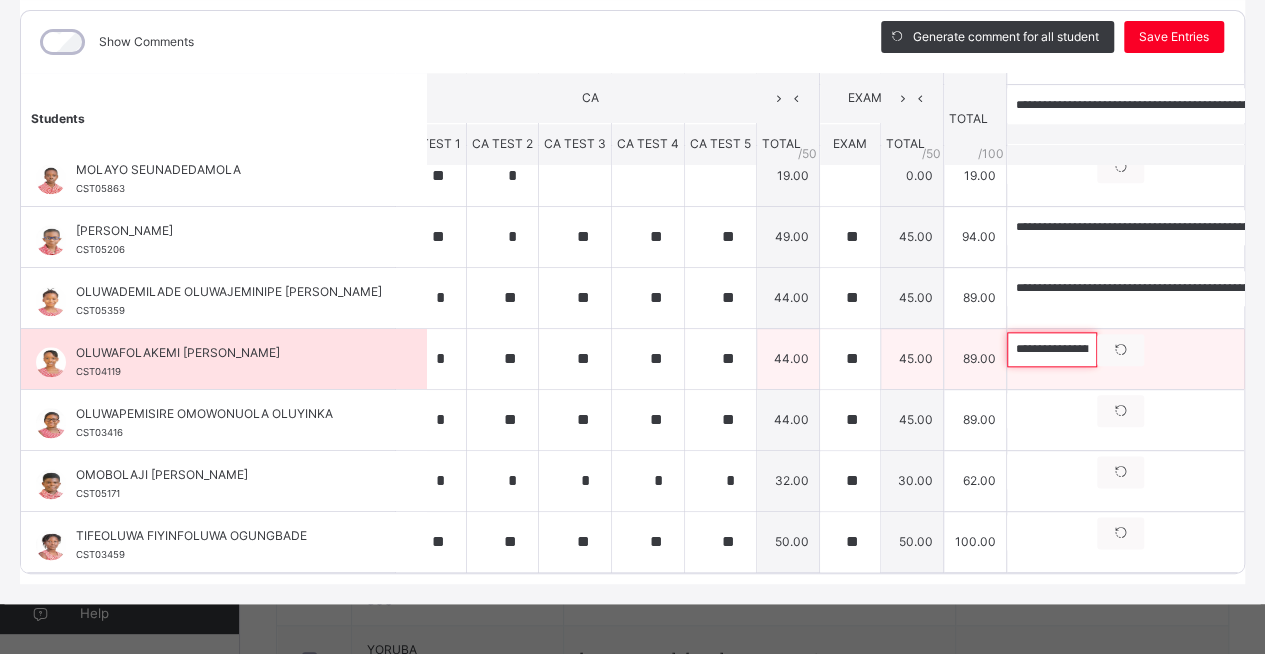 scroll, scrollTop: 0, scrollLeft: 476, axis: horizontal 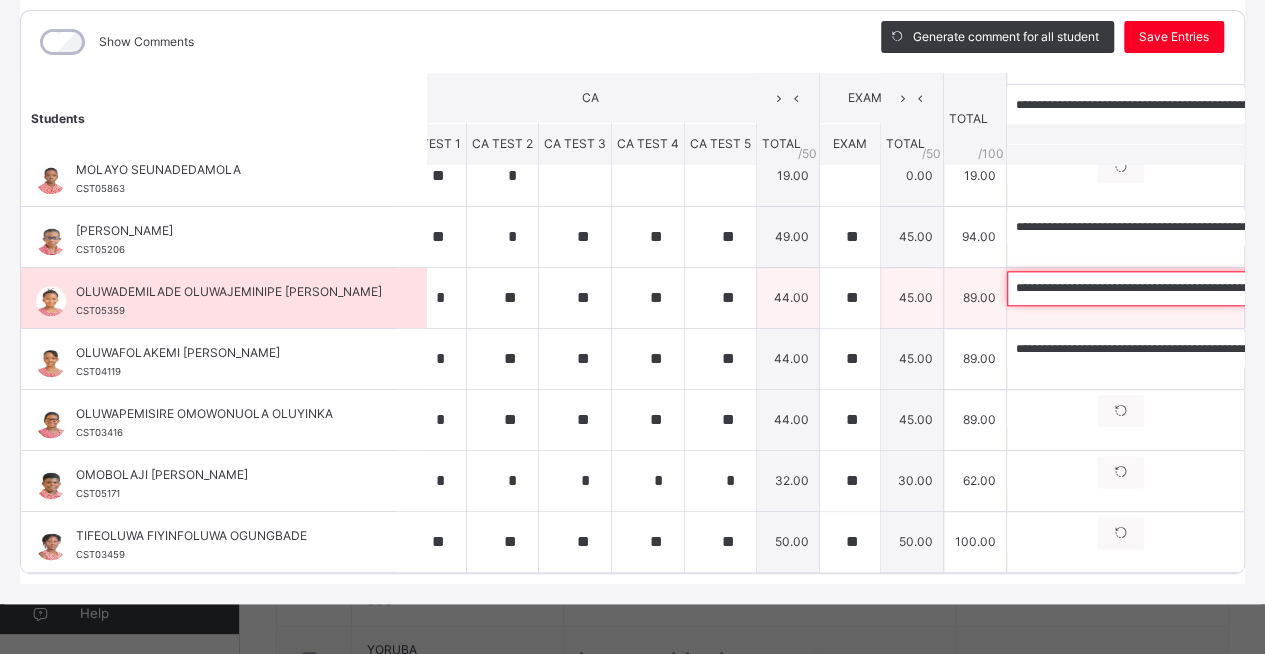 click on "**********" at bounding box center (1137, 288) 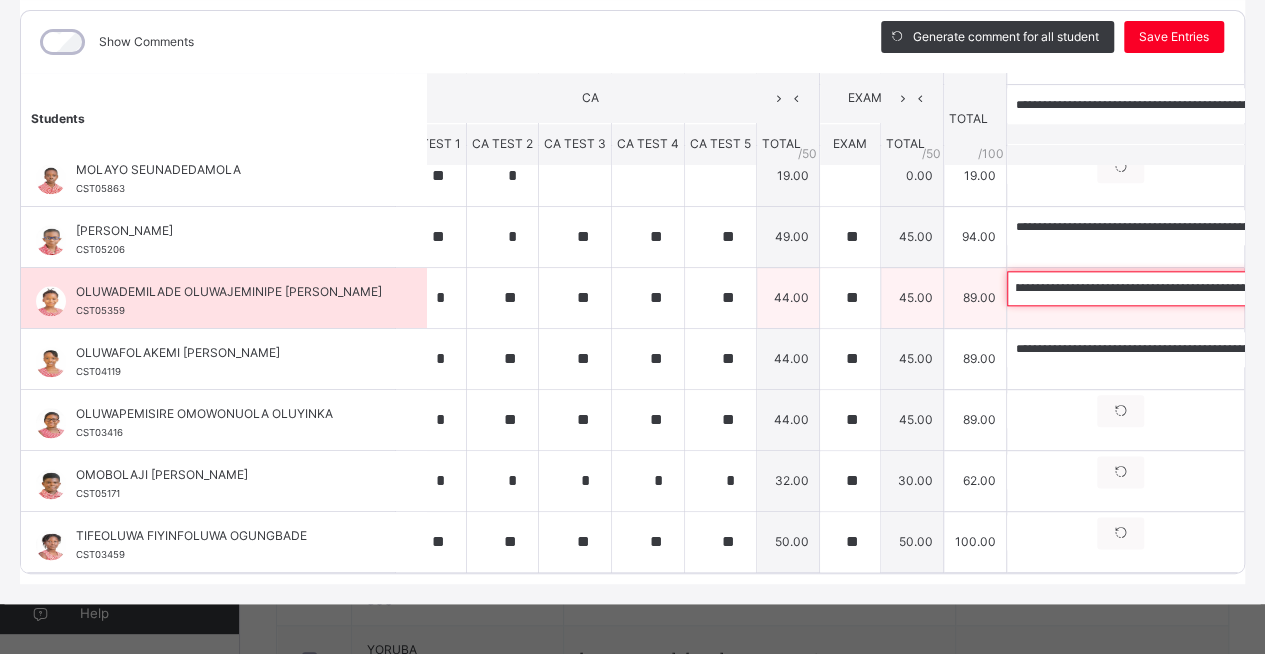 scroll, scrollTop: 0, scrollLeft: 235, axis: horizontal 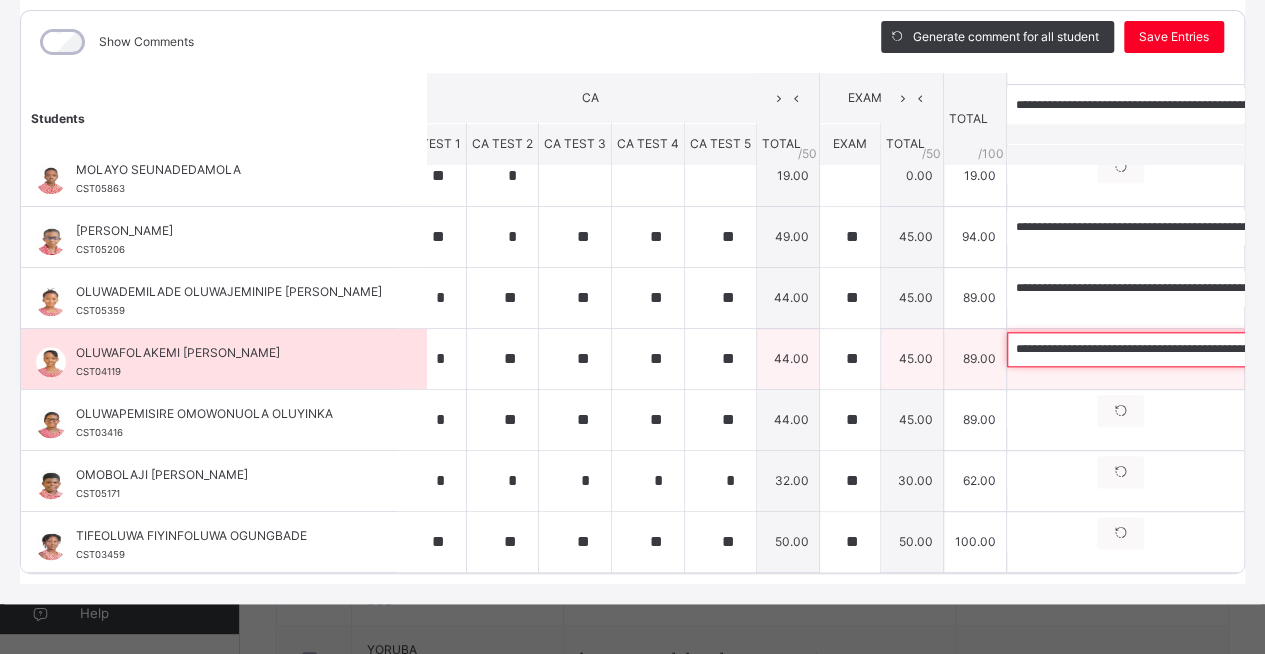 click on "**********" at bounding box center [1137, 349] 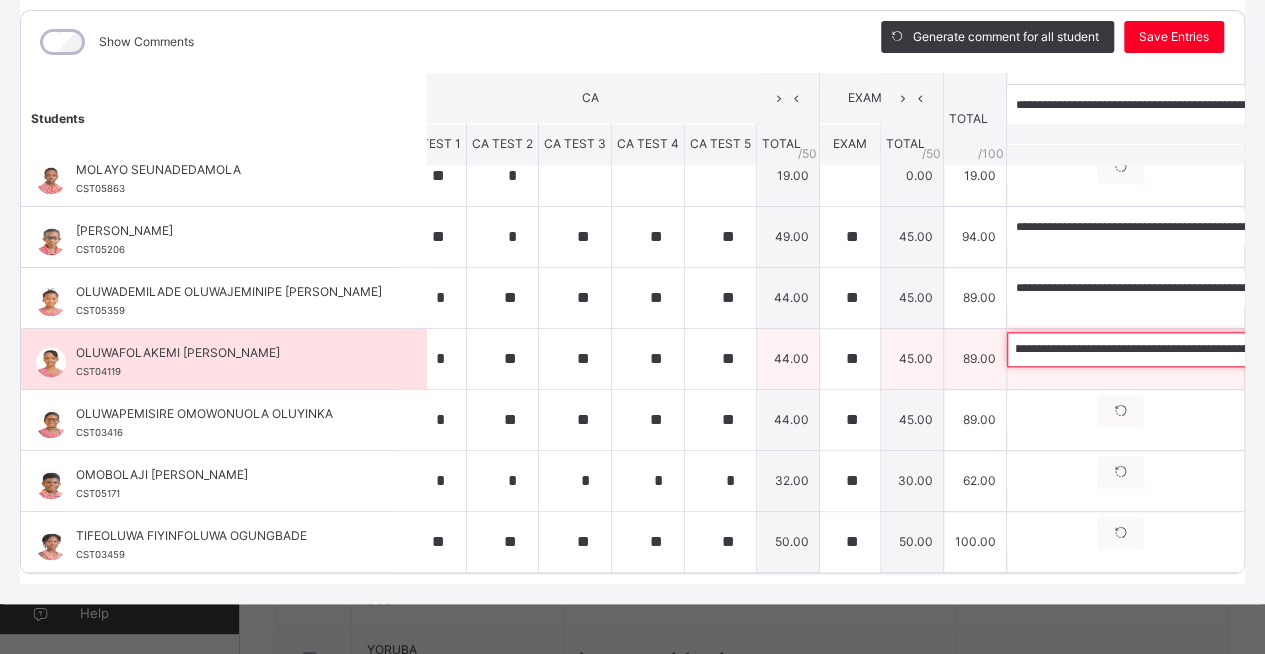 scroll, scrollTop: 0, scrollLeft: 486, axis: horizontal 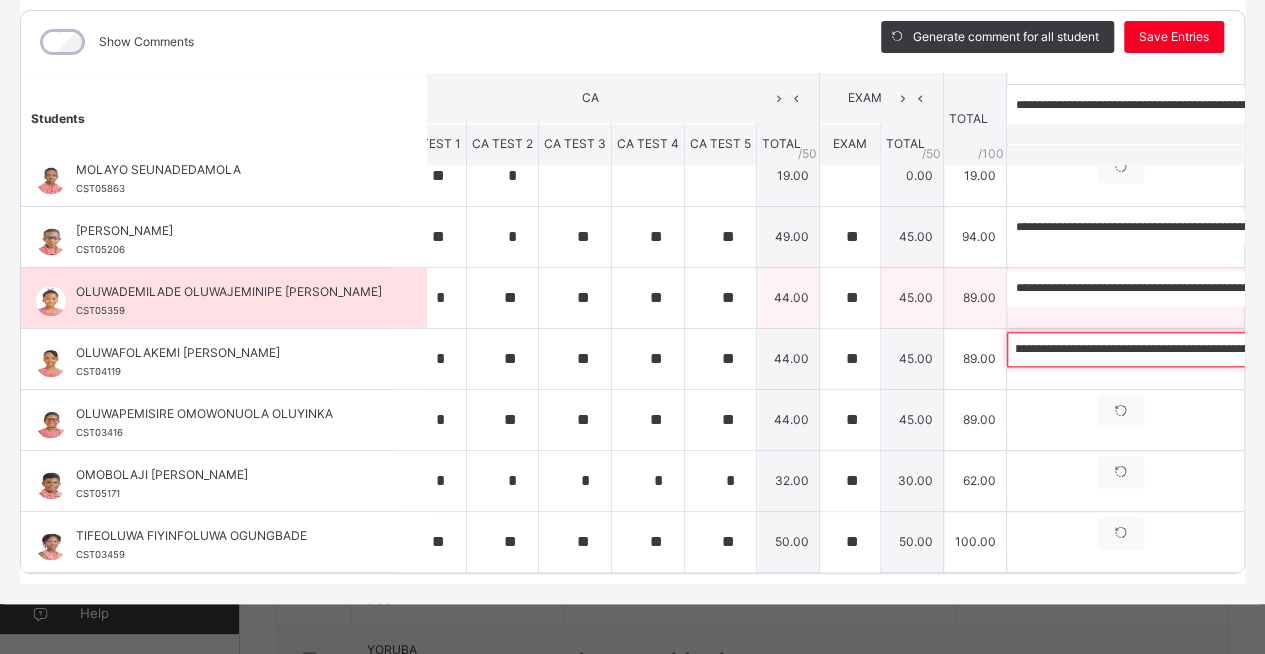 type on "**********" 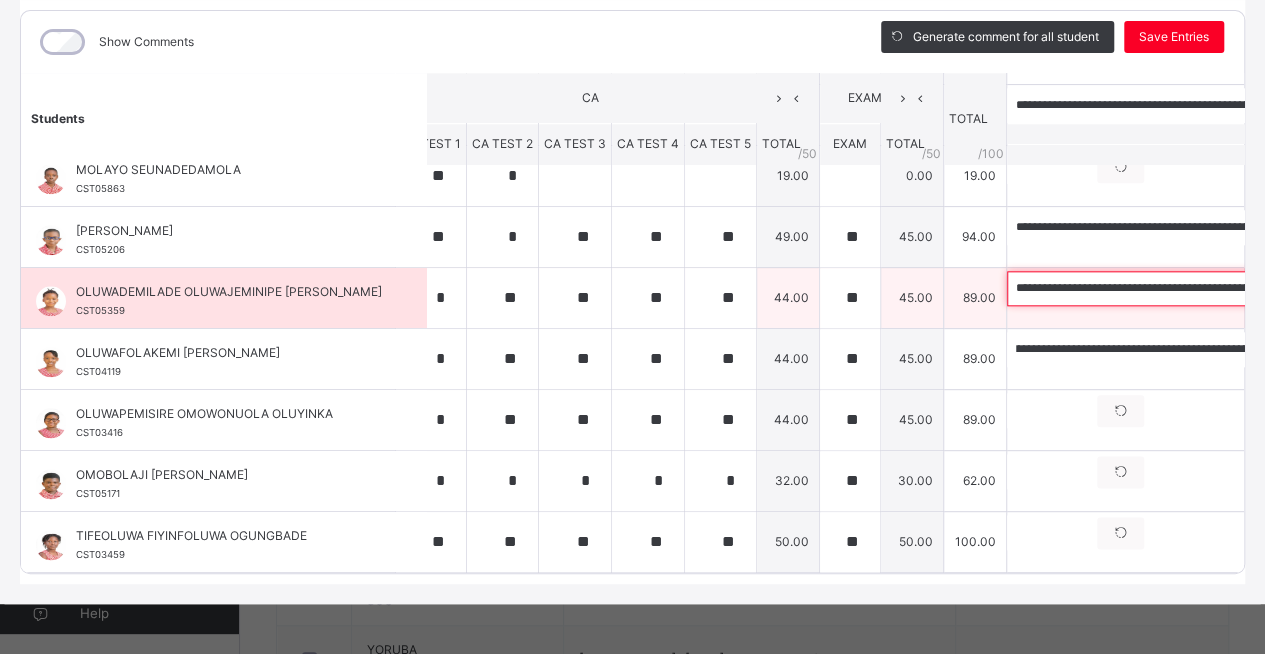 scroll, scrollTop: 0, scrollLeft: 0, axis: both 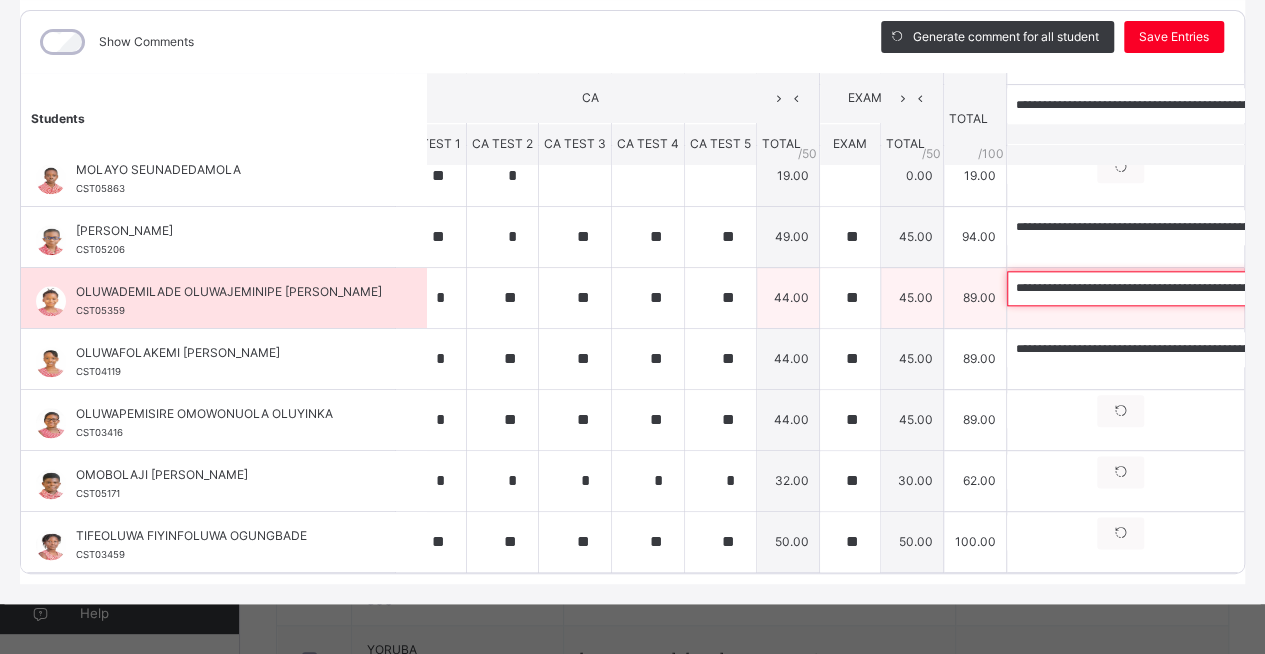 click on "**********" at bounding box center (1137, 288) 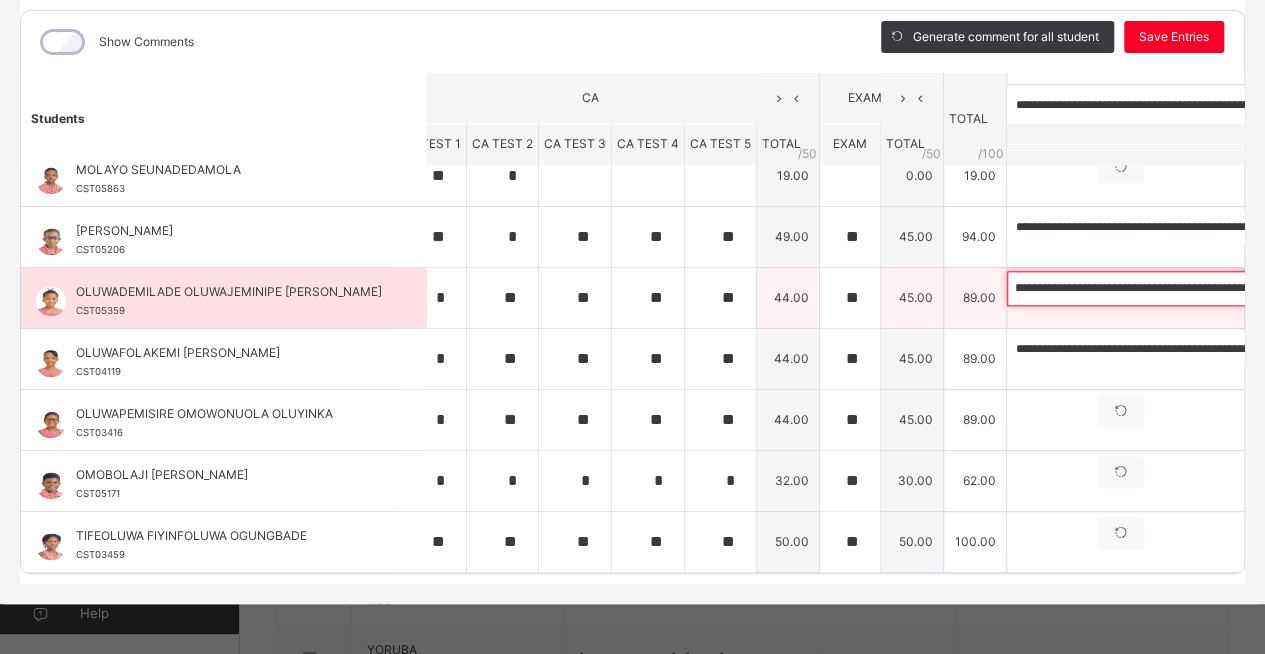 scroll, scrollTop: 0, scrollLeft: 252, axis: horizontal 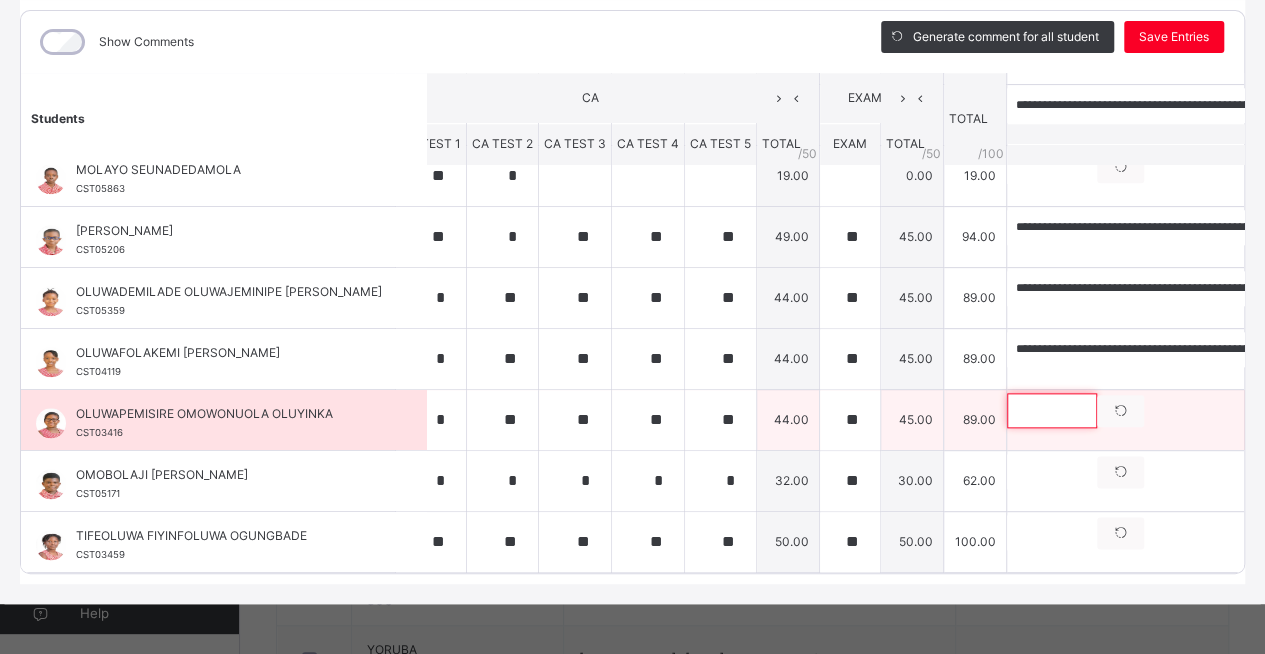 click at bounding box center (1052, 410) 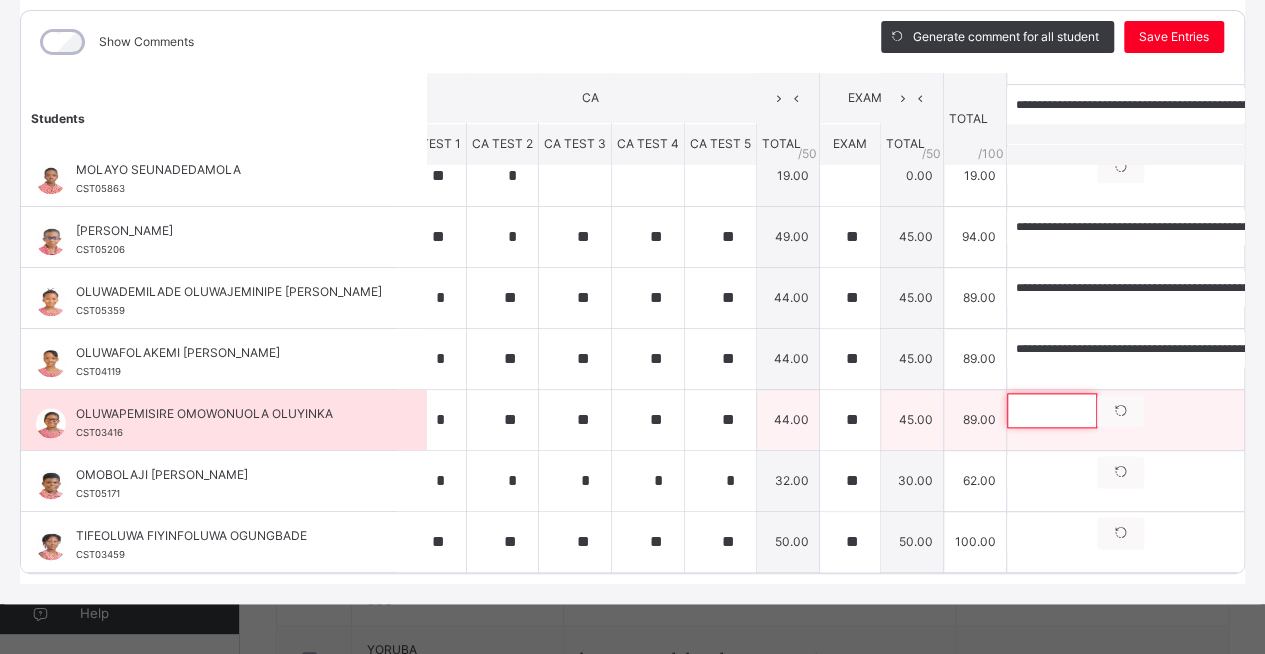 paste on "**********" 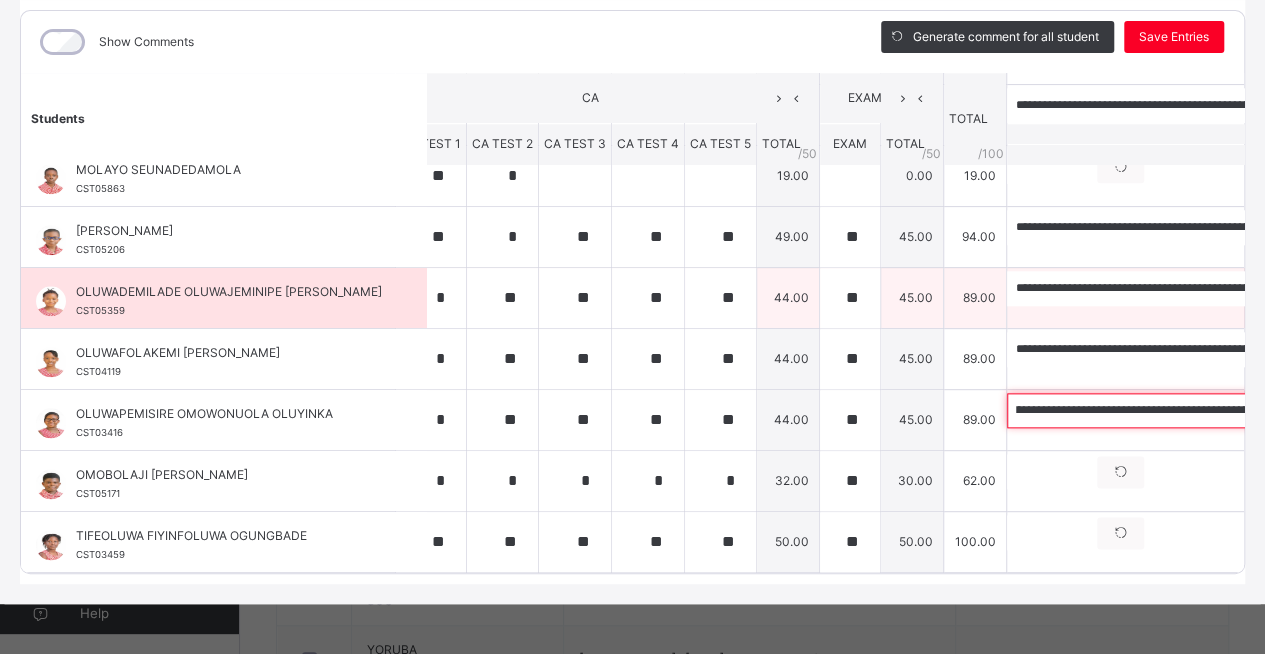 scroll, scrollTop: 0, scrollLeft: 0, axis: both 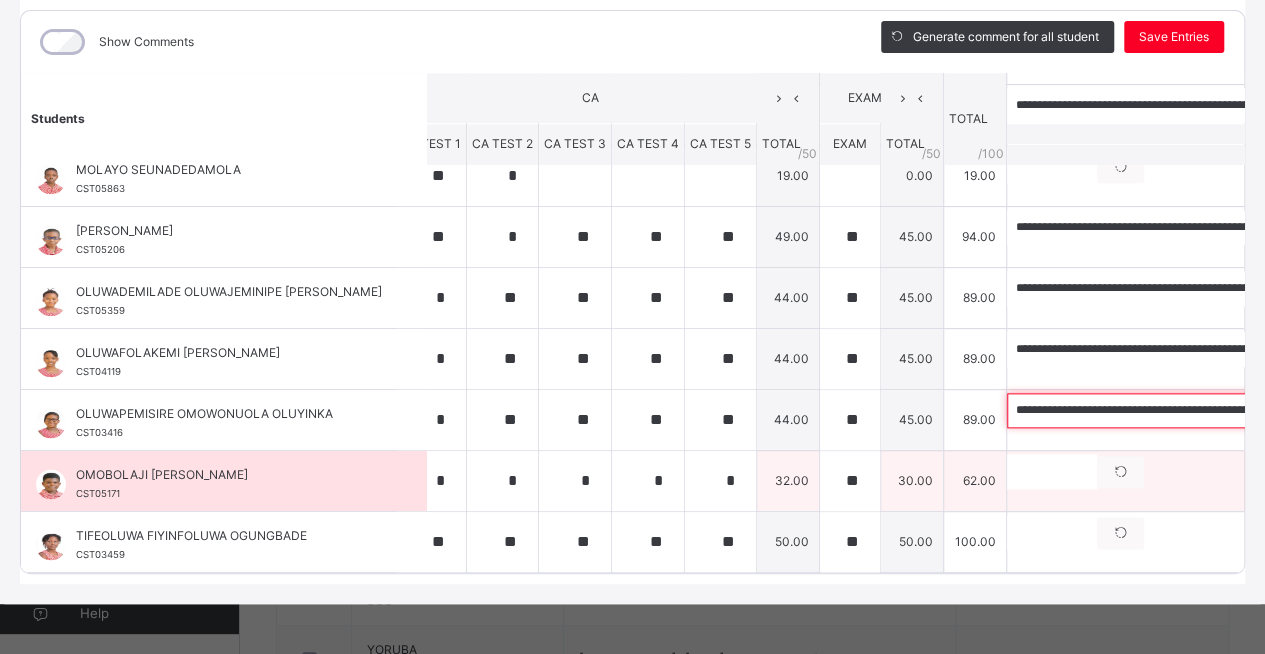 type on "**********" 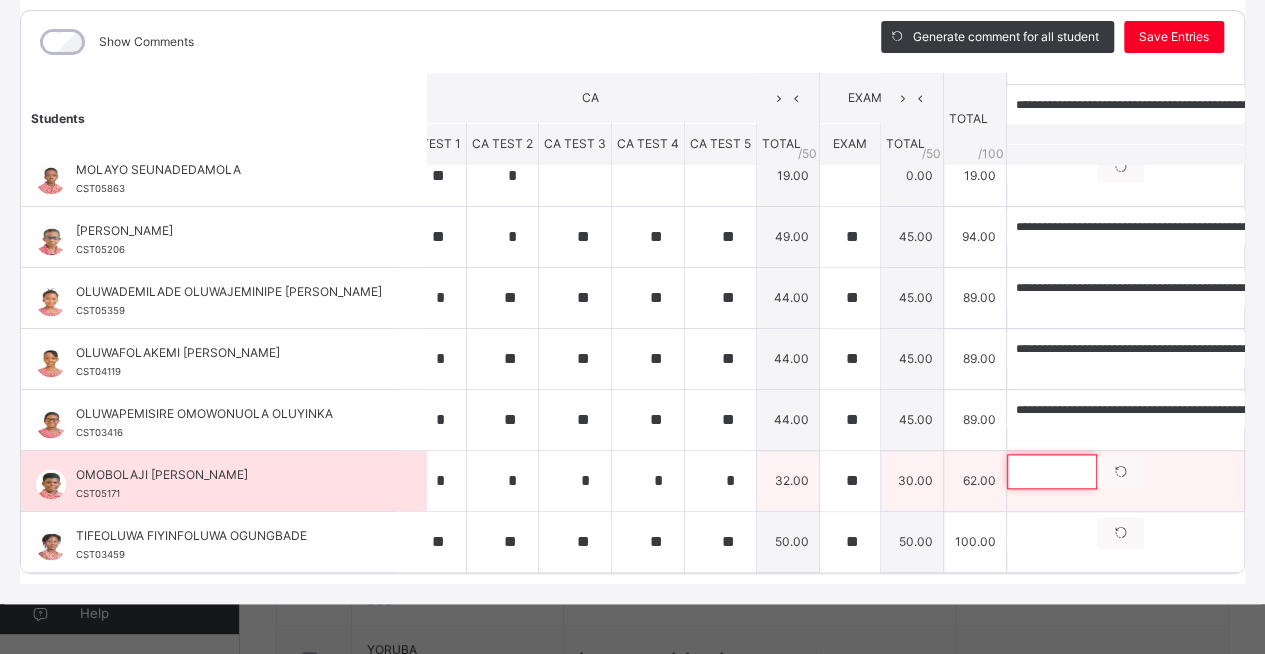 click at bounding box center [1052, 471] 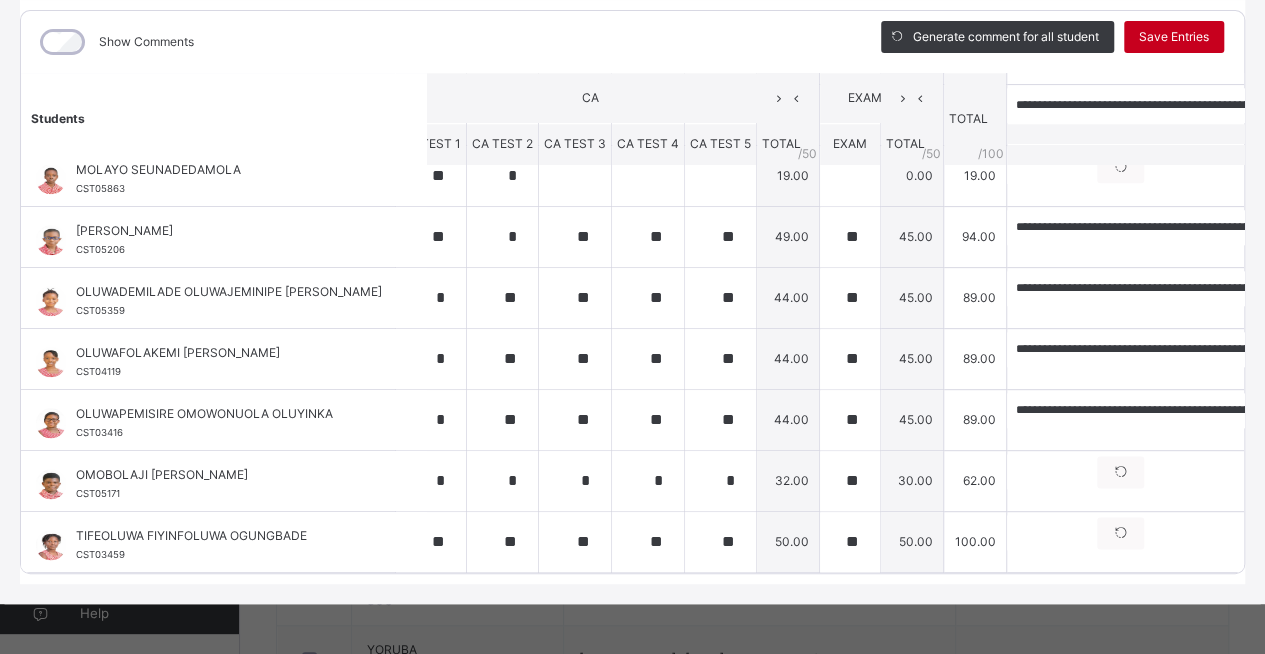 click on "Save Entries" at bounding box center (1174, 37) 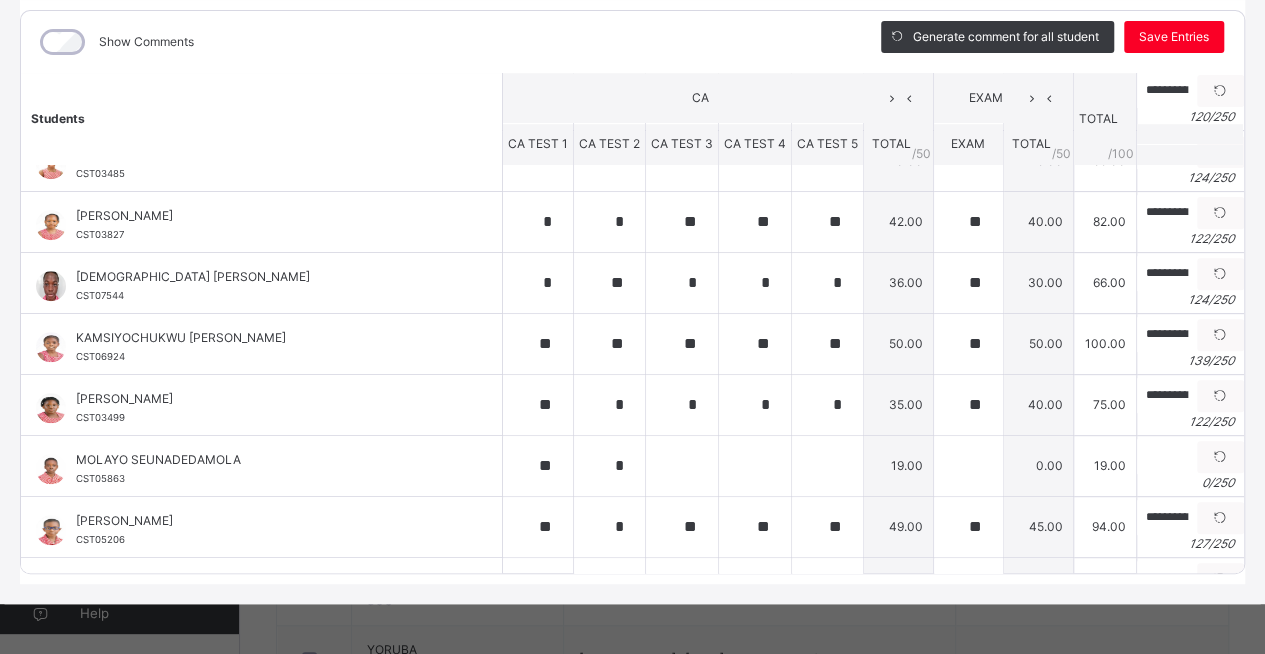 scroll, scrollTop: 1063, scrollLeft: 0, axis: vertical 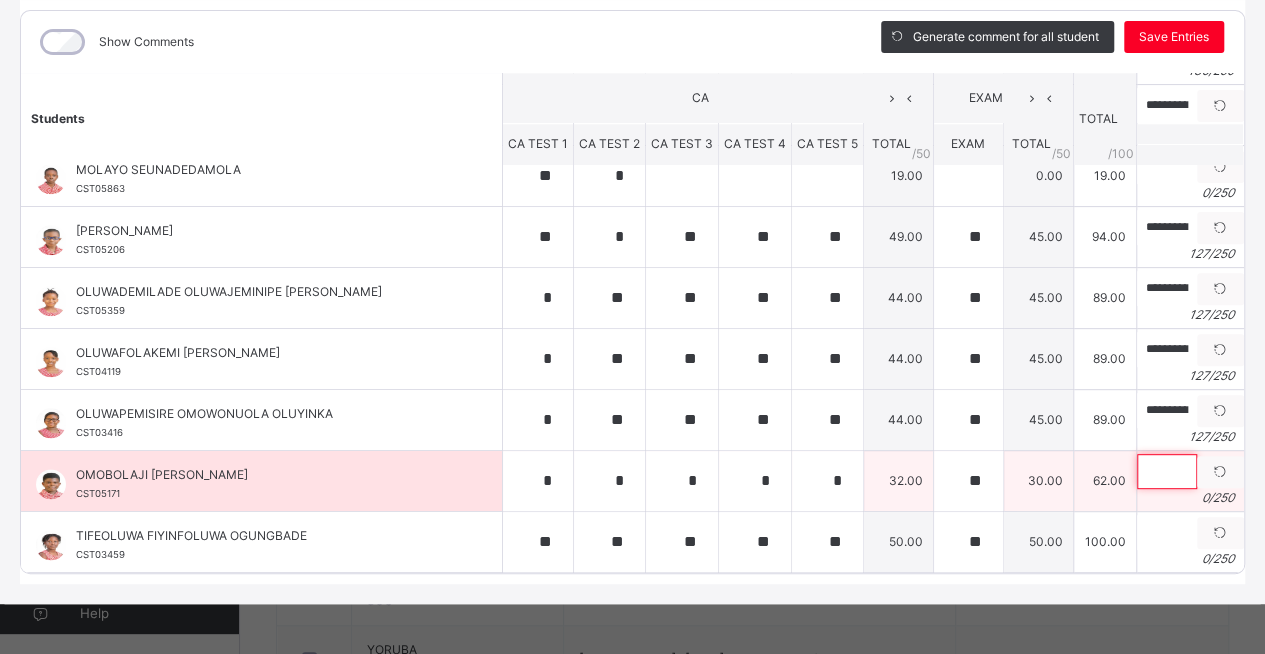 click at bounding box center [1167, 471] 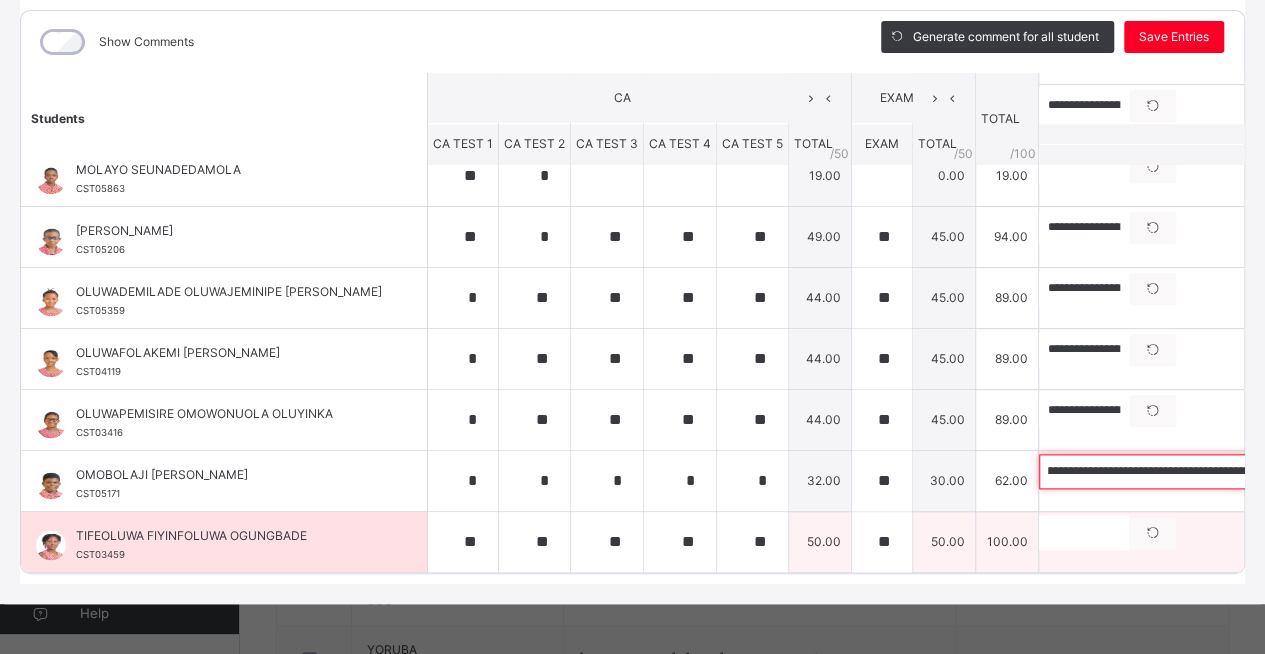 scroll, scrollTop: 0, scrollLeft: 454, axis: horizontal 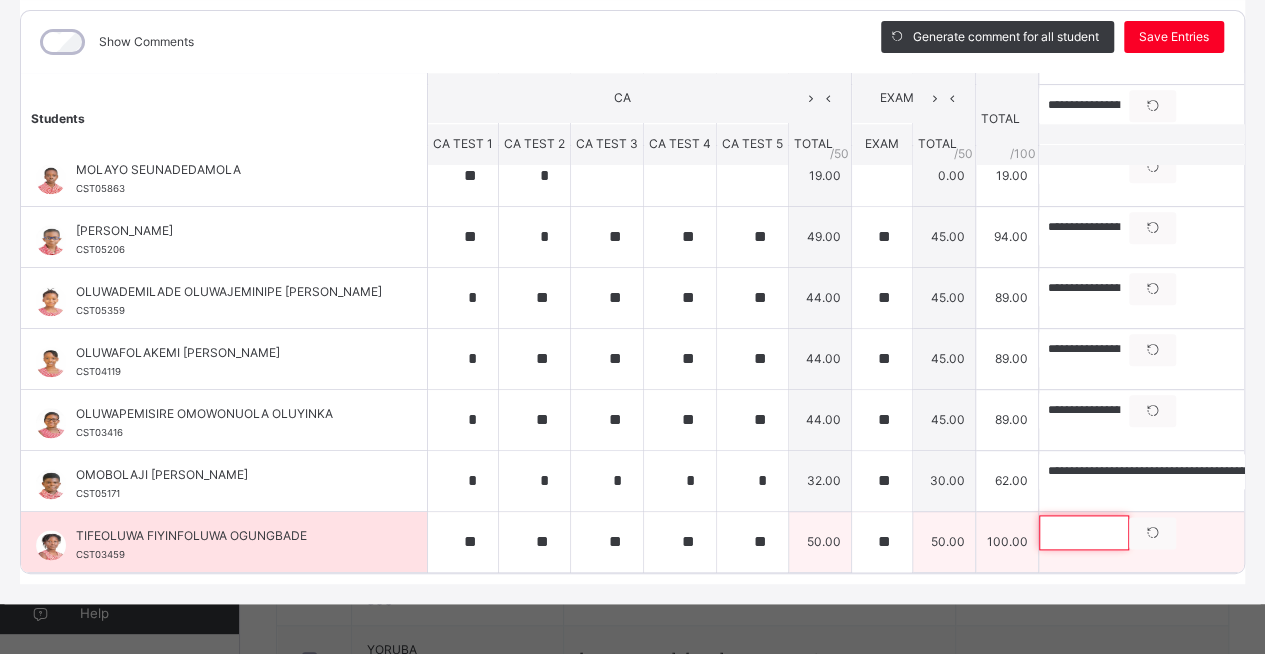 click at bounding box center (1084, 532) 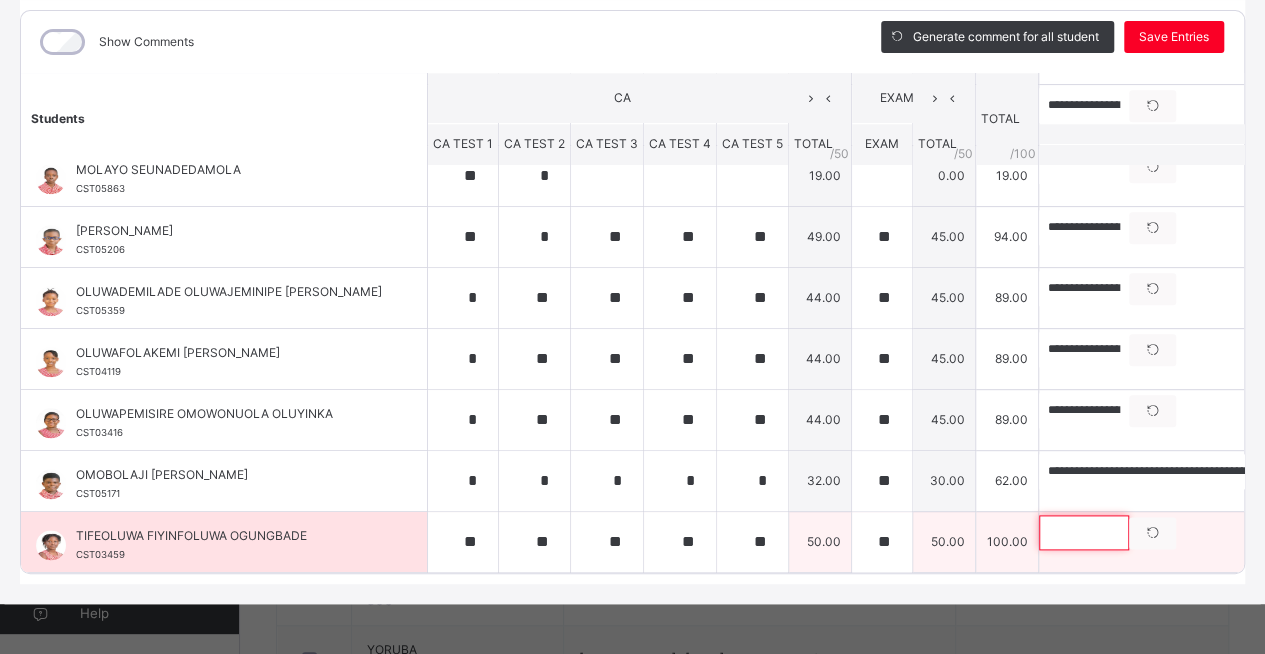 click at bounding box center (1084, 532) 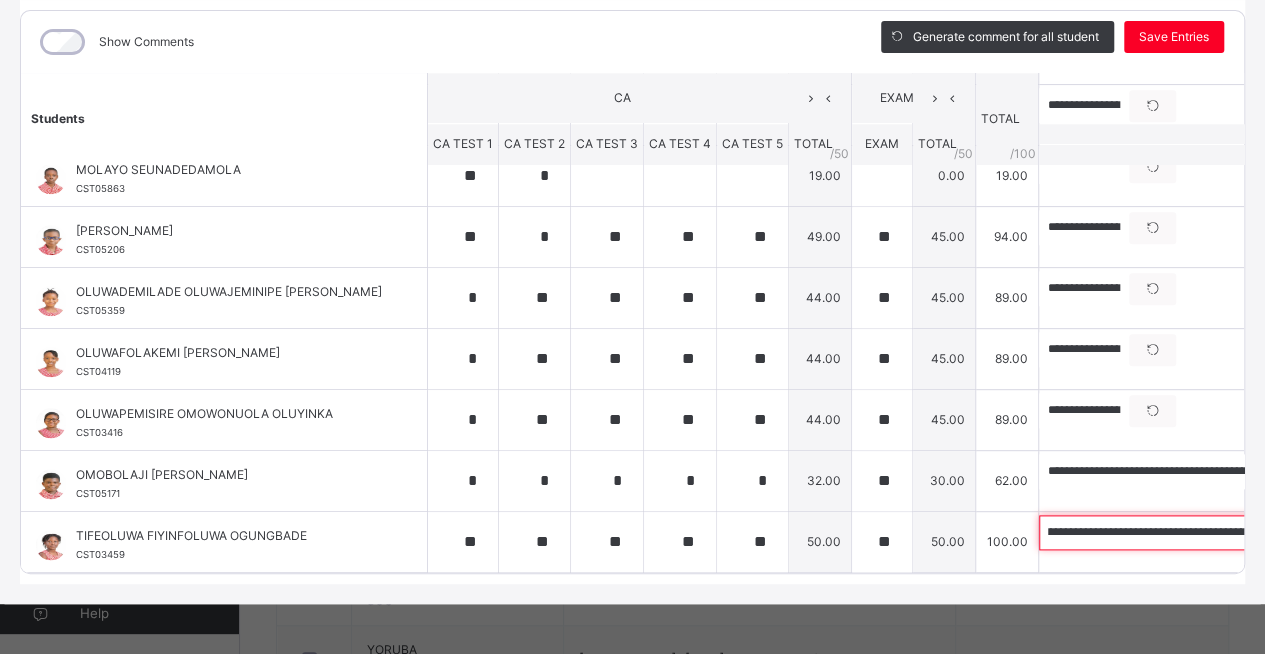 scroll, scrollTop: 0, scrollLeft: 522, axis: horizontal 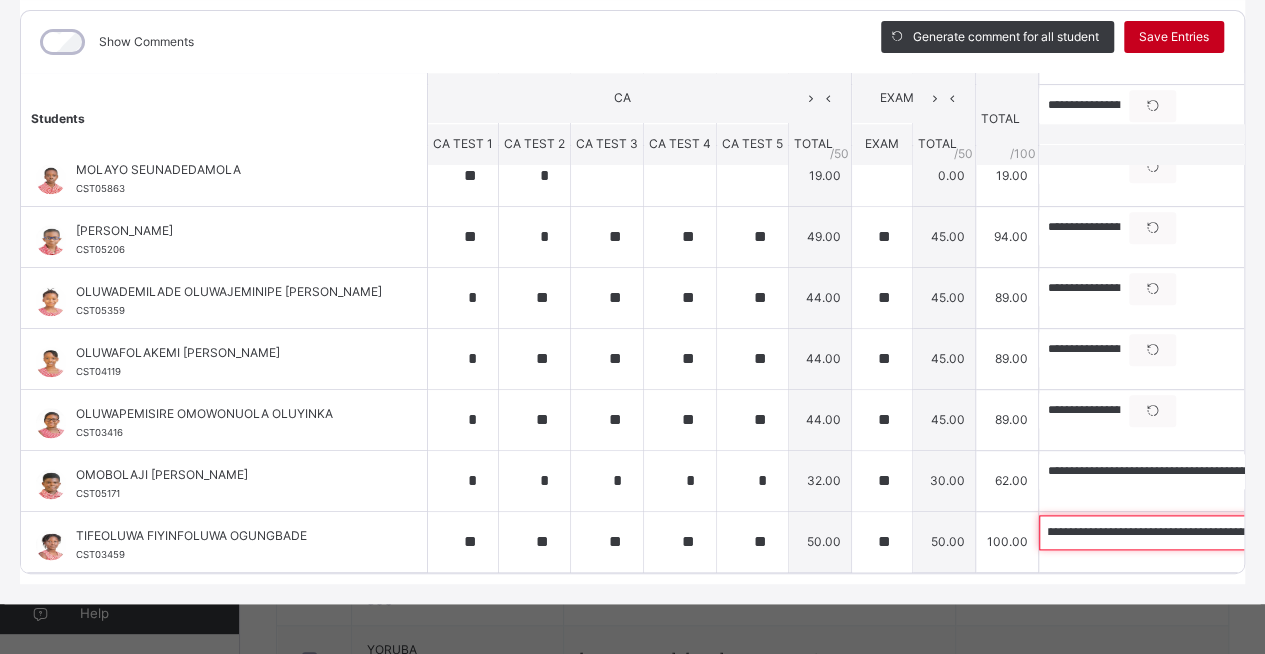 type on "**********" 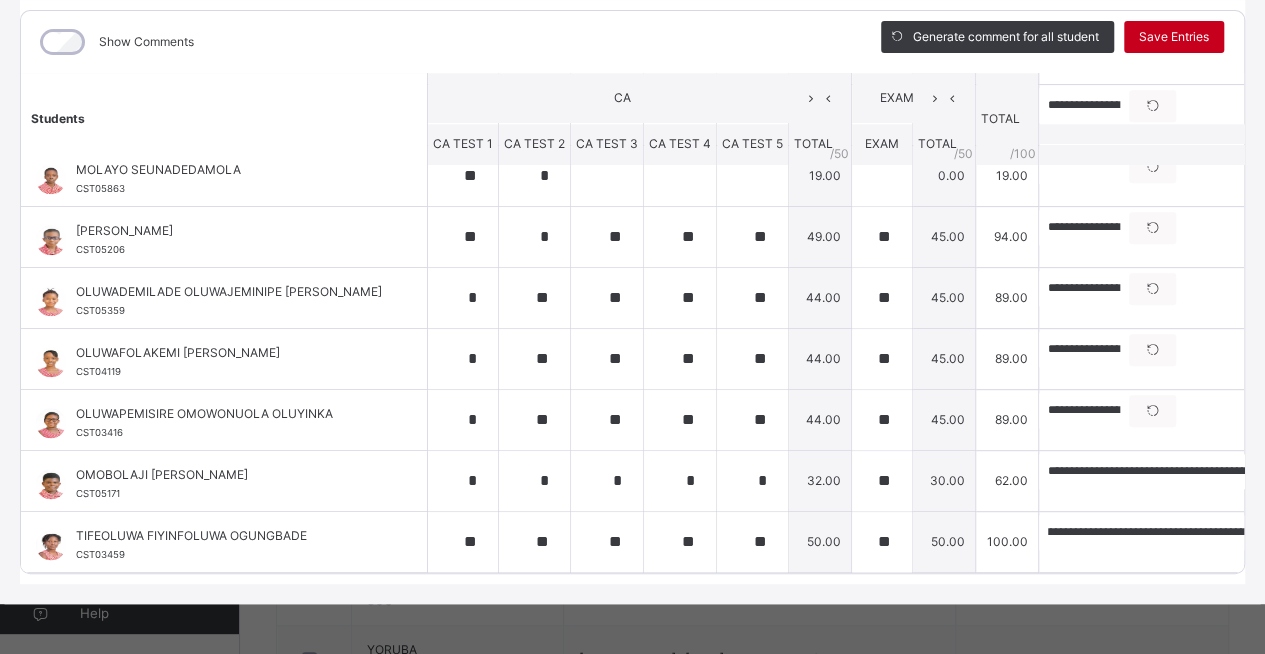 scroll, scrollTop: 0, scrollLeft: 0, axis: both 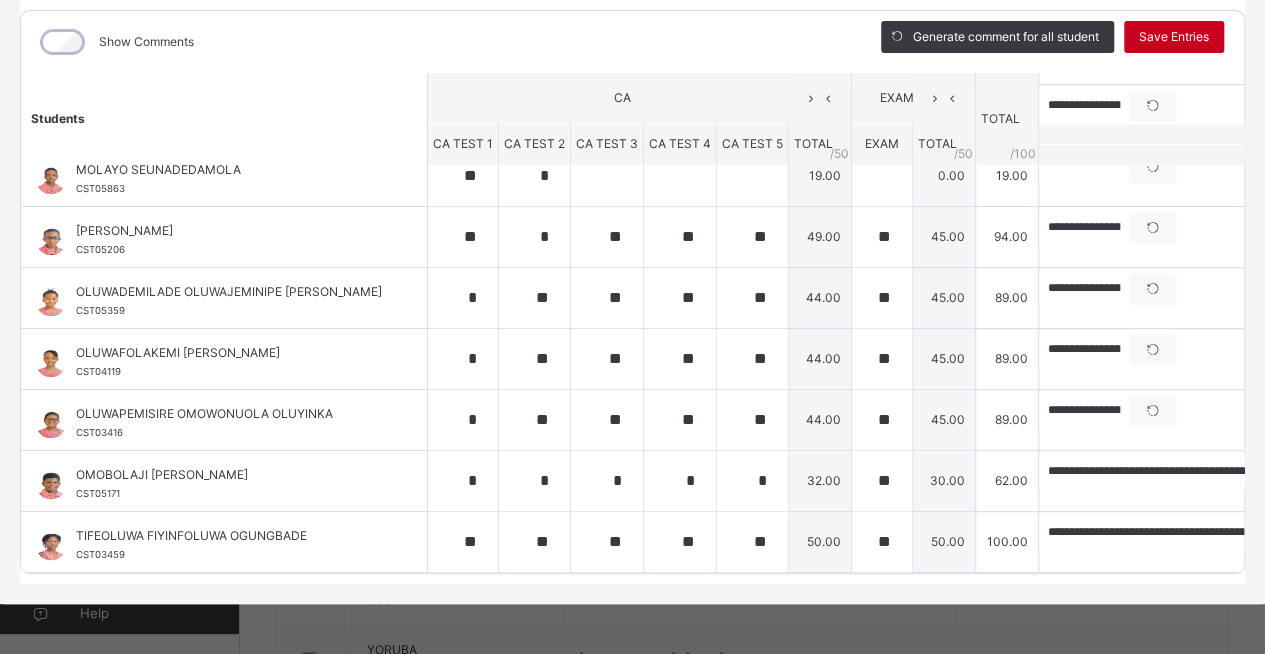 click on "Save Entries" at bounding box center [1174, 37] 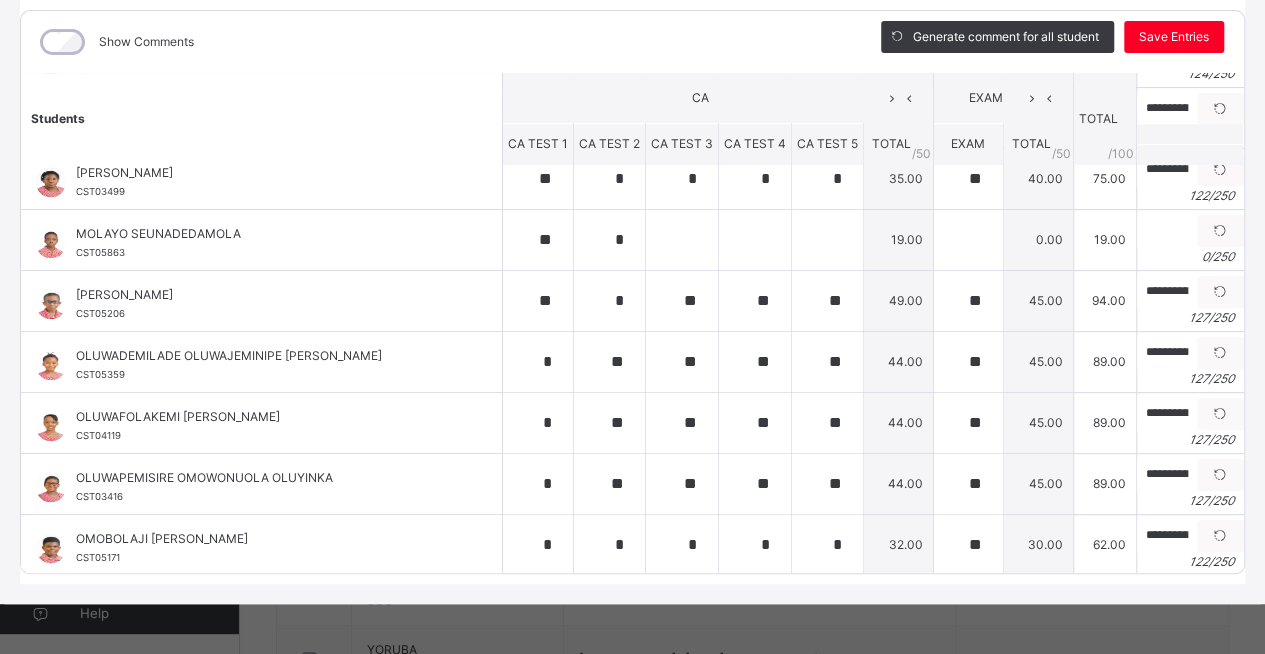 scroll, scrollTop: 1063, scrollLeft: 0, axis: vertical 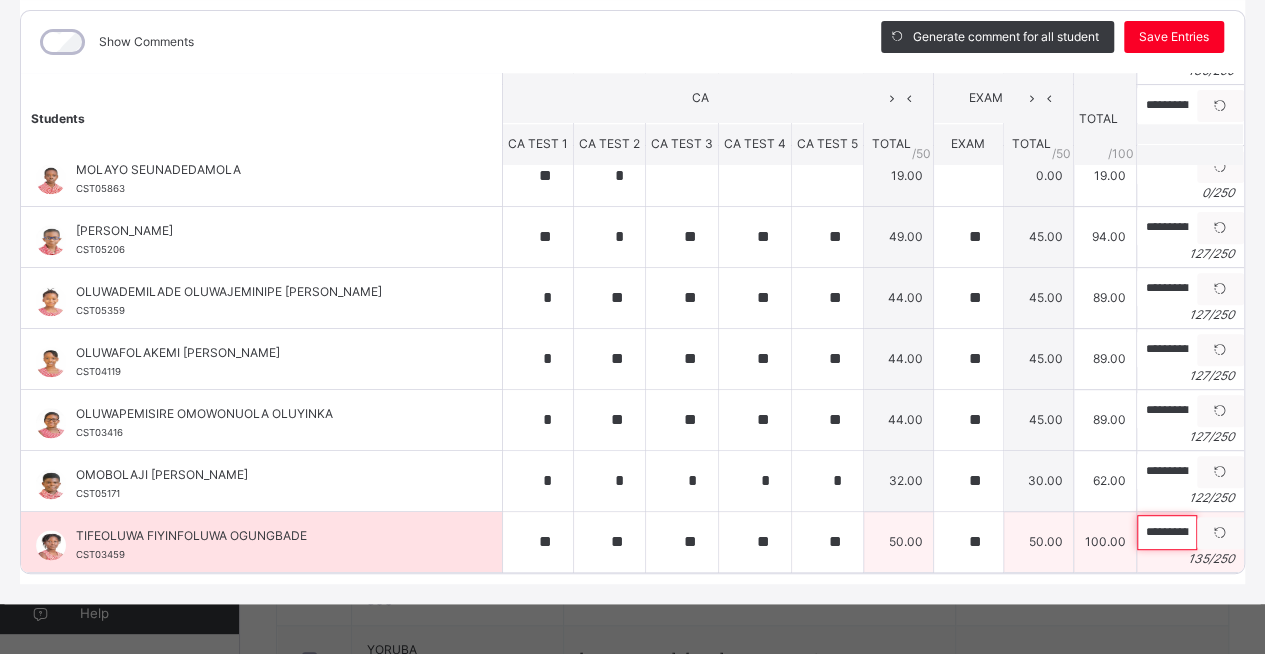 click on "**********" at bounding box center (1167, 532) 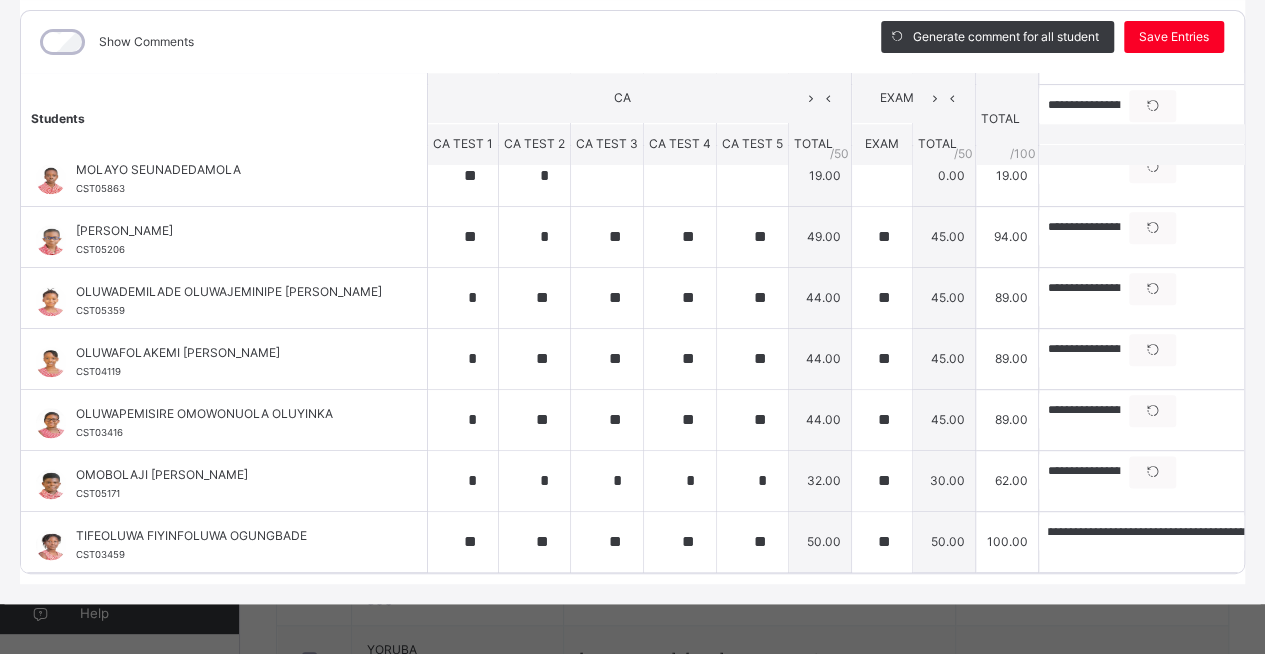 scroll, scrollTop: 0, scrollLeft: 0, axis: both 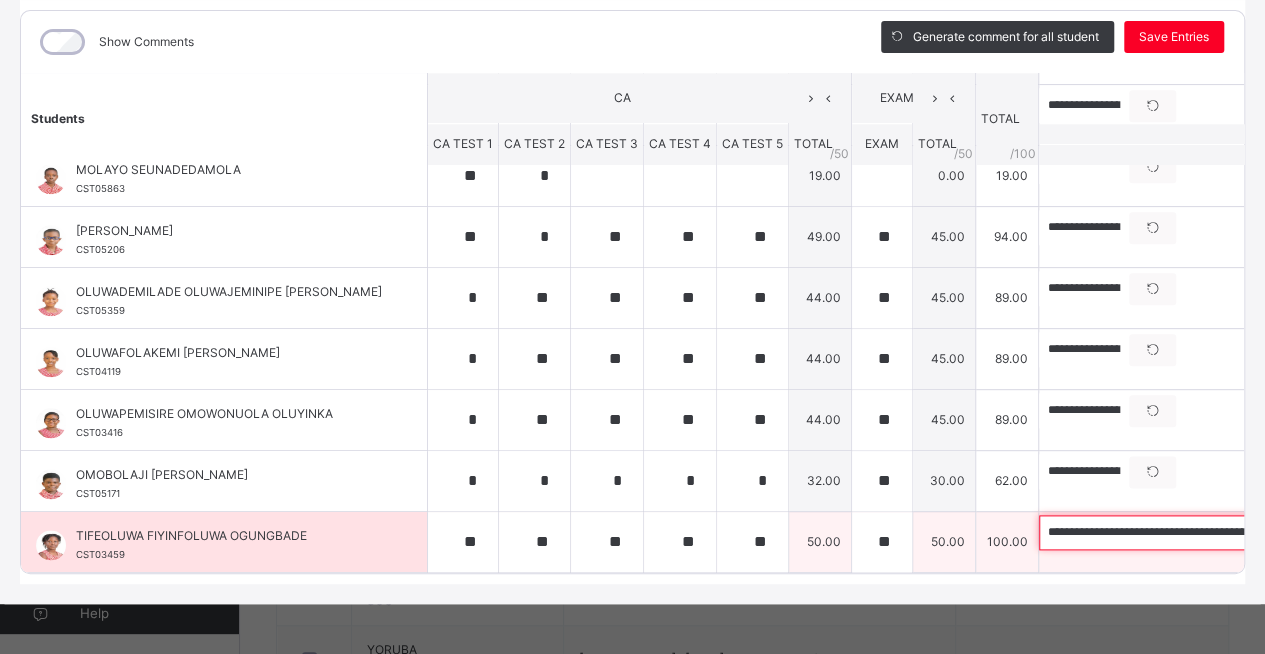 click on "**********" at bounding box center [1169, 532] 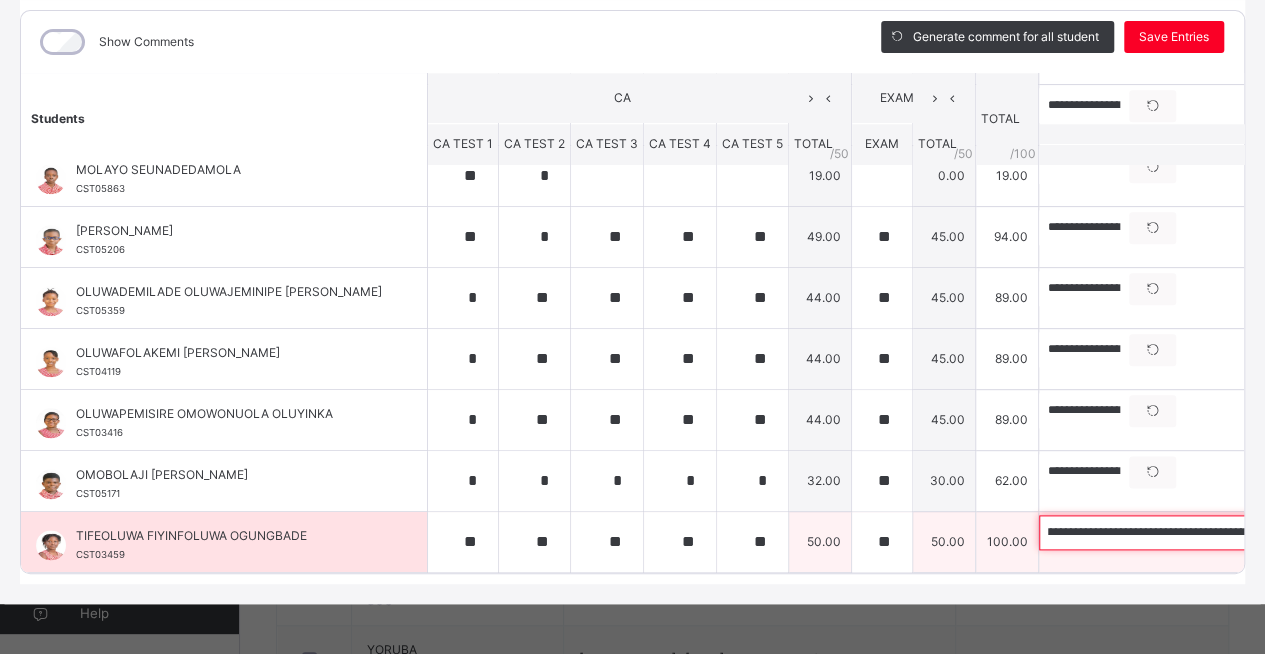 scroll, scrollTop: 0, scrollLeft: 522, axis: horizontal 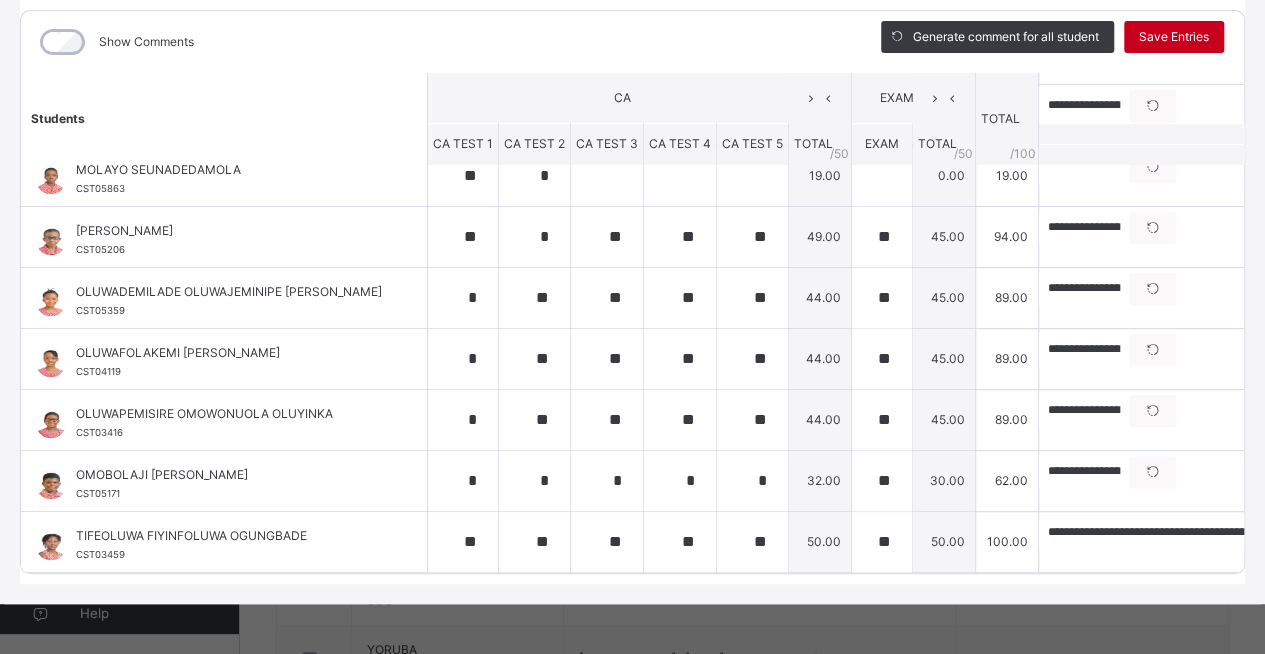 click on "Save Entries" at bounding box center (1174, 37) 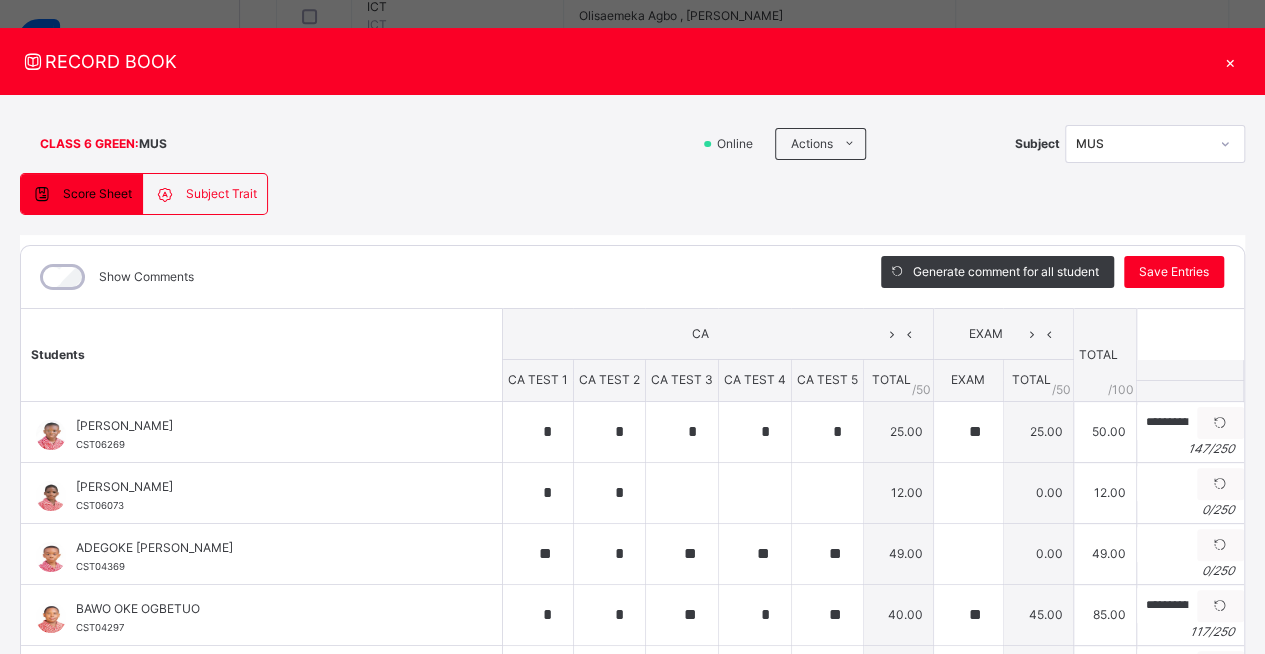 scroll, scrollTop: 0, scrollLeft: 0, axis: both 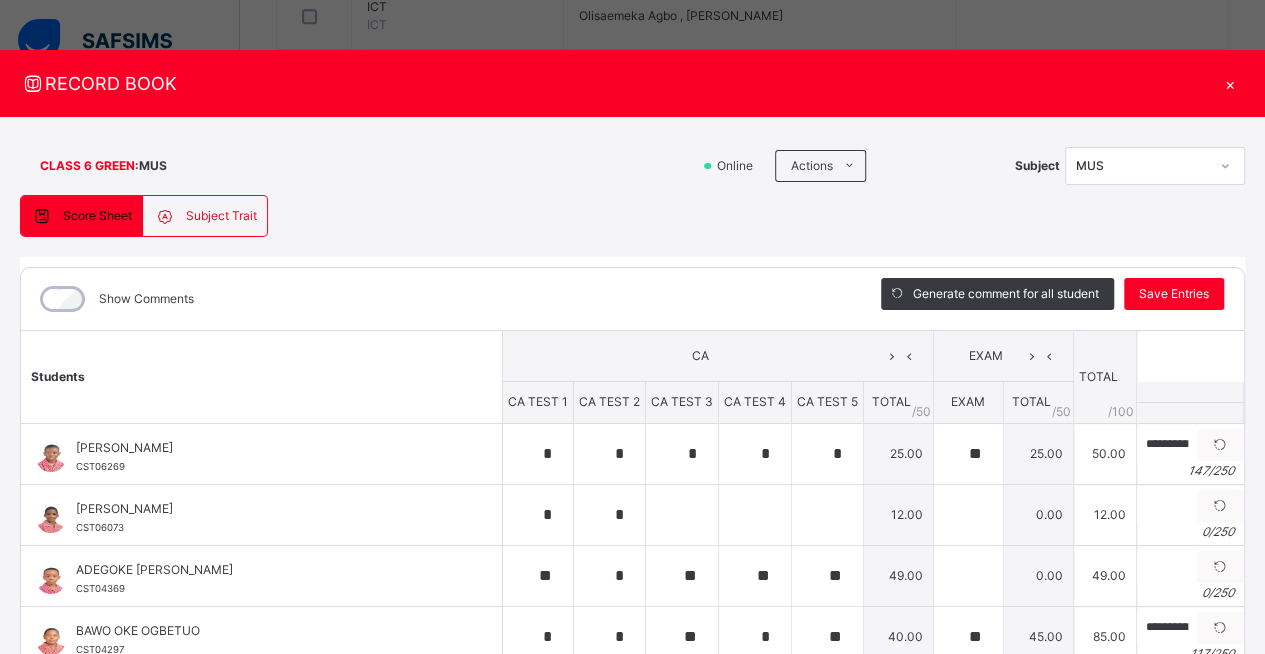 click on "×" at bounding box center [1230, 83] 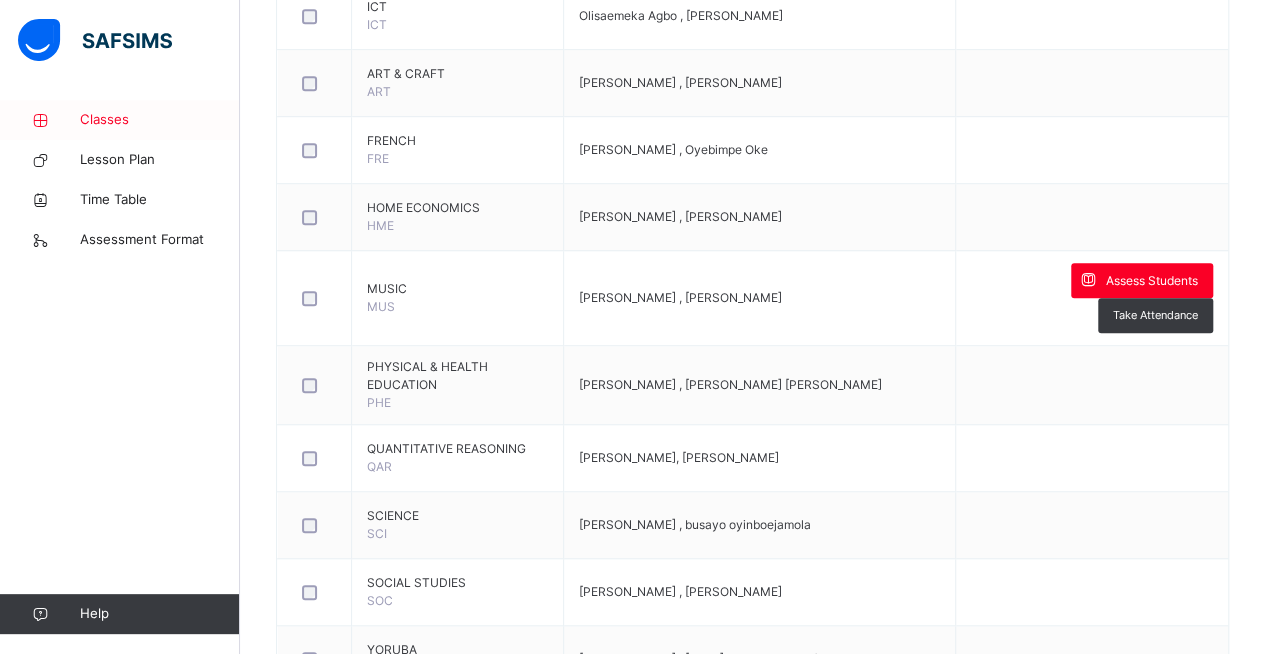 click on "Classes" at bounding box center (160, 120) 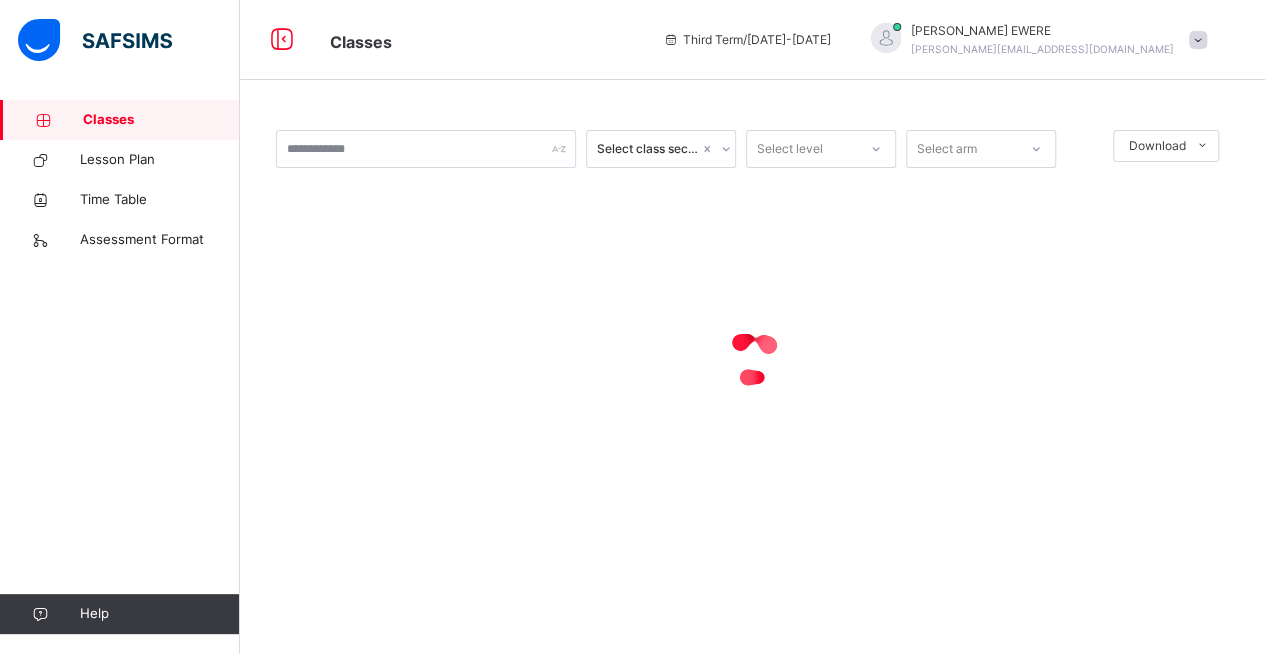 scroll, scrollTop: 0, scrollLeft: 0, axis: both 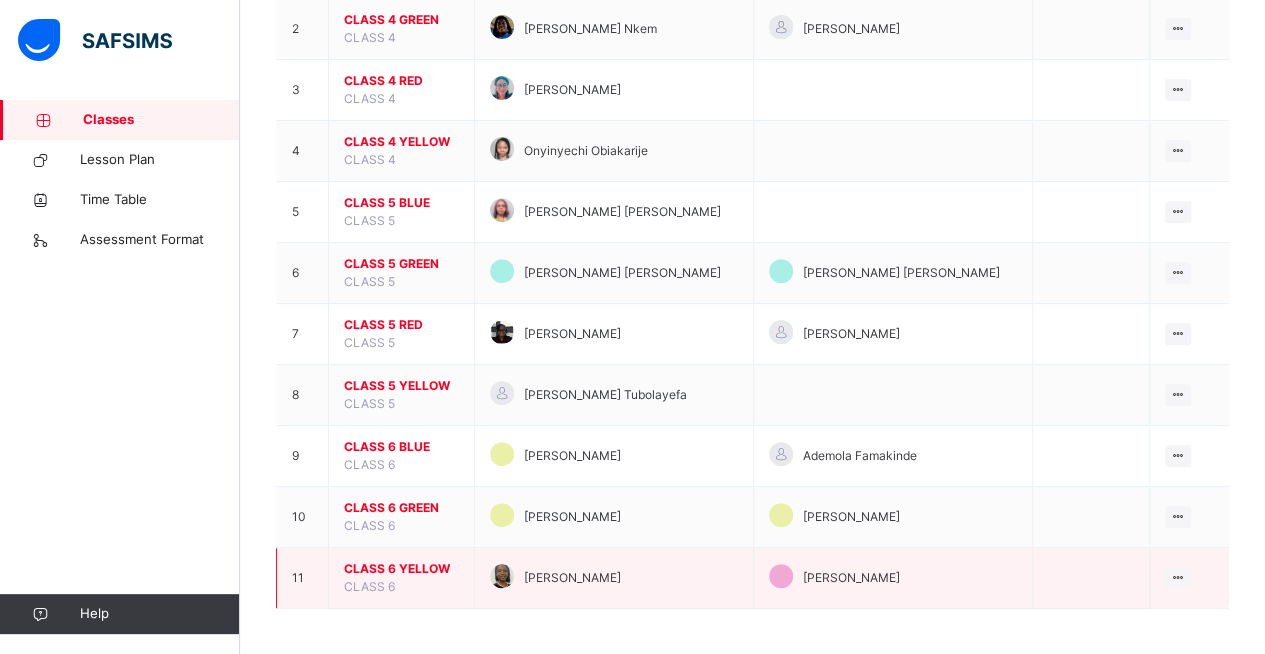 click on "CLASS 6   YELLOW   CLASS 6" at bounding box center (402, 578) 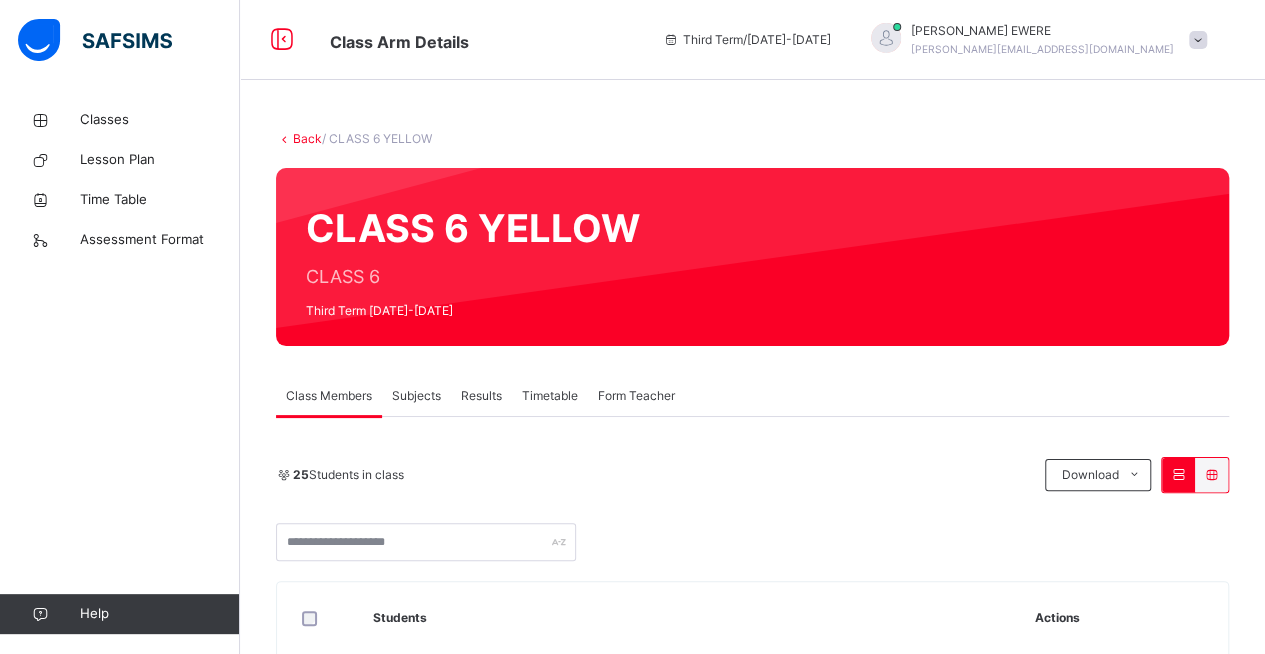 click on "Subjects" at bounding box center [416, 396] 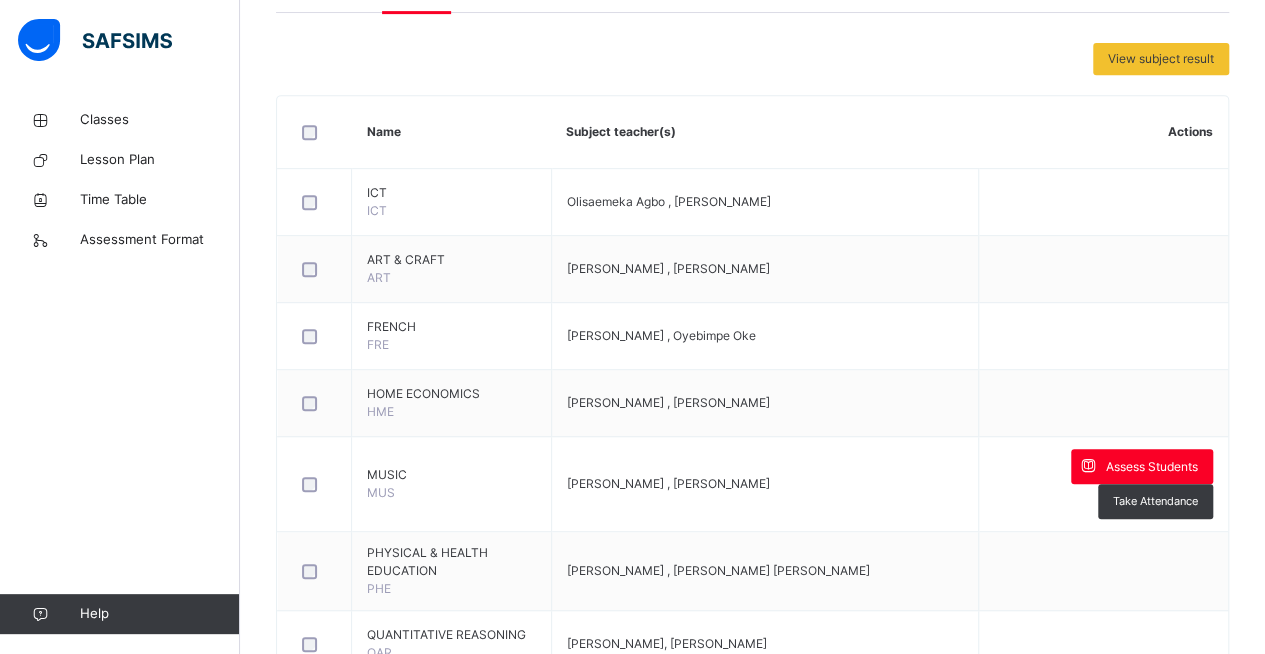 scroll, scrollTop: 434, scrollLeft: 0, axis: vertical 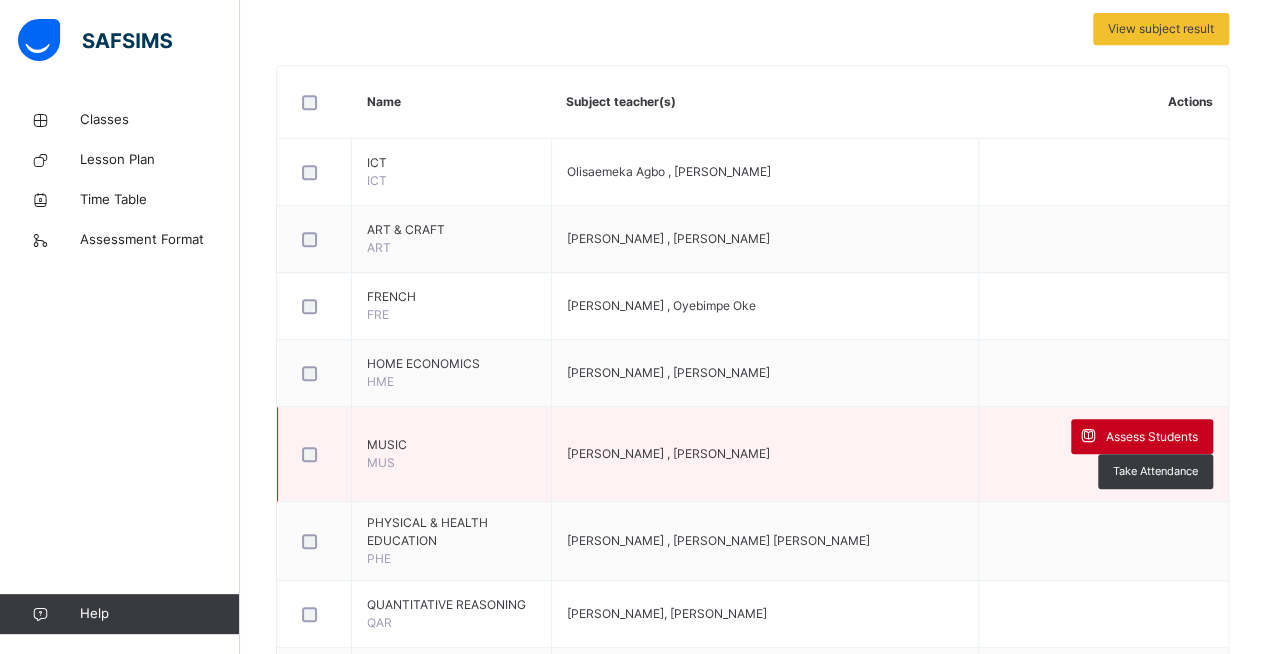 click on "Assess Students" at bounding box center (1152, 437) 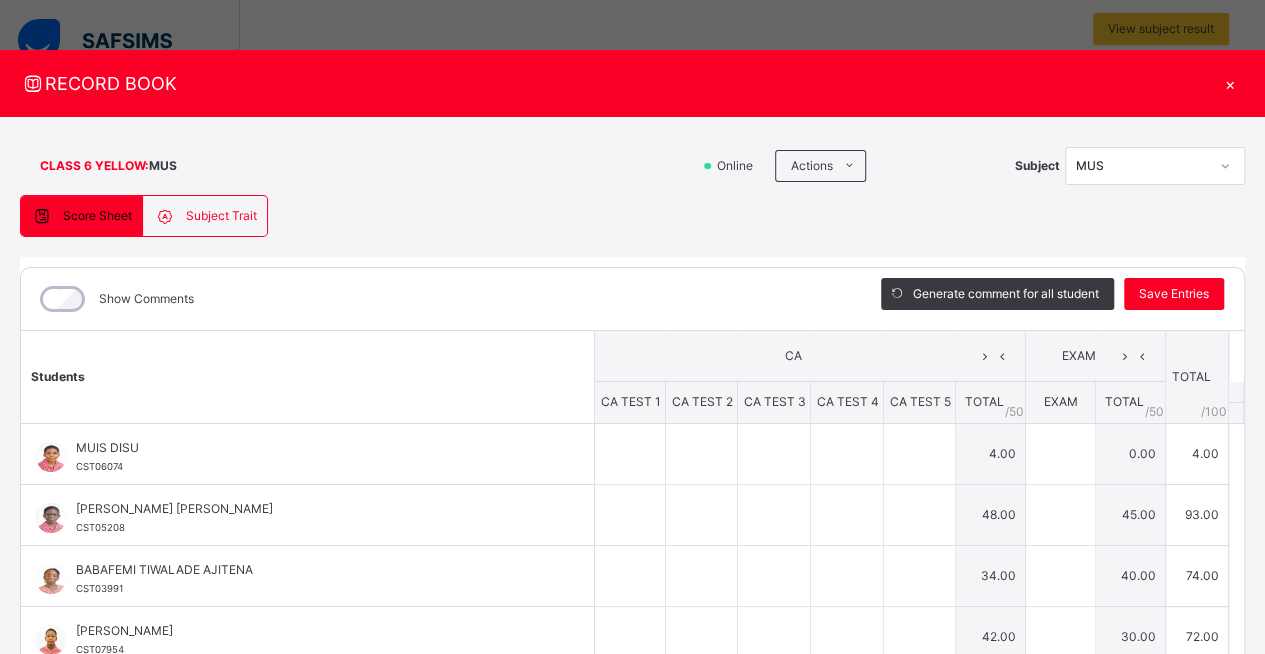 type on "*" 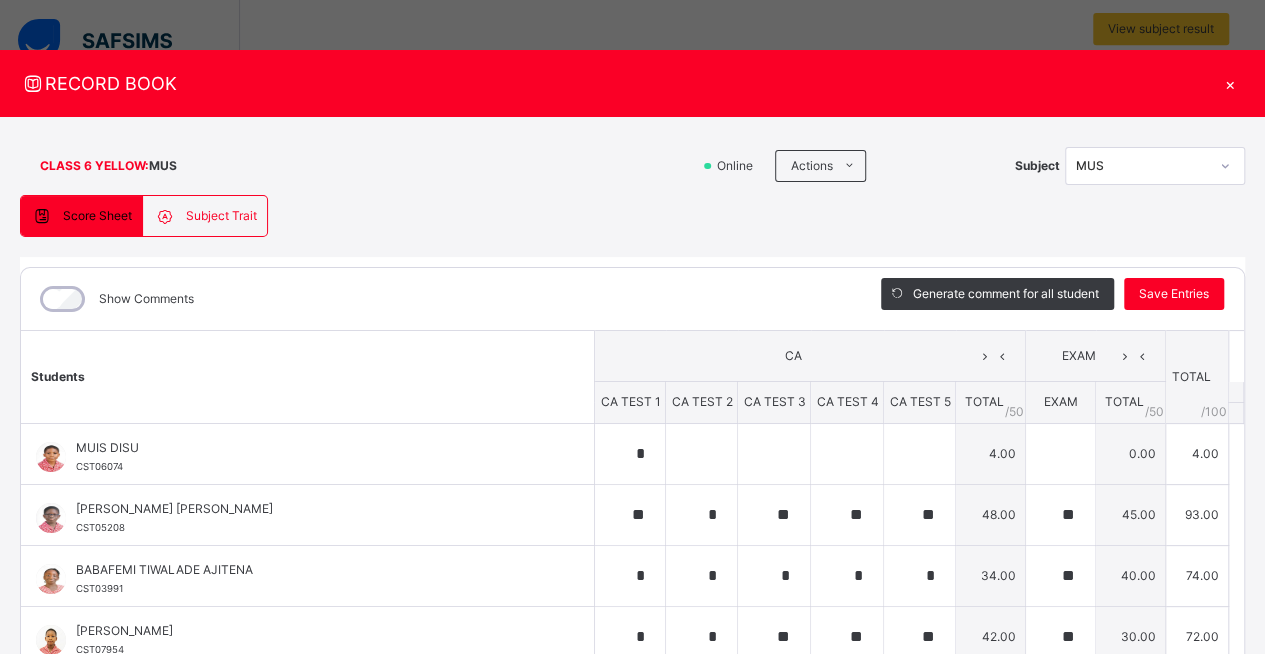 type on "*" 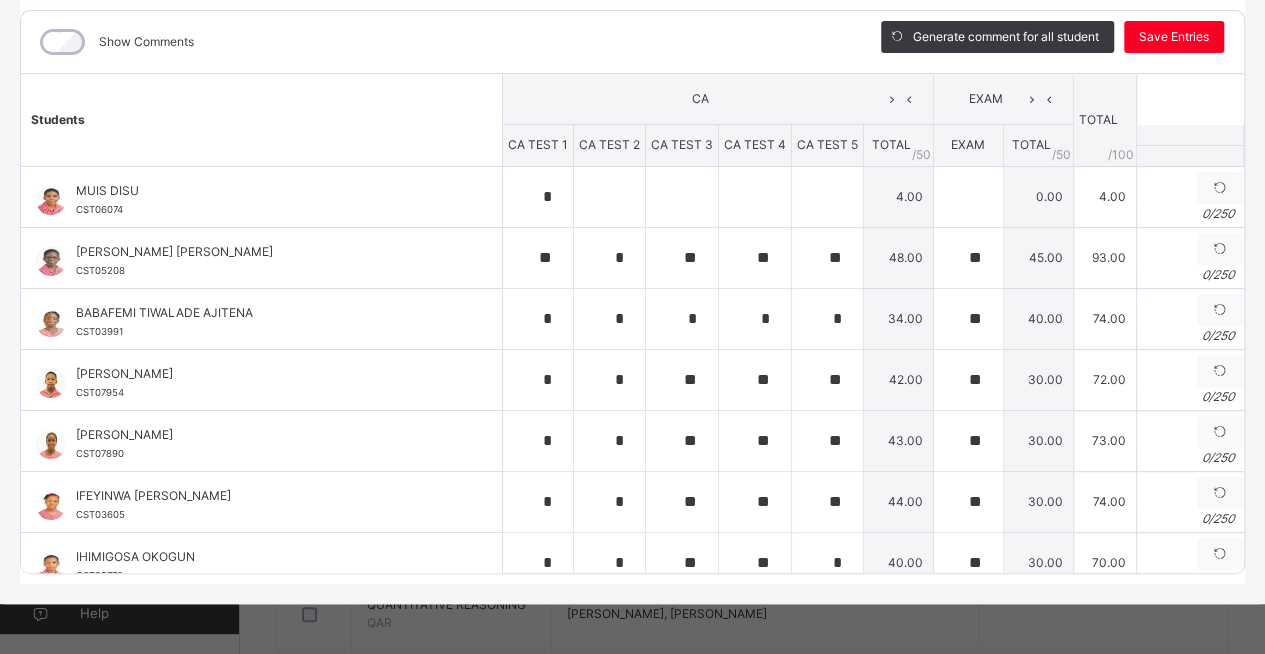 scroll, scrollTop: 271, scrollLeft: 0, axis: vertical 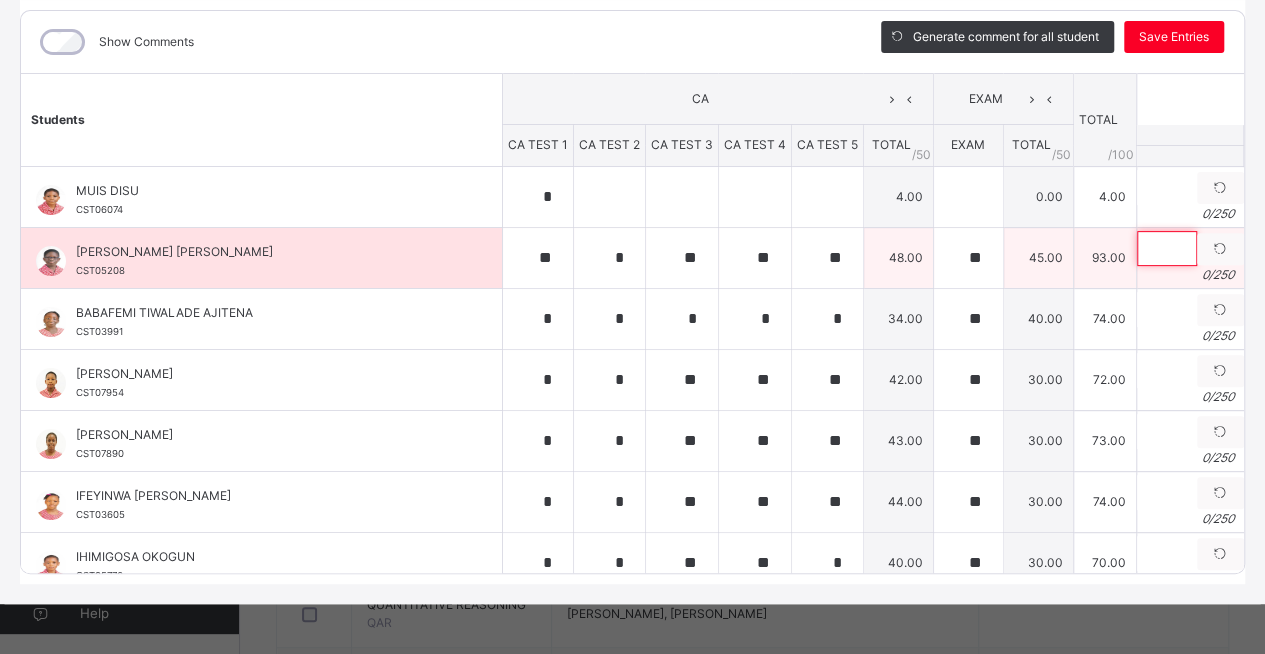 click at bounding box center (1167, 248) 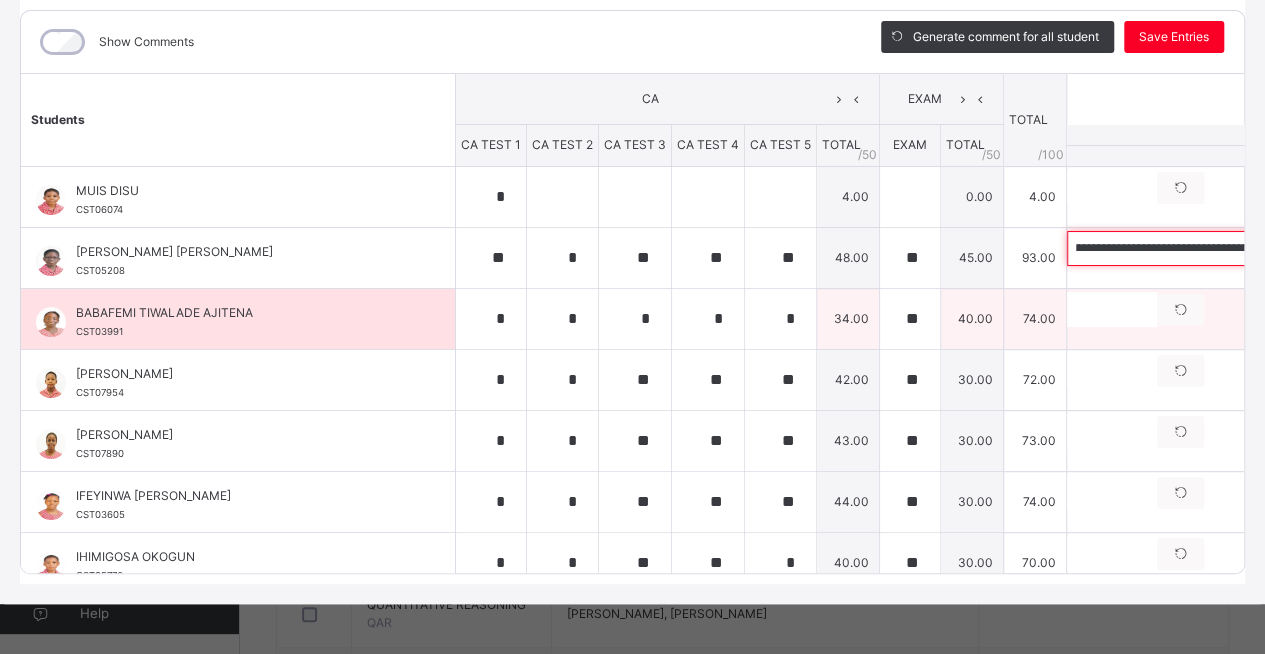 scroll, scrollTop: 0, scrollLeft: 498, axis: horizontal 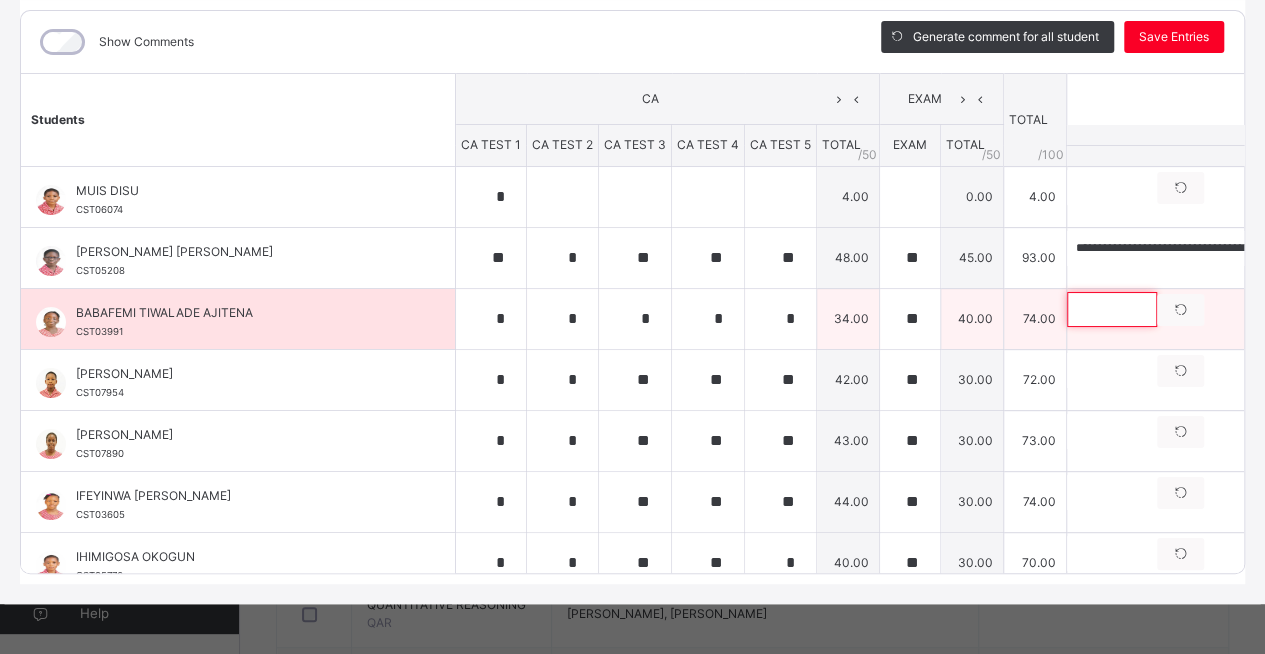 click at bounding box center [1112, 309] 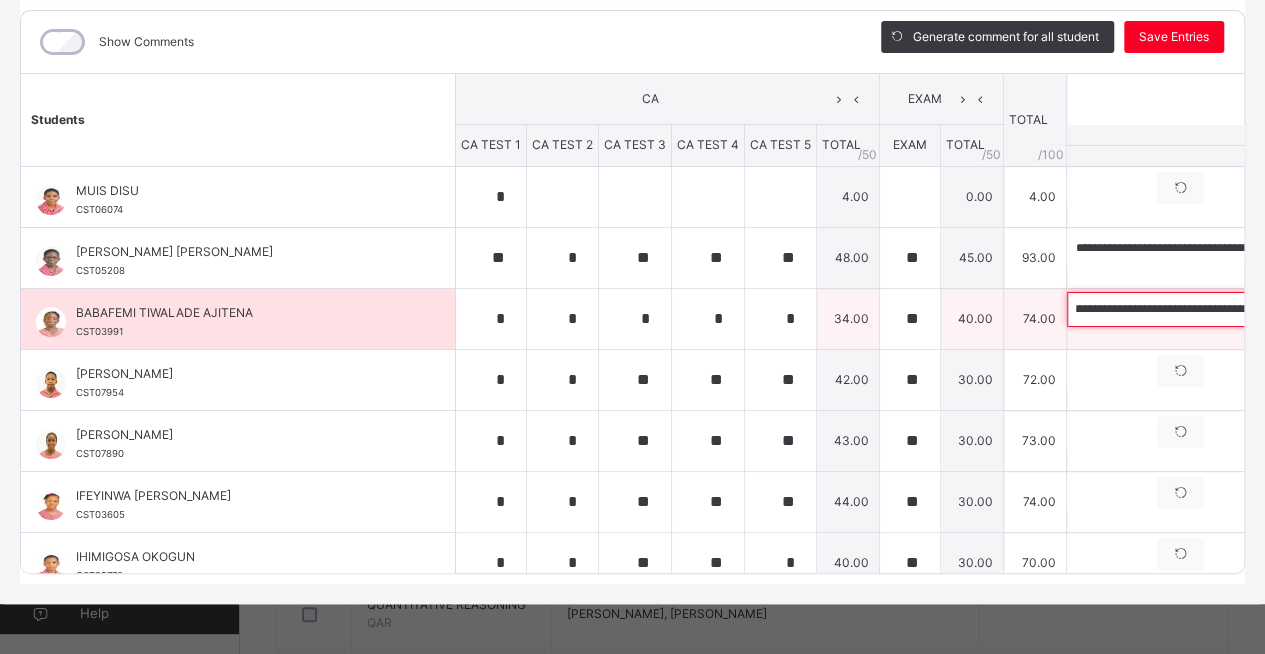 scroll, scrollTop: 0, scrollLeft: 0, axis: both 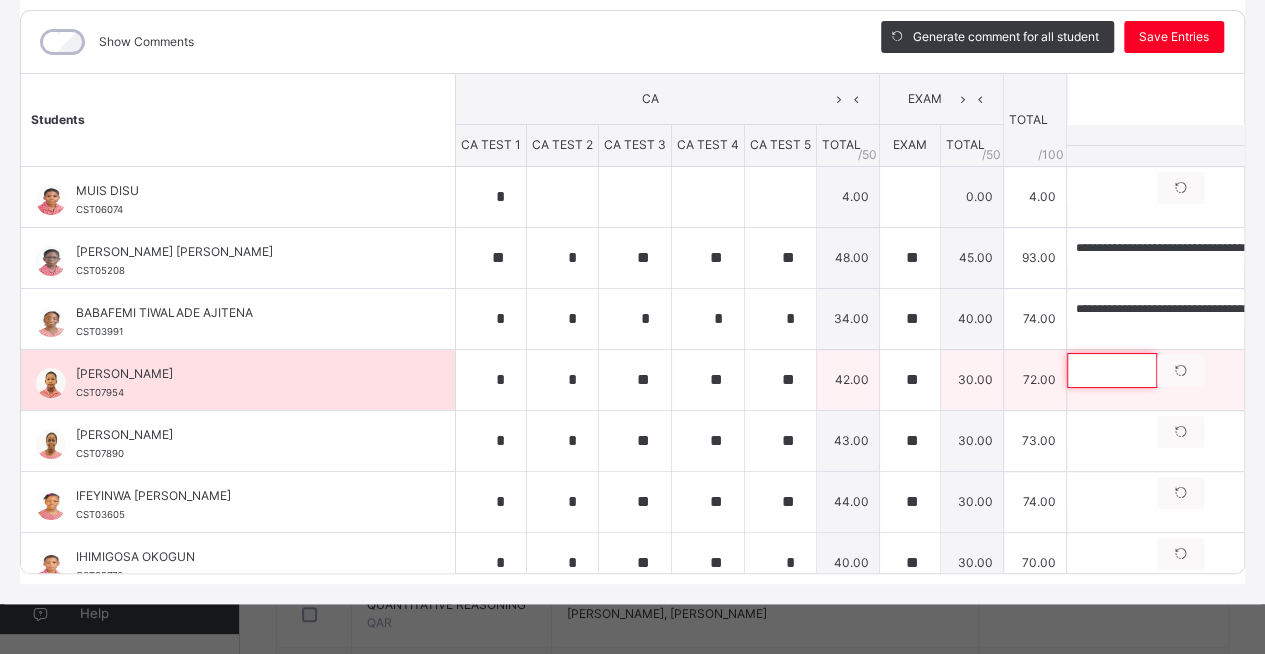 click at bounding box center [1112, 370] 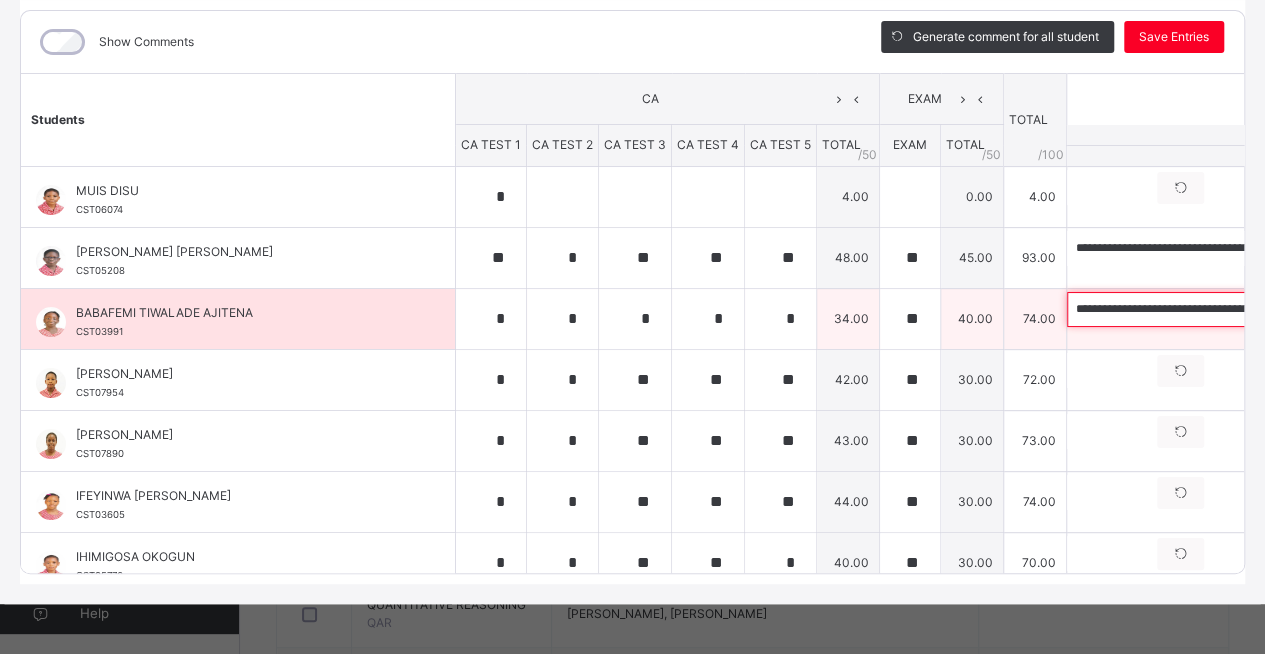 click on "**********" at bounding box center [1197, 309] 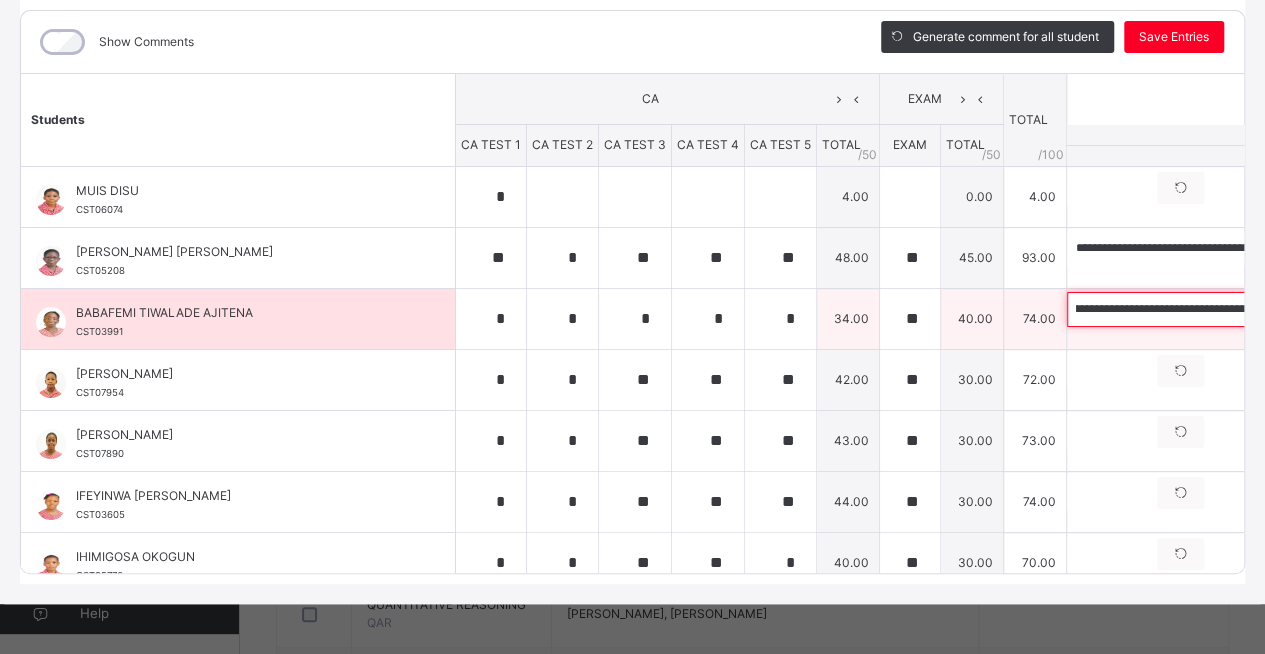 scroll, scrollTop: 0, scrollLeft: 225, axis: horizontal 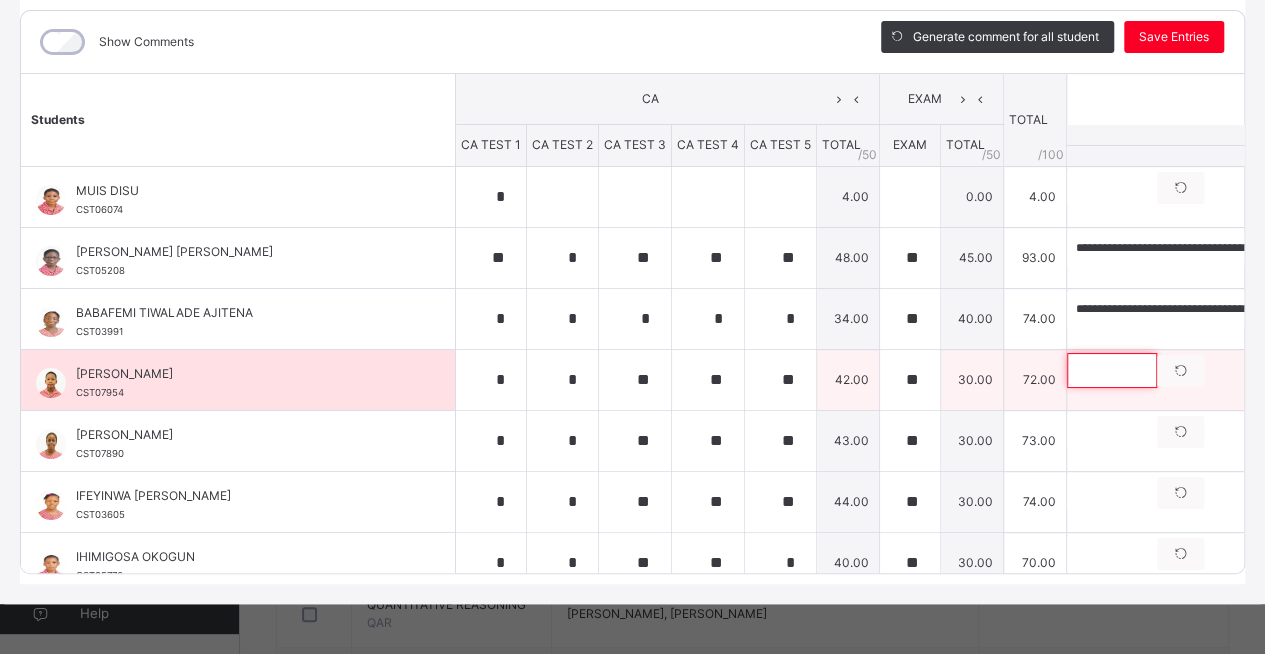 click at bounding box center [1112, 370] 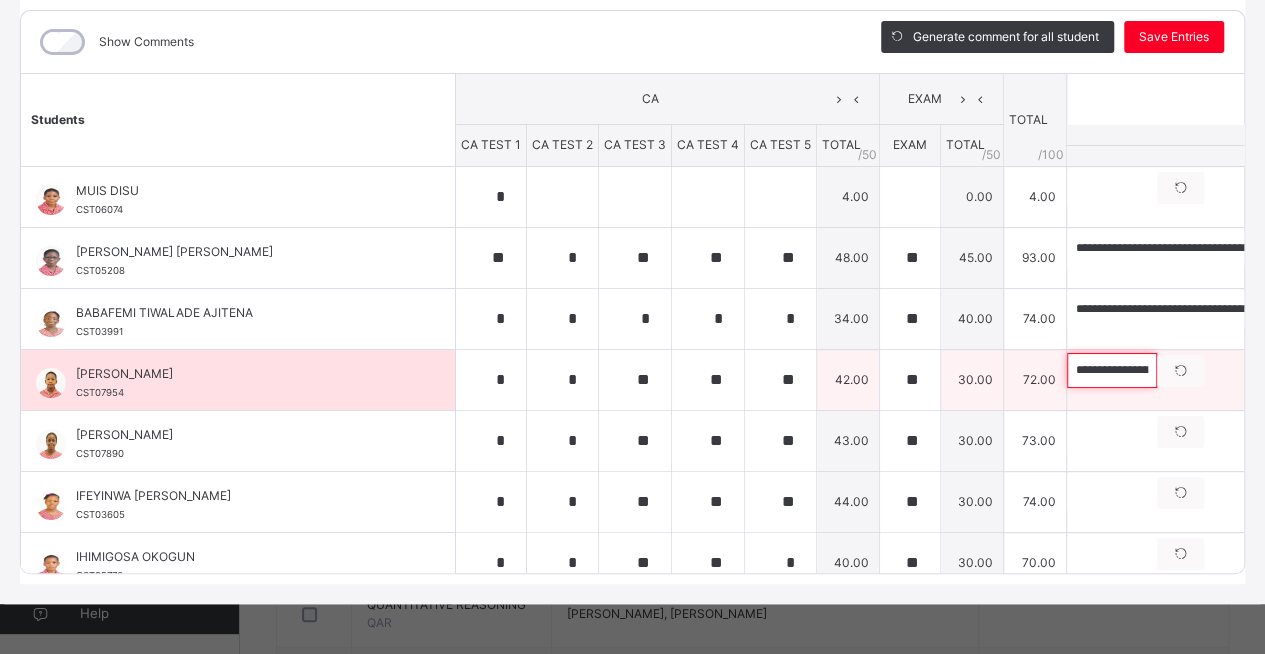 scroll, scrollTop: 0, scrollLeft: 476, axis: horizontal 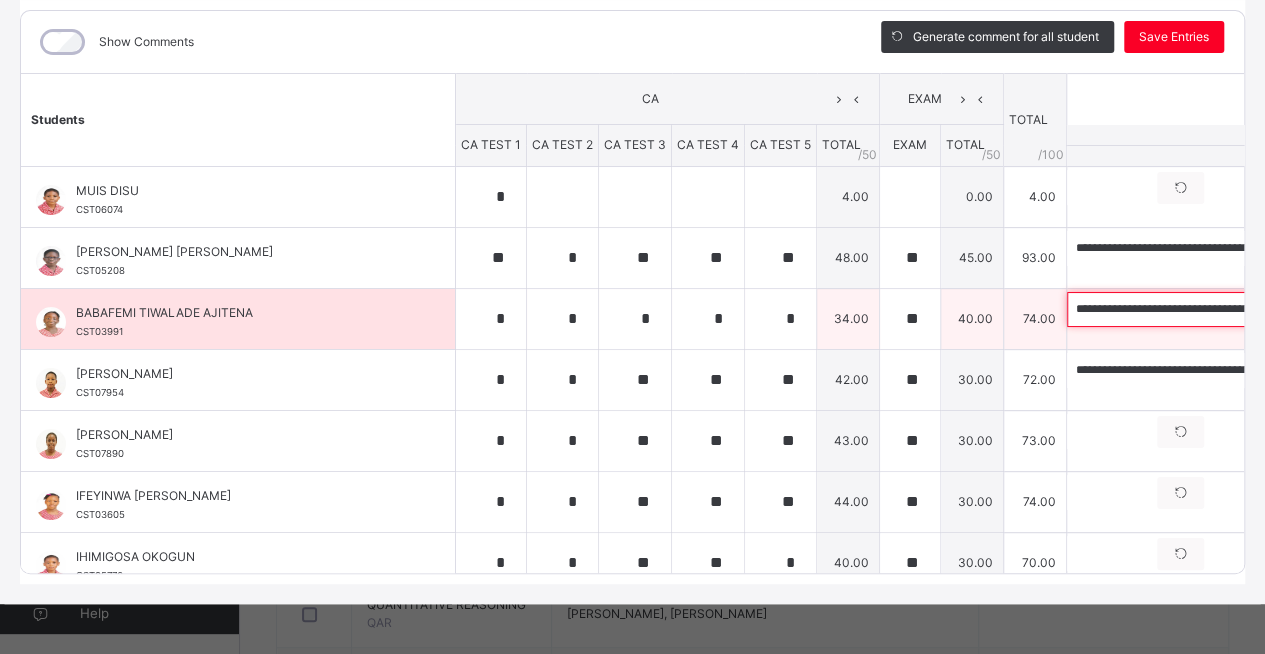 click on "**********" at bounding box center (1197, 309) 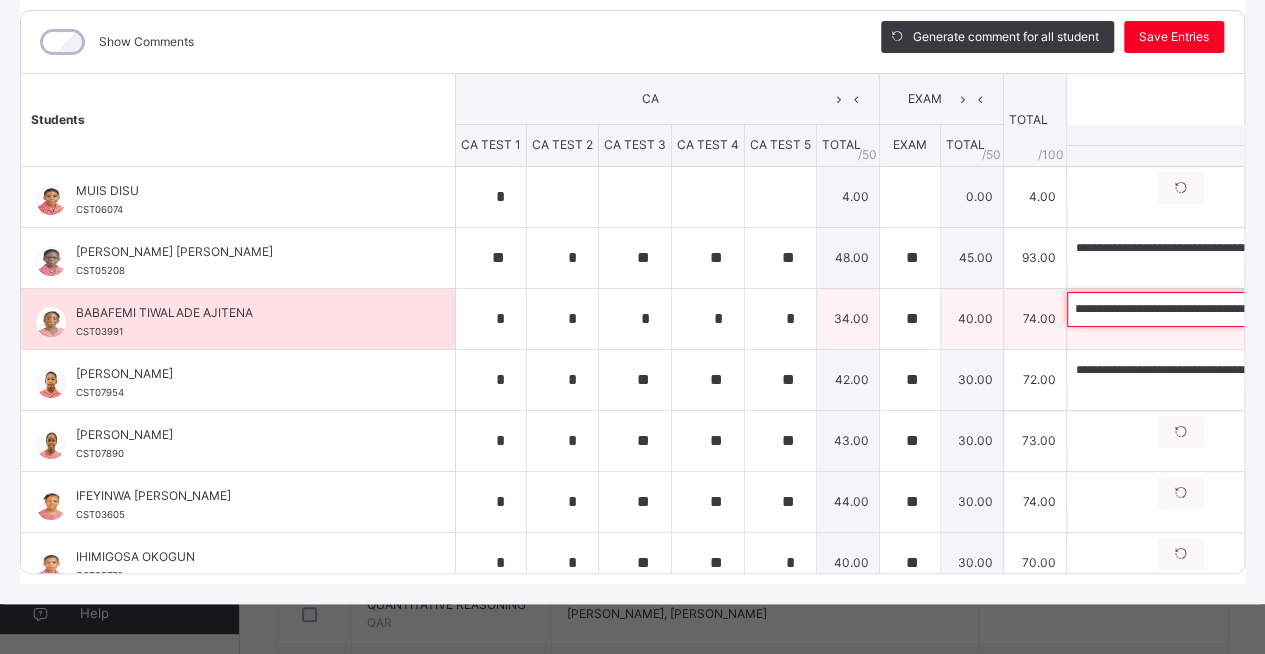 scroll, scrollTop: 0, scrollLeft: 156, axis: horizontal 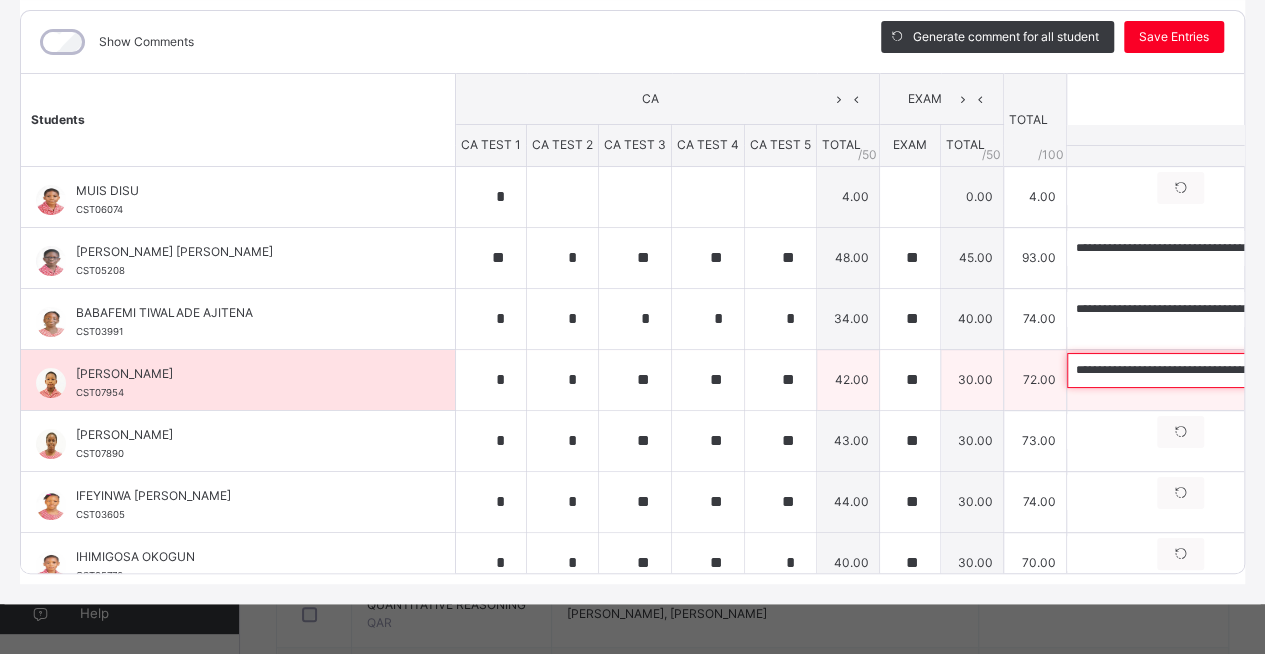 click on "**********" at bounding box center [1197, 370] 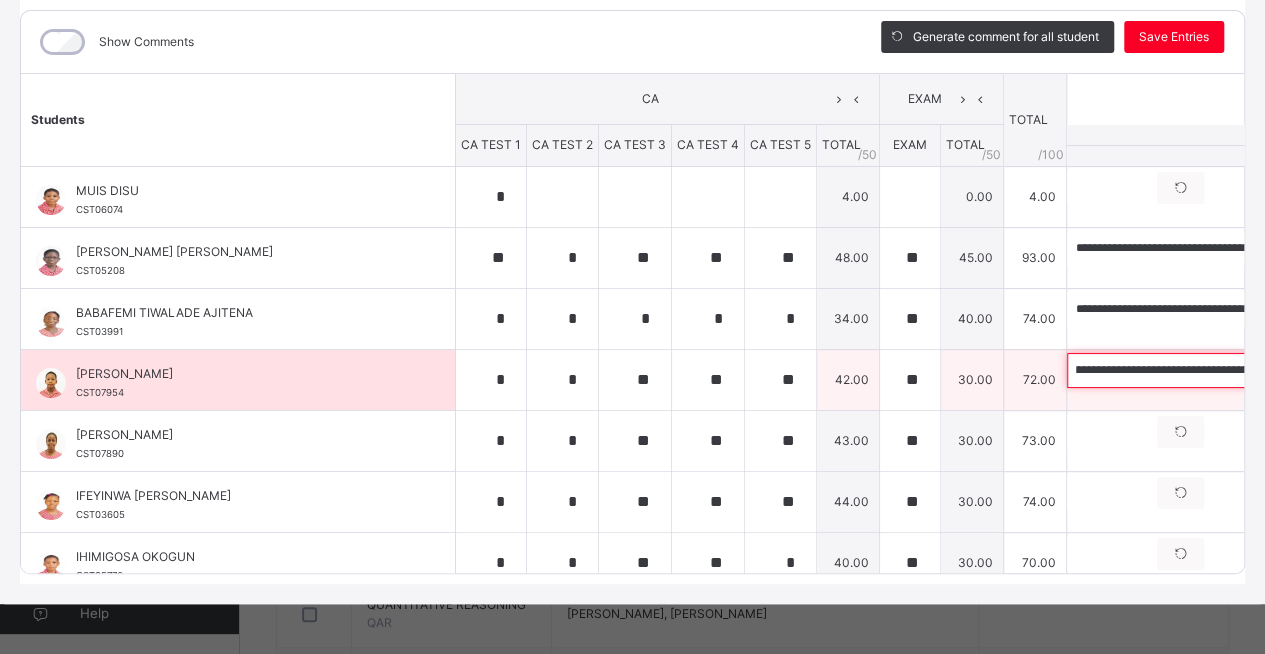 scroll, scrollTop: 0, scrollLeft: 449, axis: horizontal 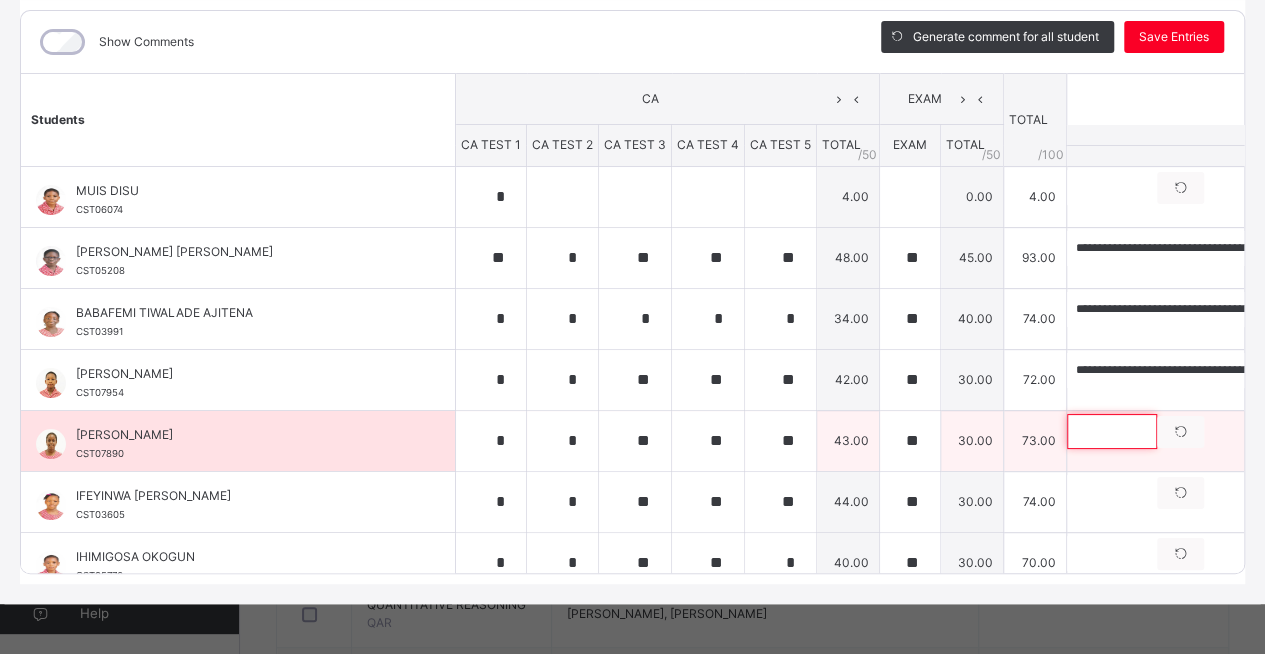 click at bounding box center [1112, 431] 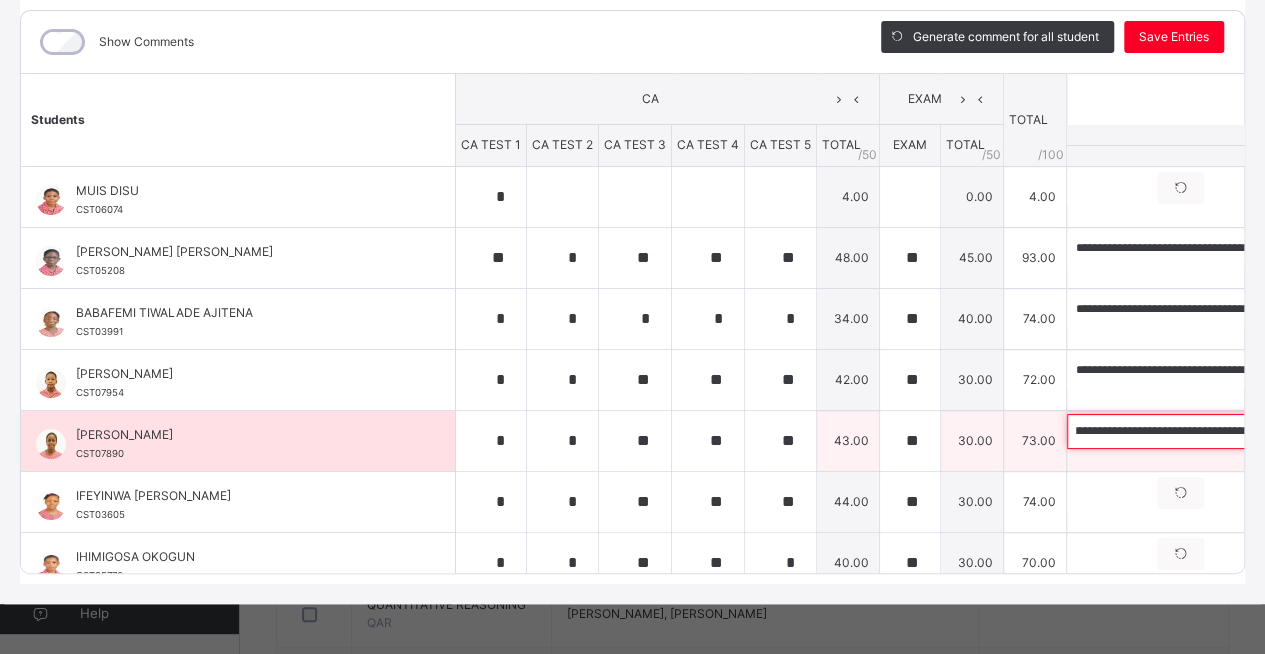scroll, scrollTop: 0, scrollLeft: 0, axis: both 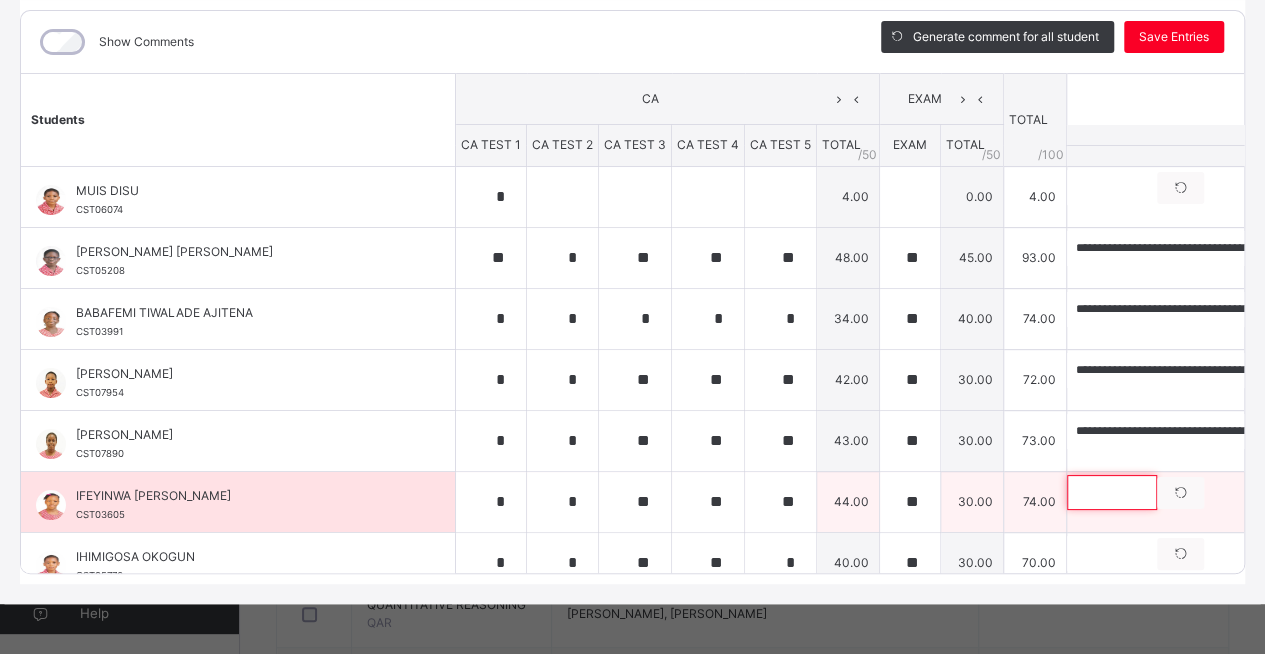 click at bounding box center (1112, 492) 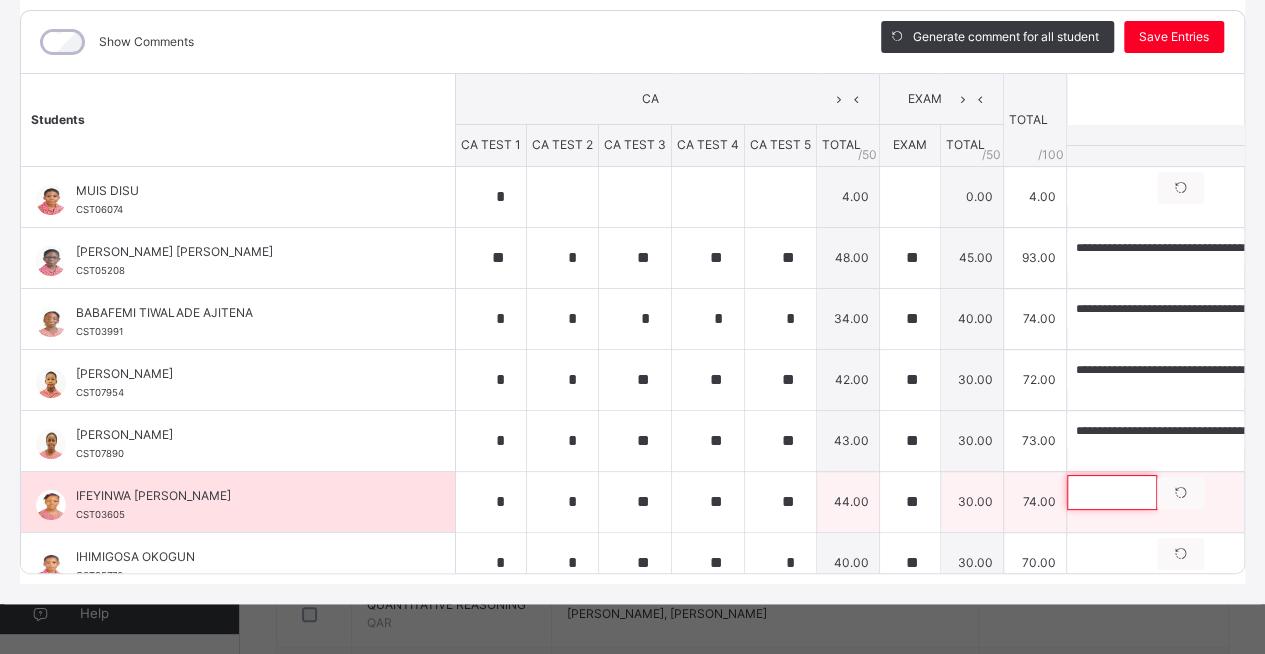 paste on "**********" 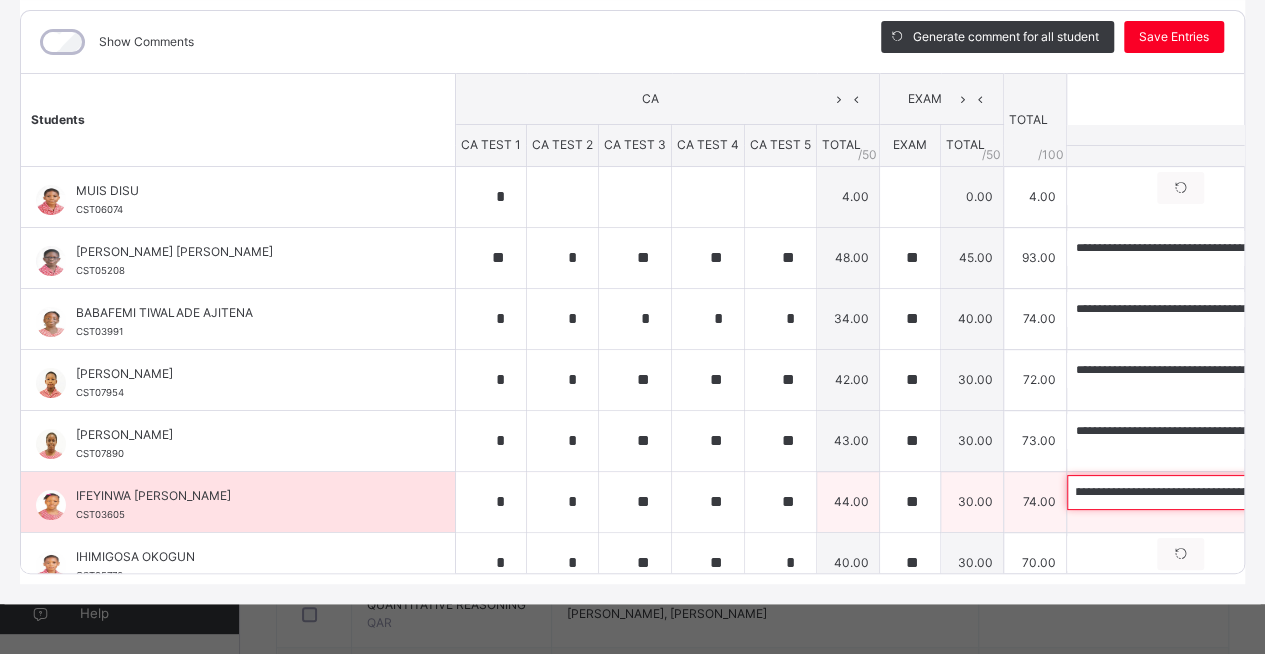 scroll, scrollTop: 0, scrollLeft: 330, axis: horizontal 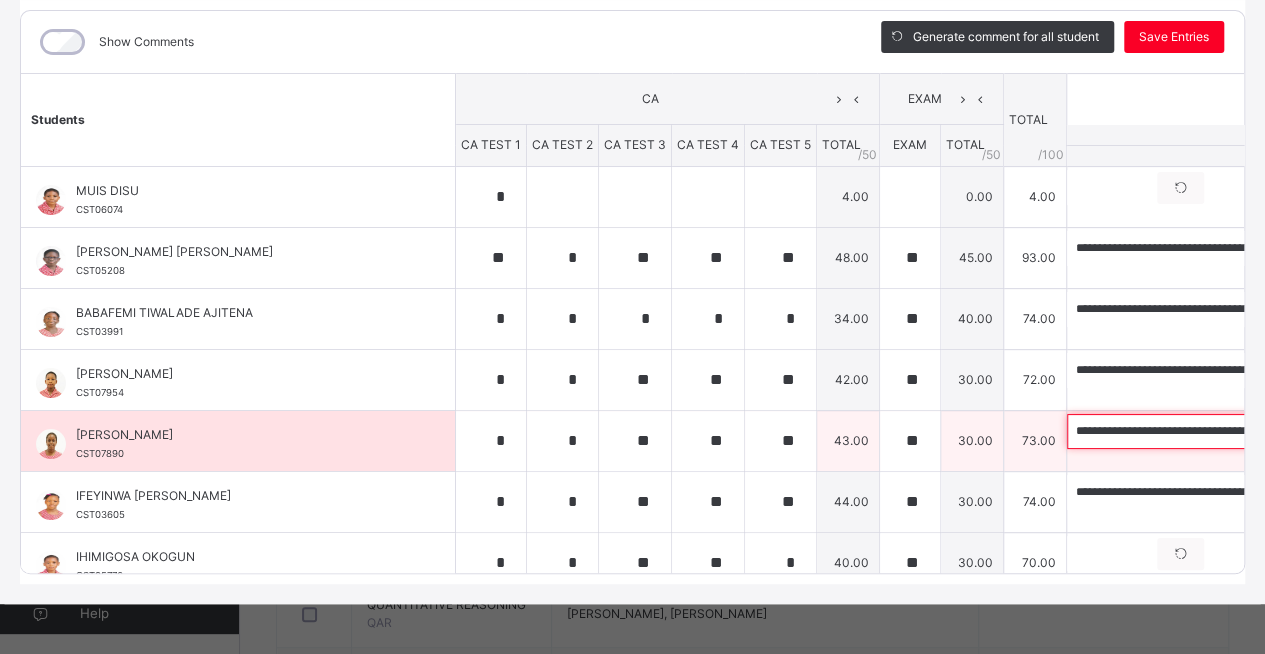 click on "**********" at bounding box center [1197, 431] 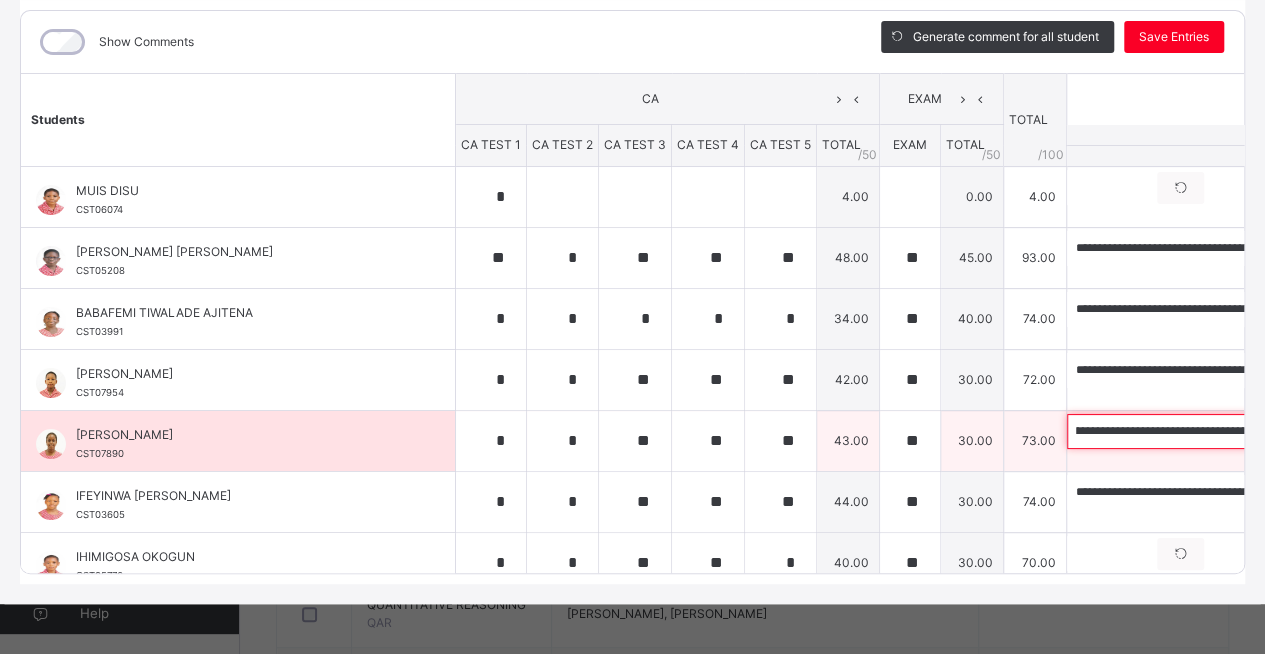 scroll, scrollTop: 0, scrollLeft: 191, axis: horizontal 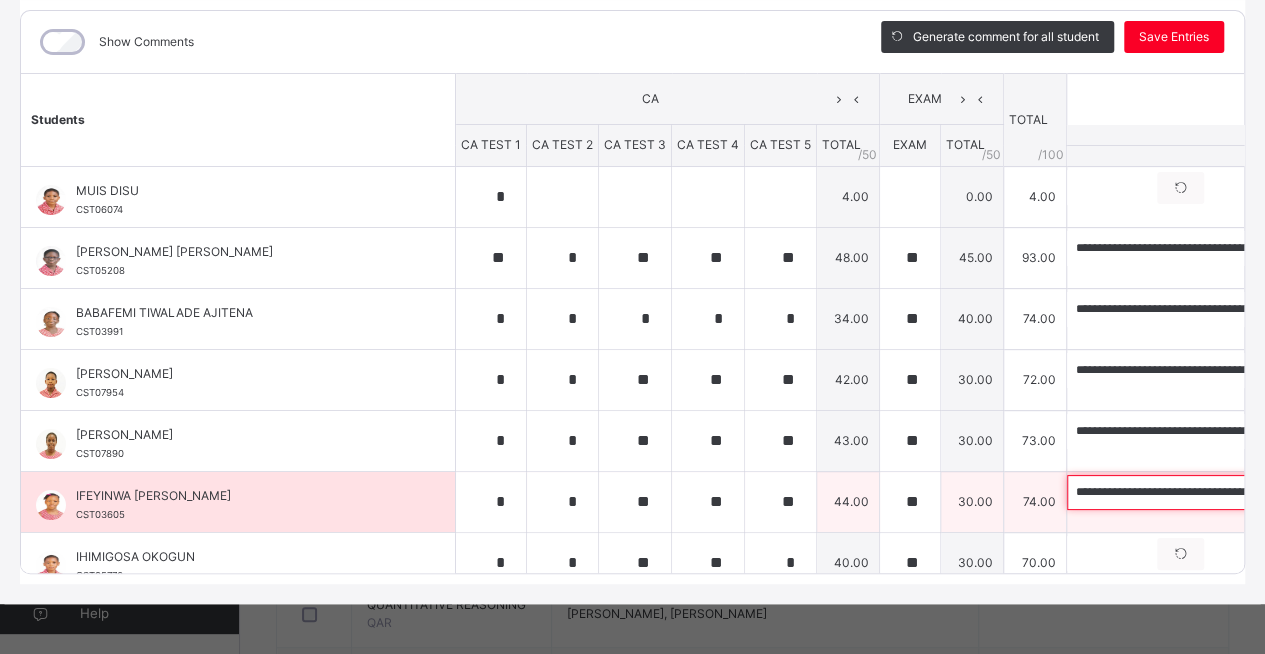 click on "**********" at bounding box center [1197, 492] 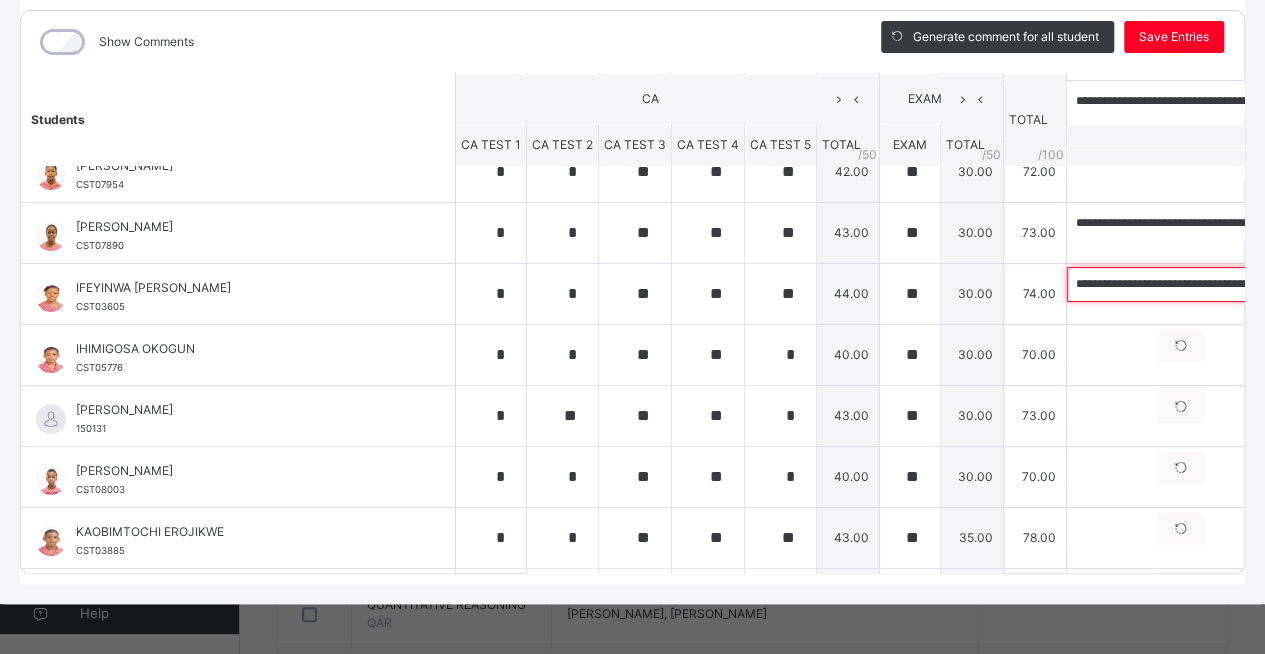 scroll, scrollTop: 263, scrollLeft: 0, axis: vertical 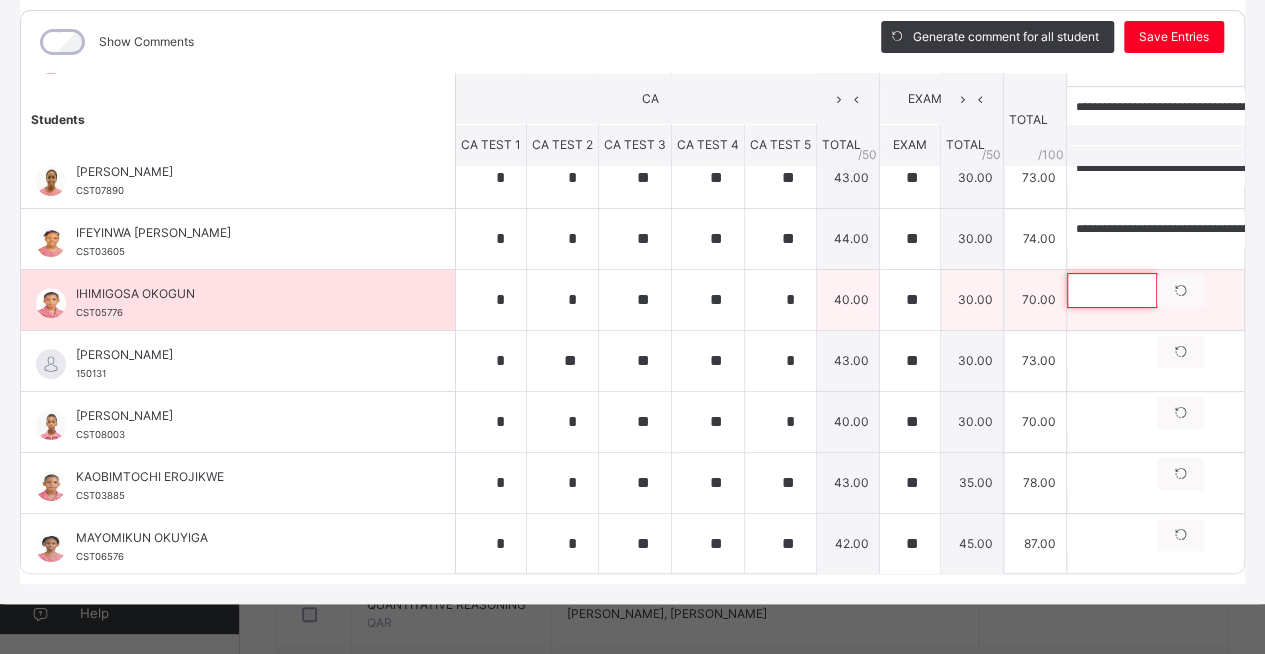 click at bounding box center (1112, 290) 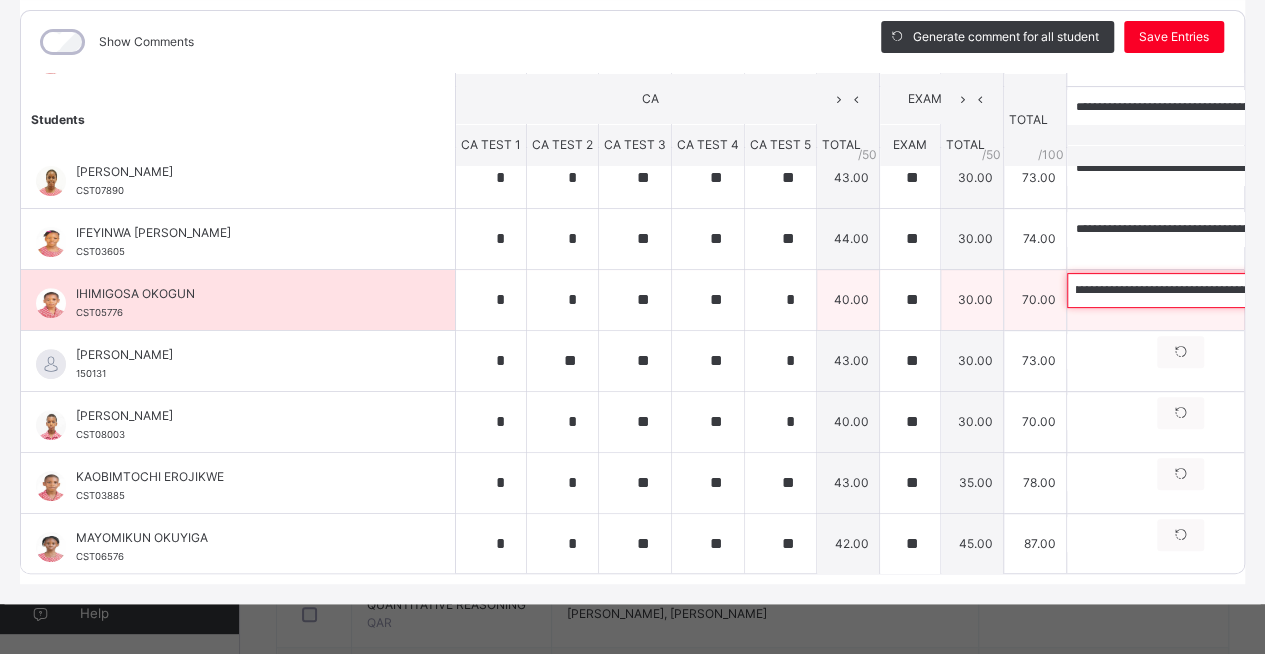 scroll, scrollTop: 0, scrollLeft: 0, axis: both 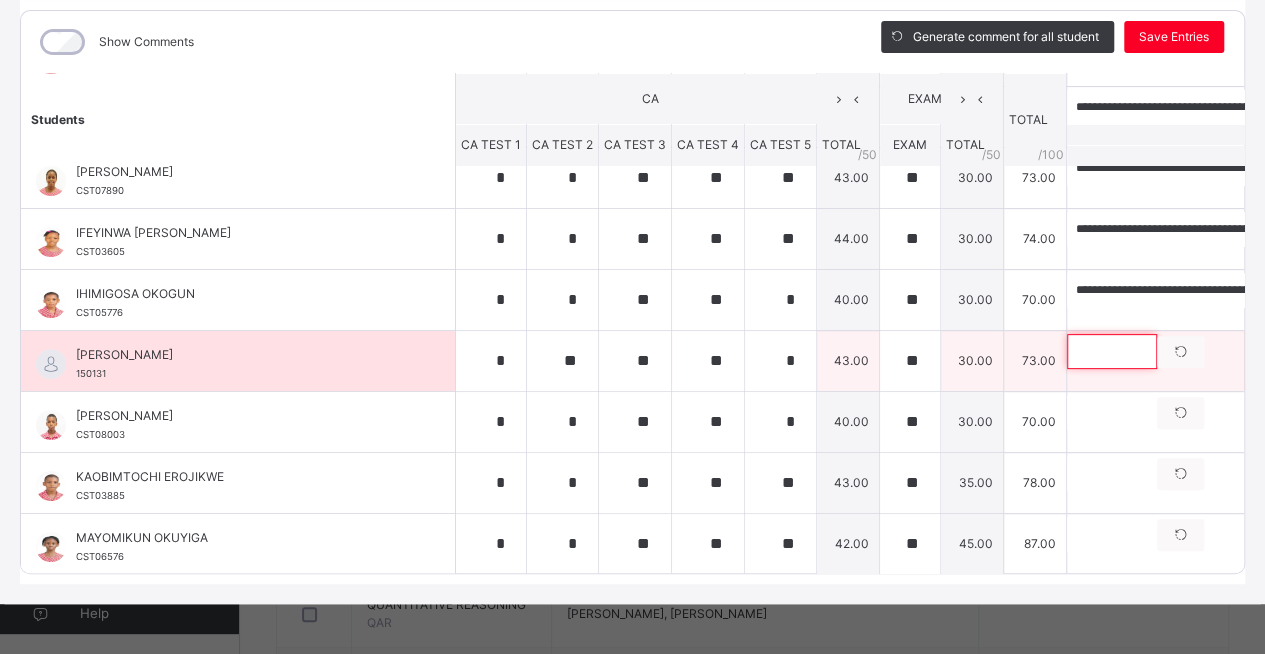 click at bounding box center [1112, 351] 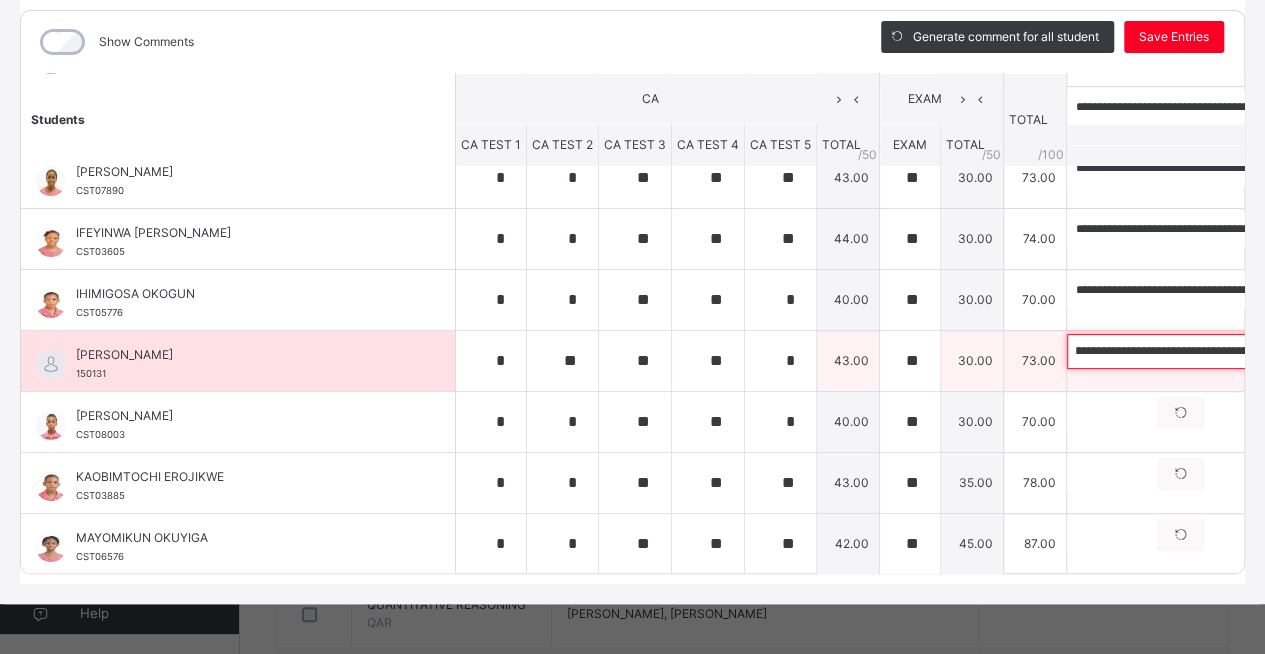 scroll, scrollTop: 0, scrollLeft: 451, axis: horizontal 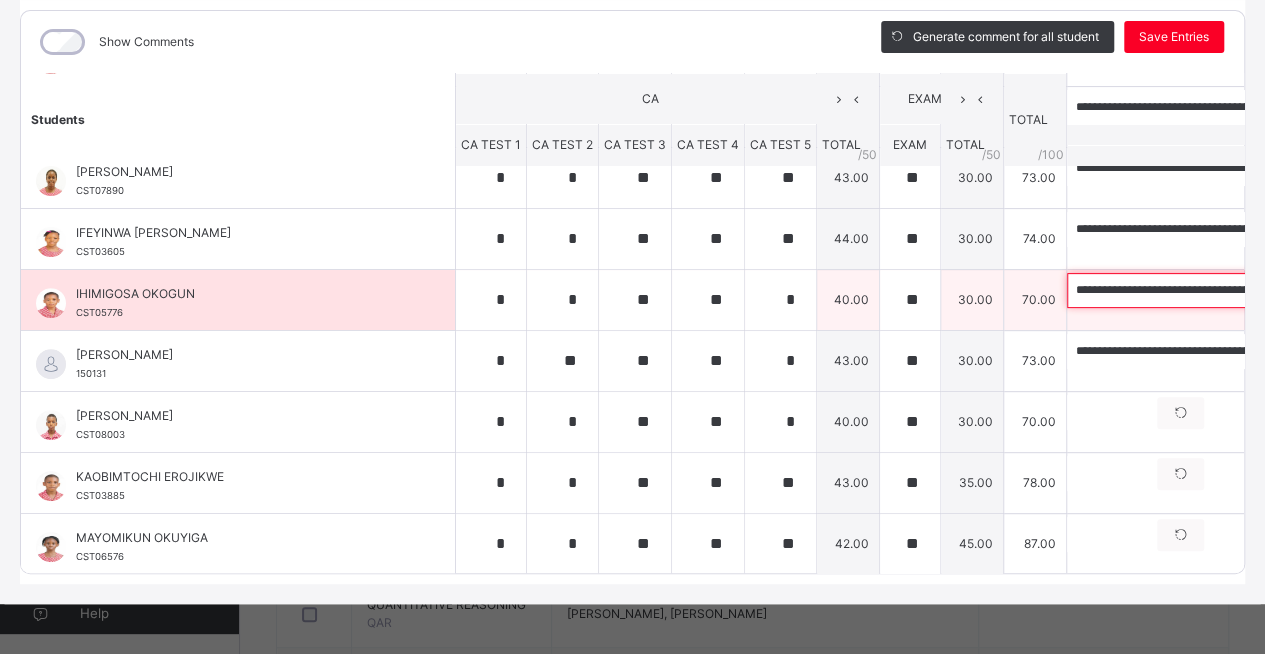 click on "**********" at bounding box center [1197, 290] 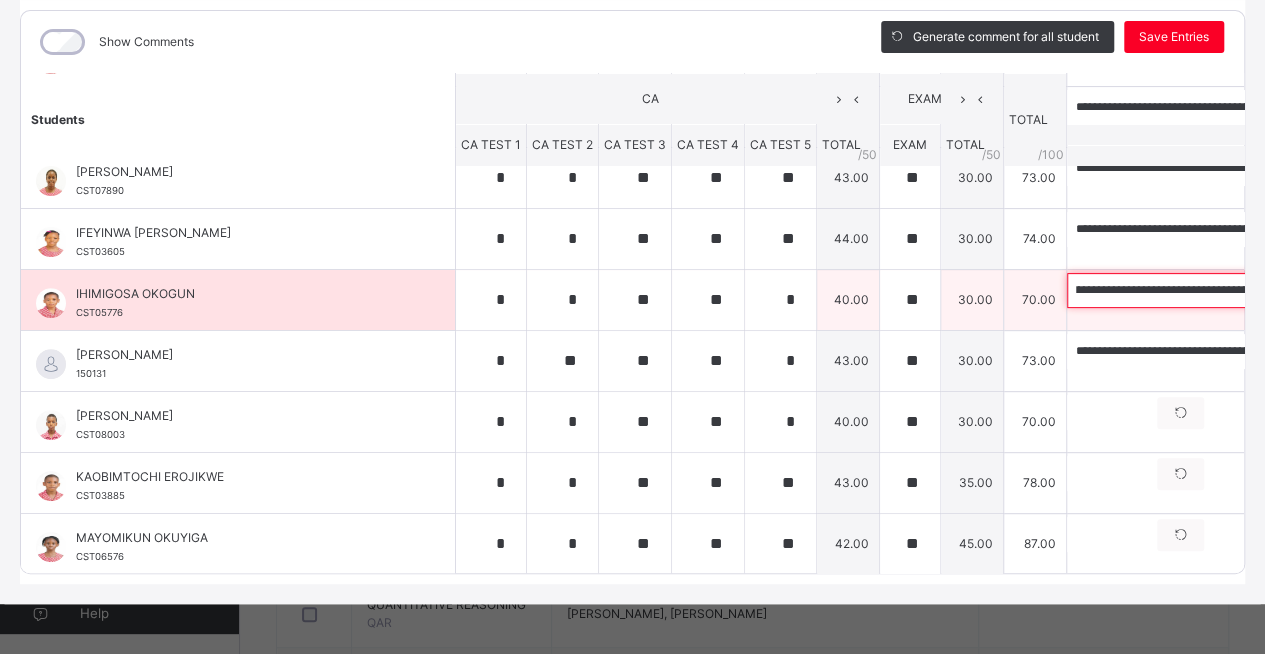 scroll, scrollTop: 0, scrollLeft: 452, axis: horizontal 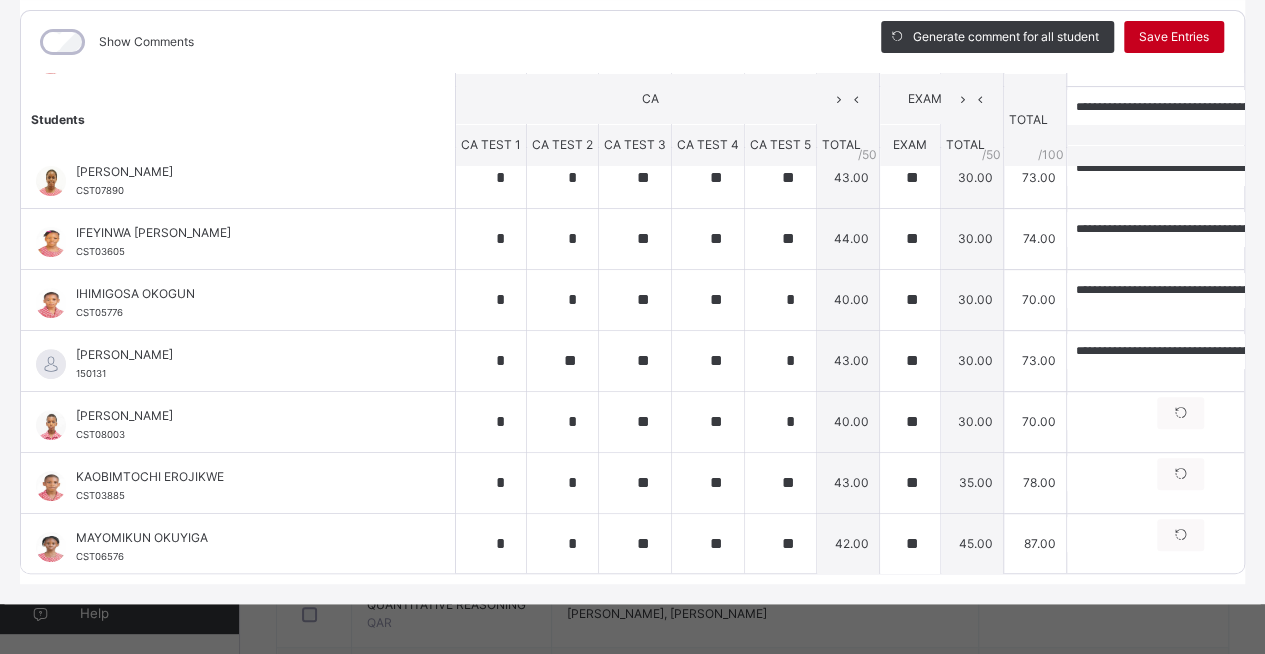 click on "Save Entries" at bounding box center (1174, 37) 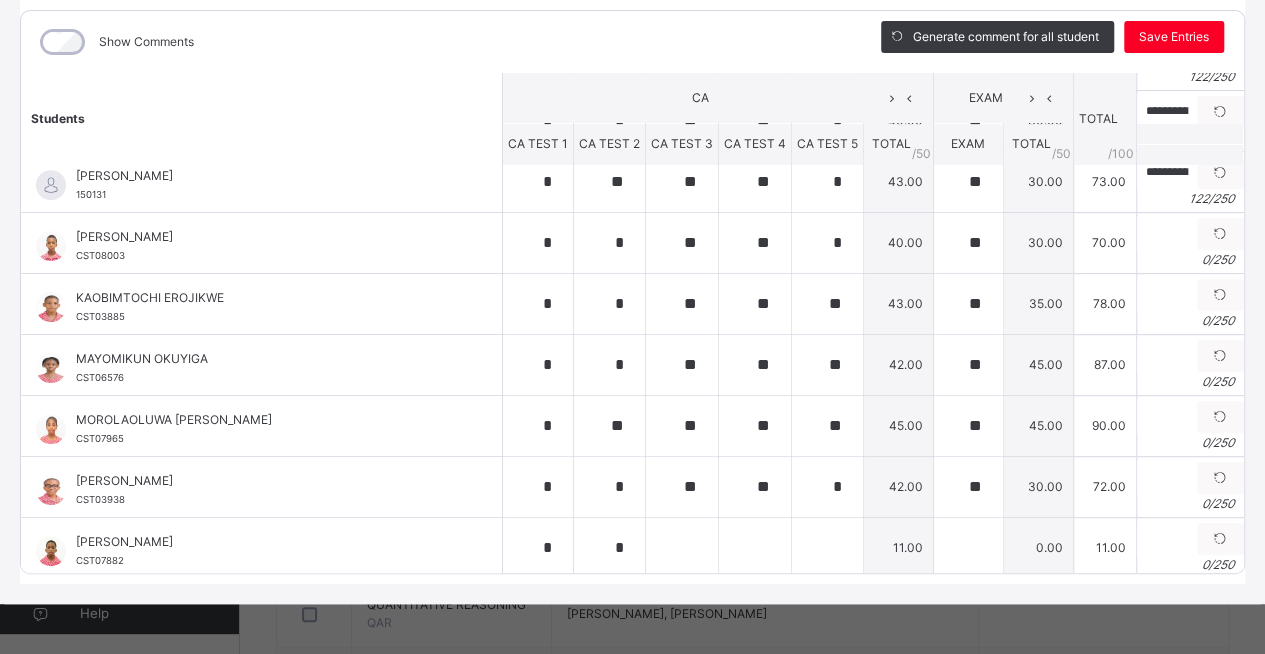 scroll, scrollTop: 447, scrollLeft: 0, axis: vertical 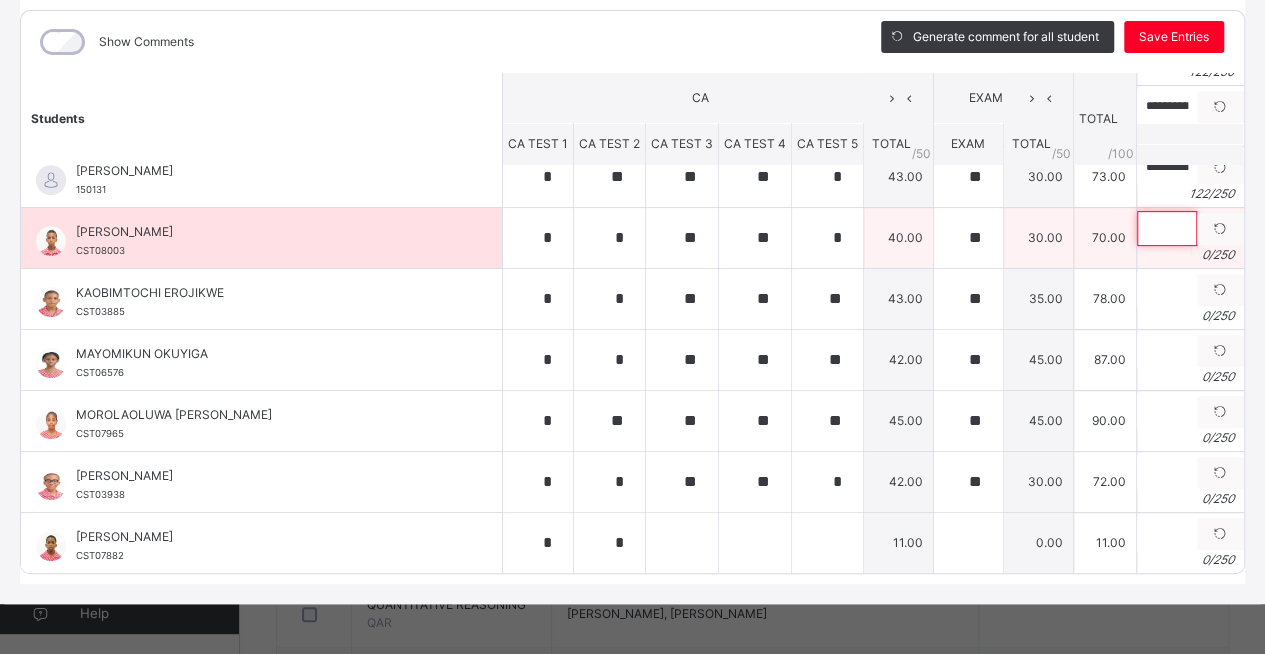 click at bounding box center [1167, 228] 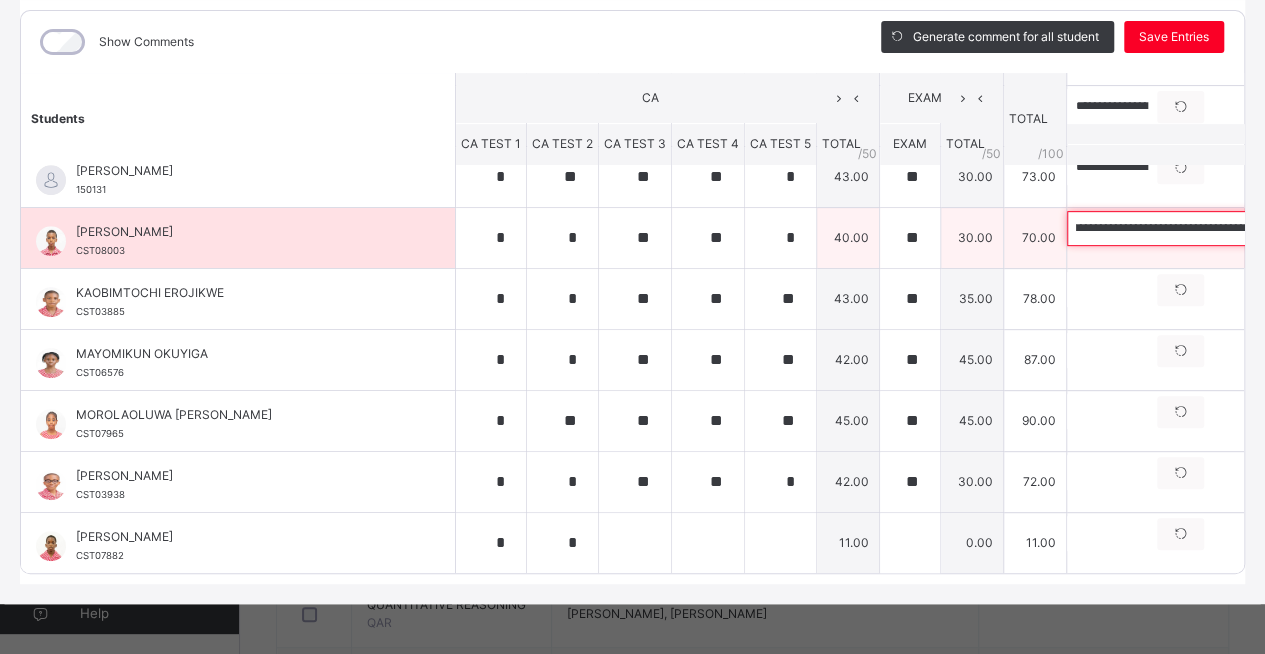 scroll, scrollTop: 0, scrollLeft: 0, axis: both 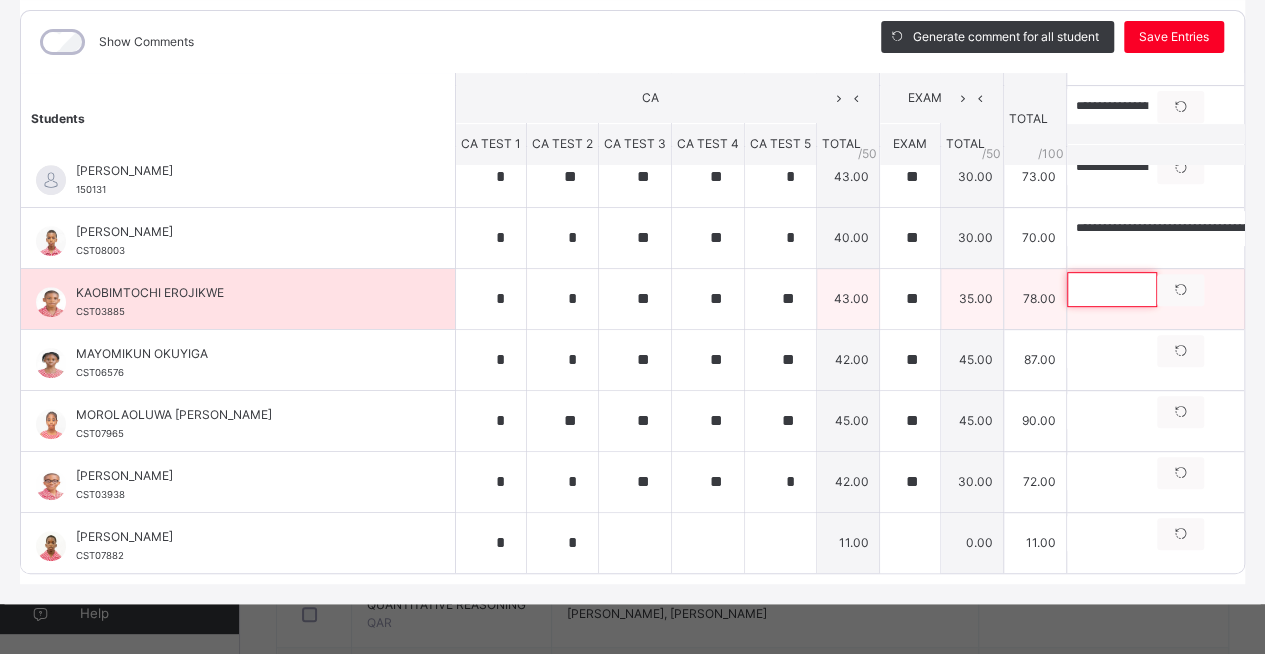 click at bounding box center (1112, 289) 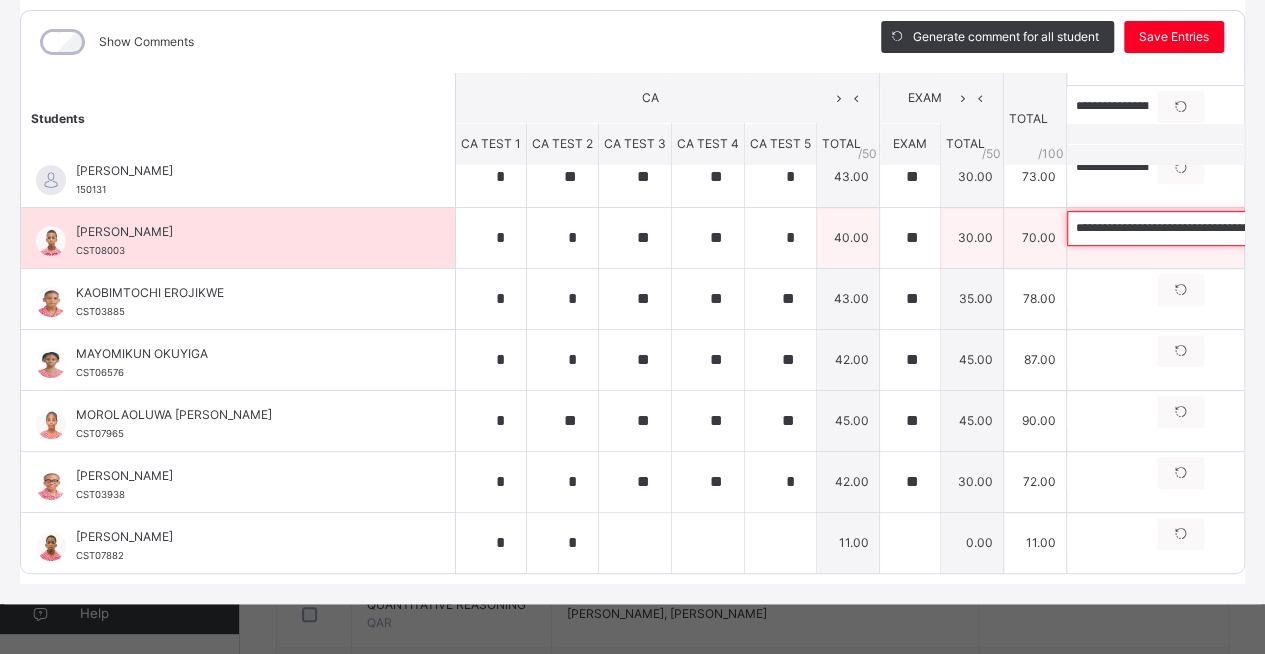 click on "**********" at bounding box center (1197, 228) 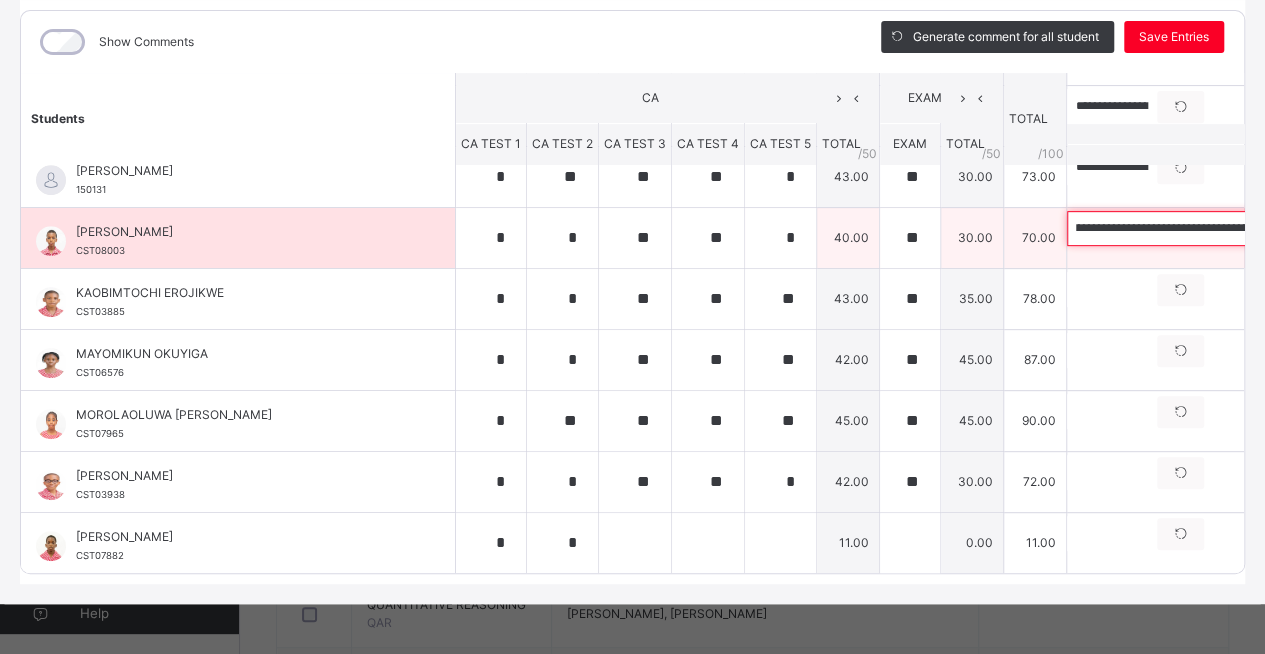 scroll, scrollTop: 0, scrollLeft: 425, axis: horizontal 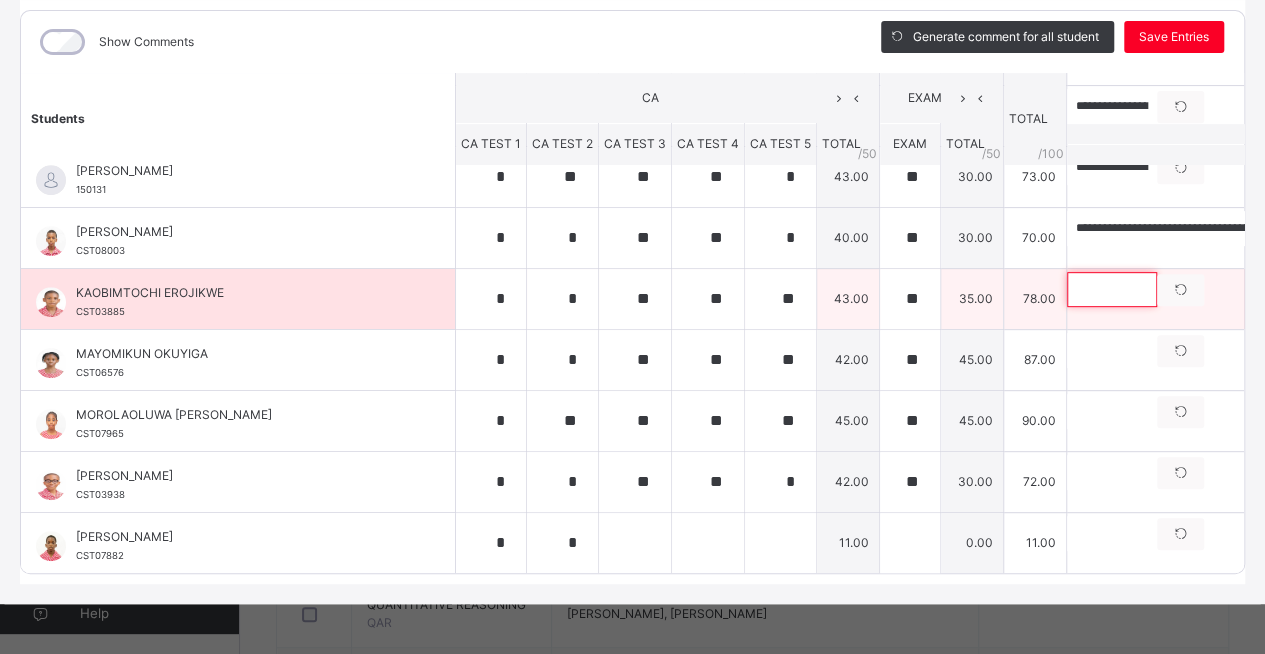 click at bounding box center (1112, 289) 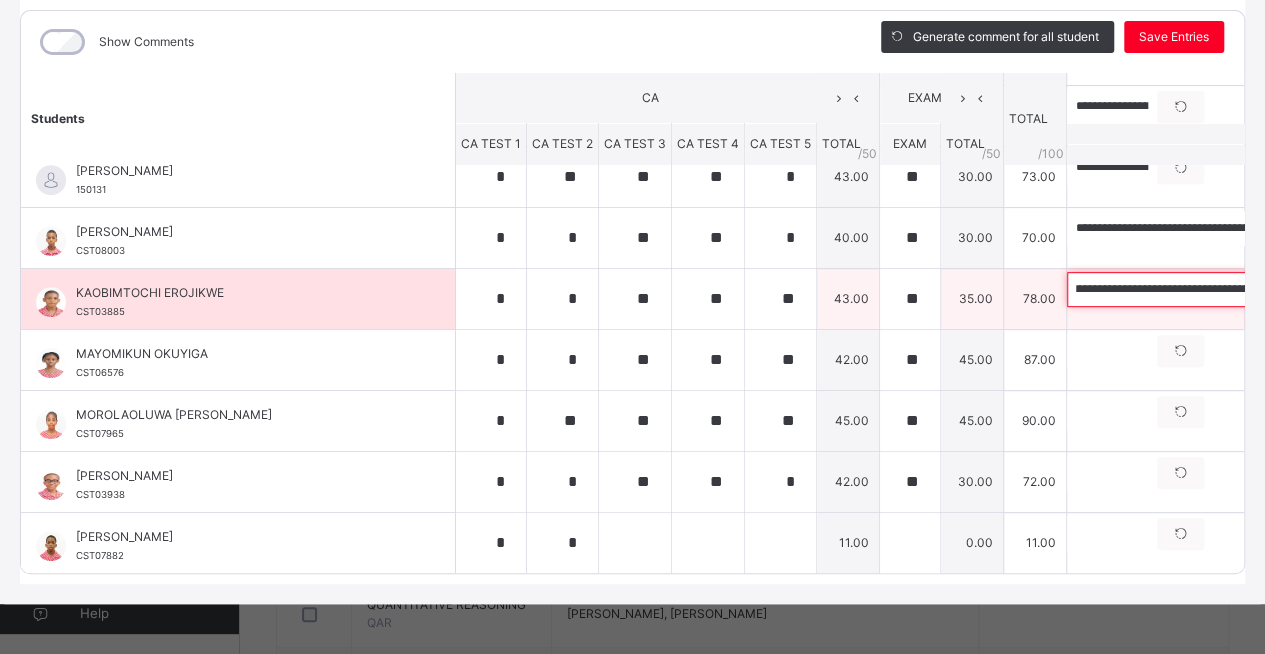 scroll, scrollTop: 0, scrollLeft: 0, axis: both 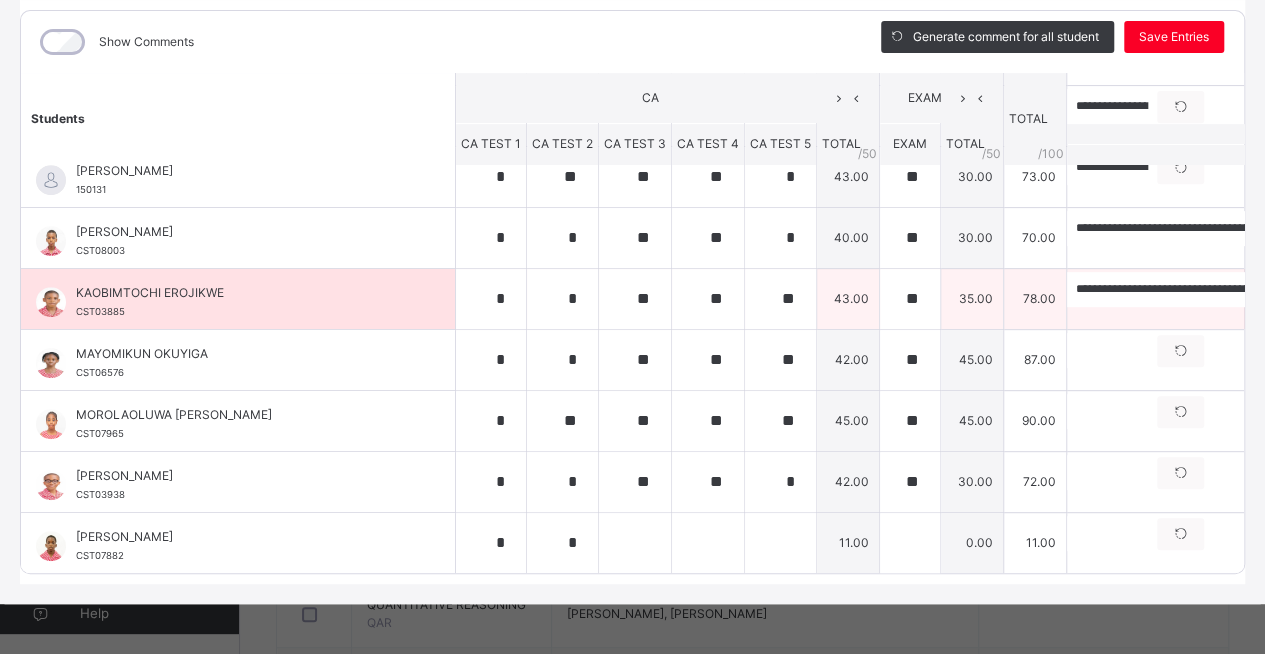 click on "125 / 250" at bounding box center [1220, 316] 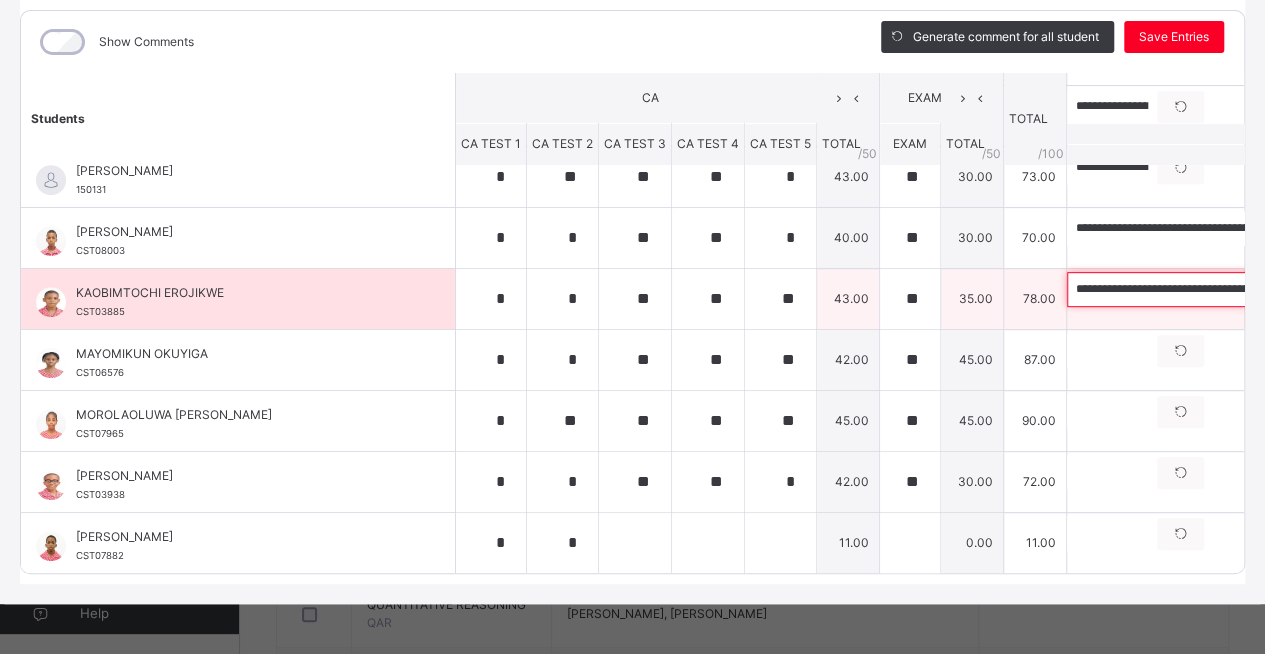 click on "**********" at bounding box center (1197, 289) 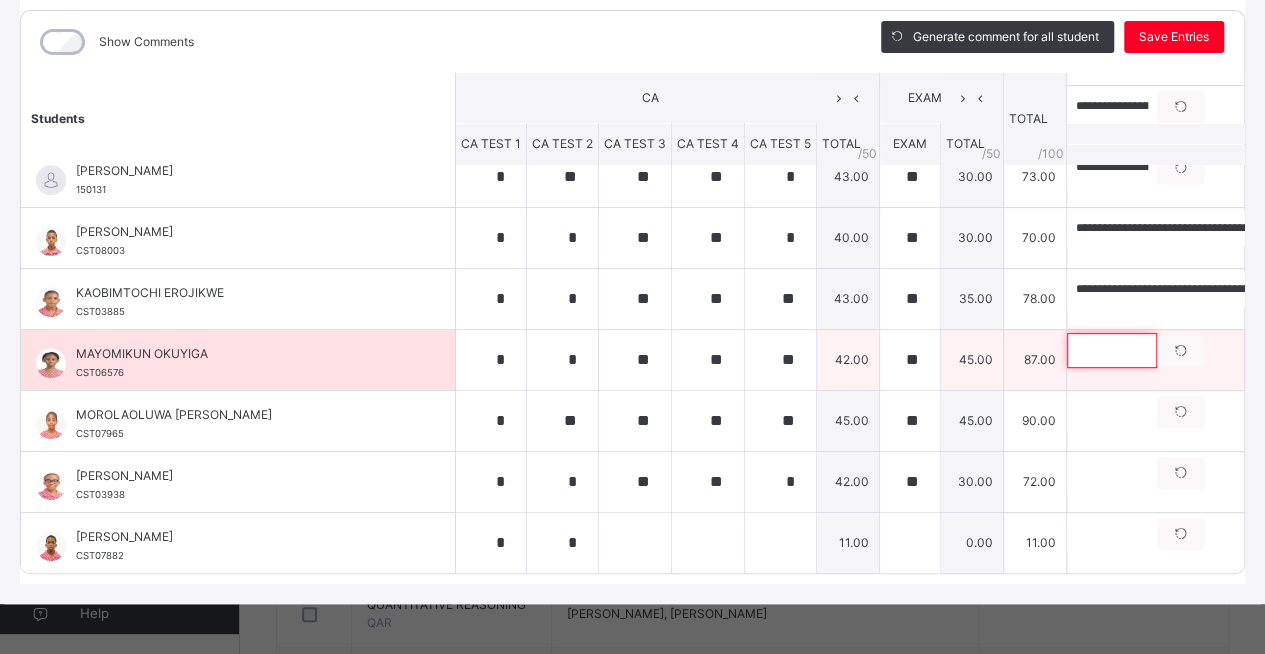 click at bounding box center (1112, 350) 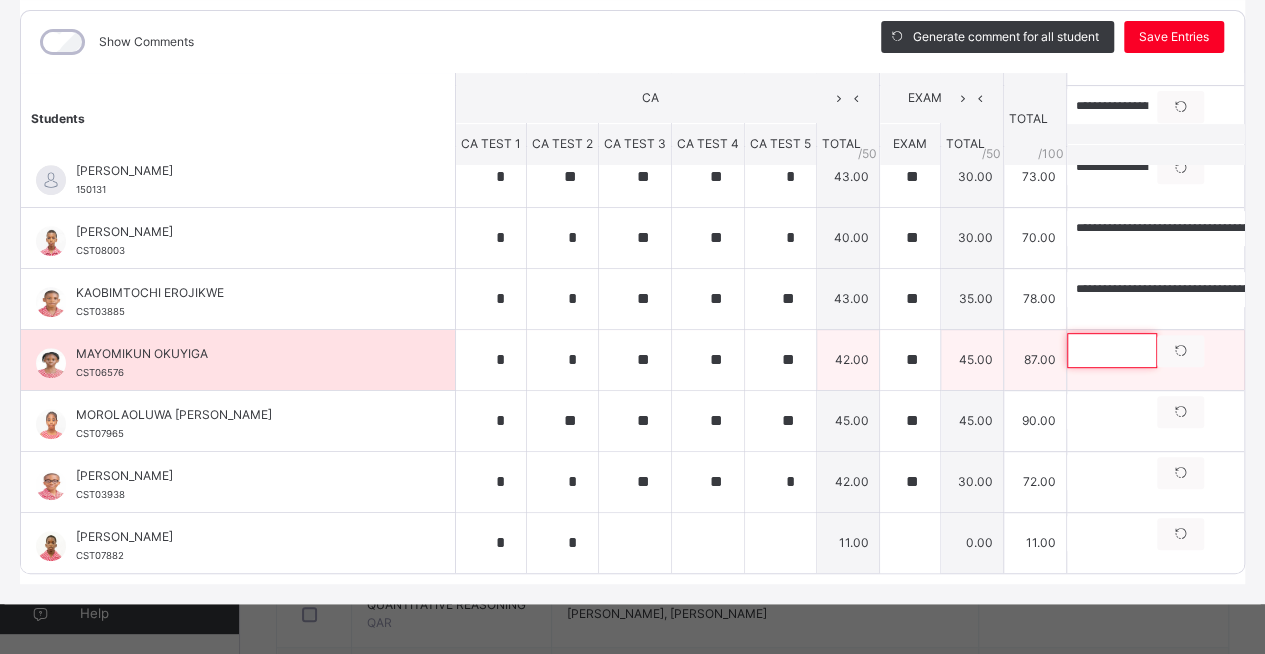 paste on "**********" 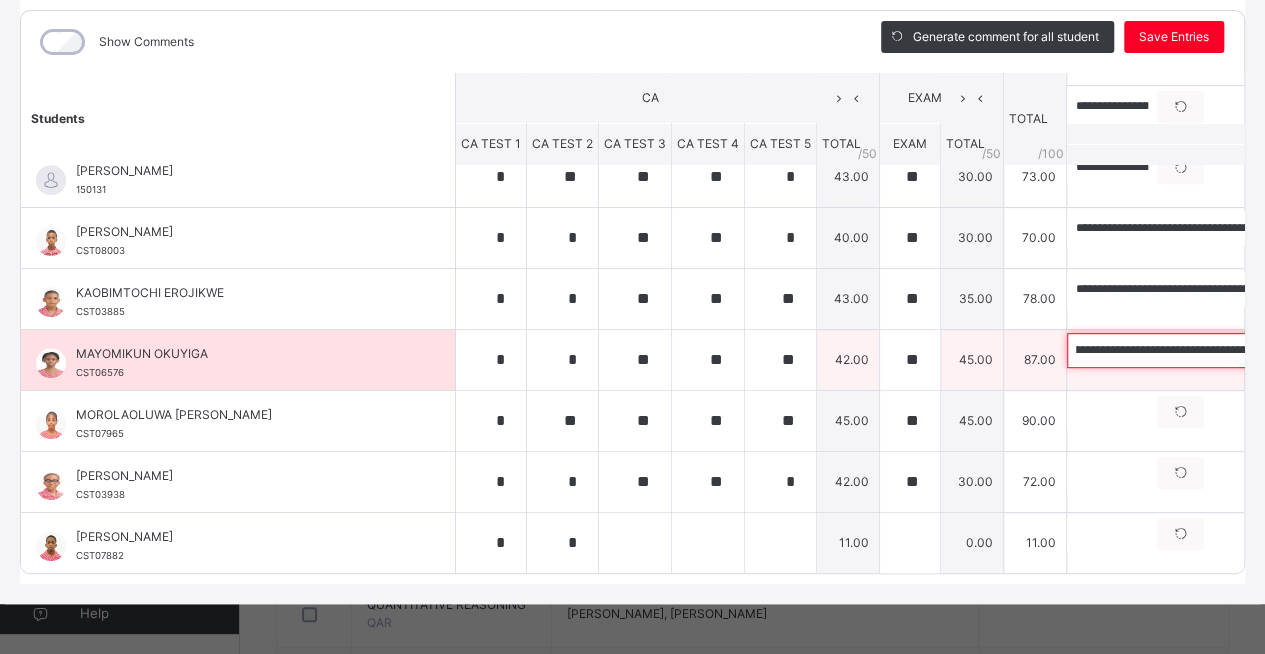 scroll, scrollTop: 0, scrollLeft: 0, axis: both 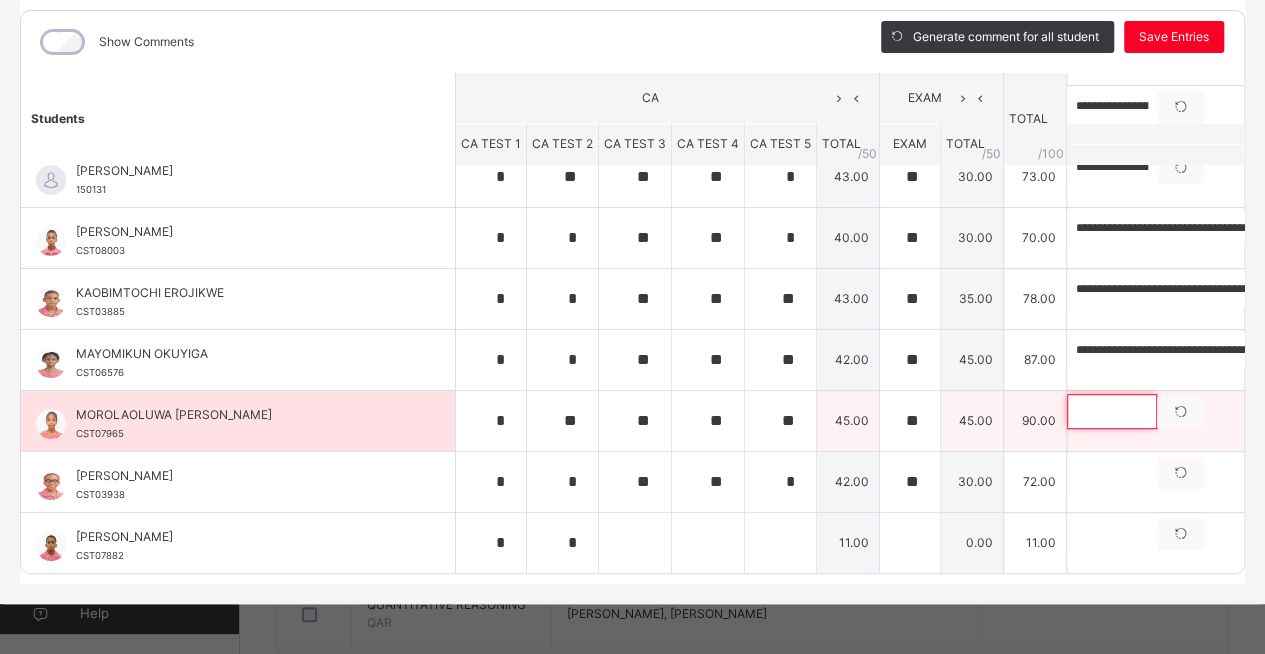 click at bounding box center (1112, 411) 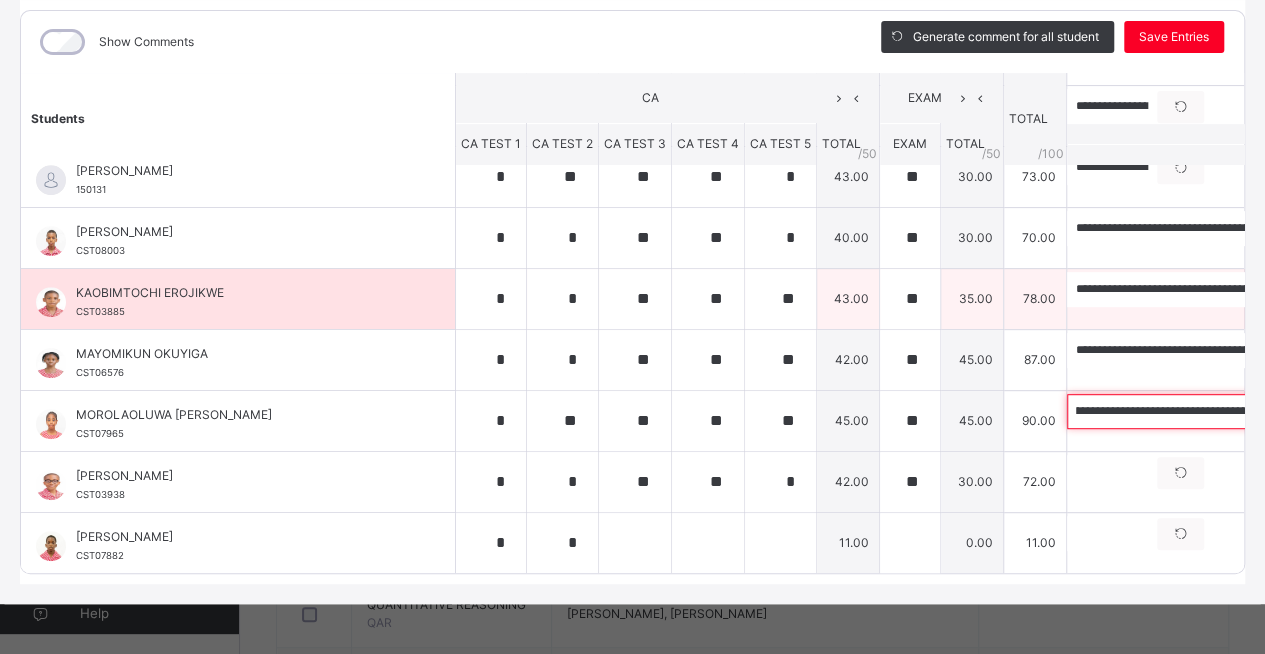 scroll, scrollTop: 0, scrollLeft: 0, axis: both 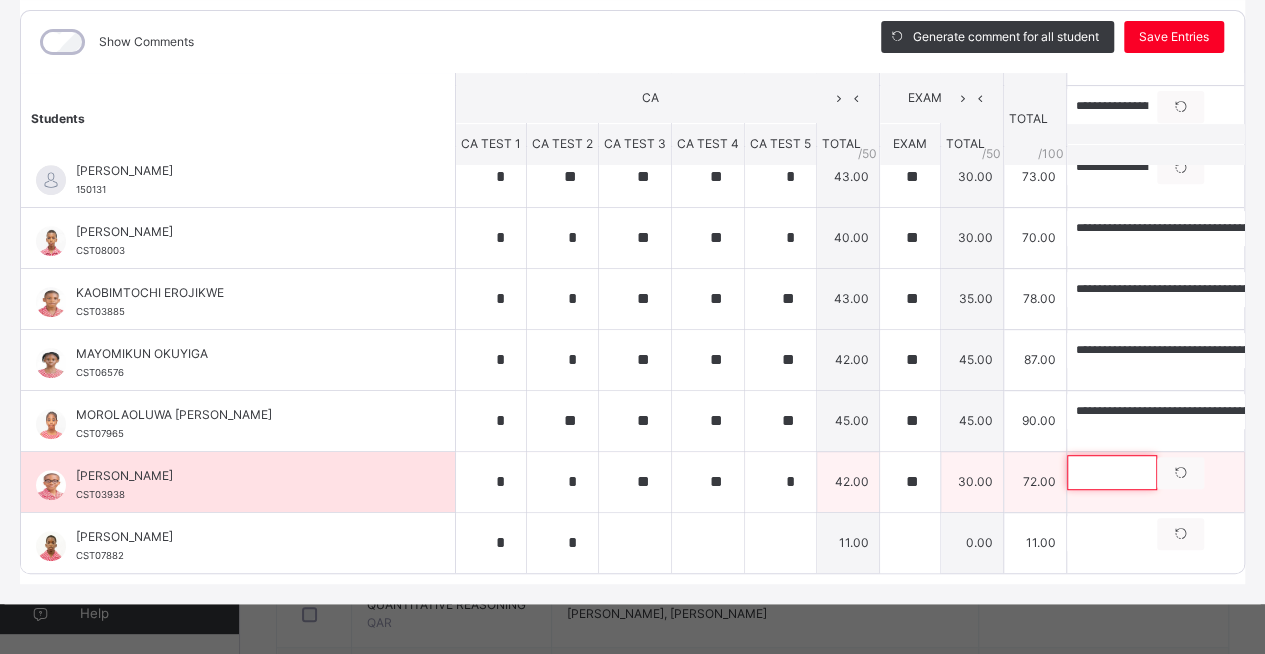 click at bounding box center (1112, 472) 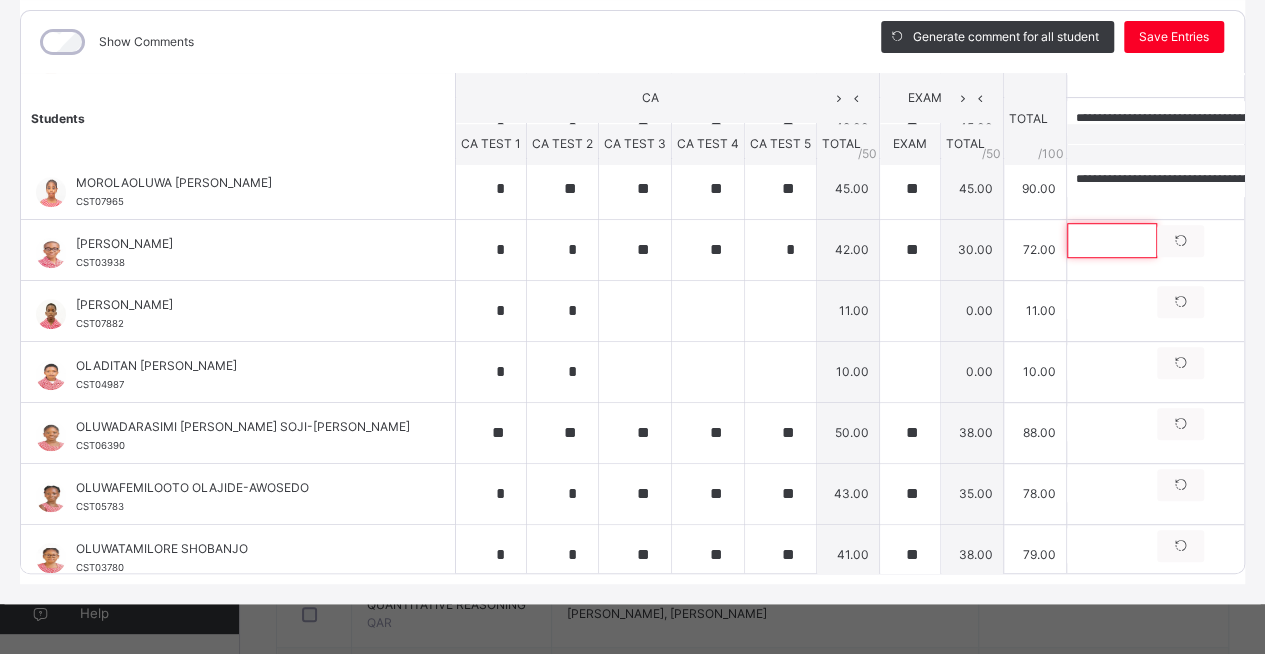 scroll, scrollTop: 688, scrollLeft: 0, axis: vertical 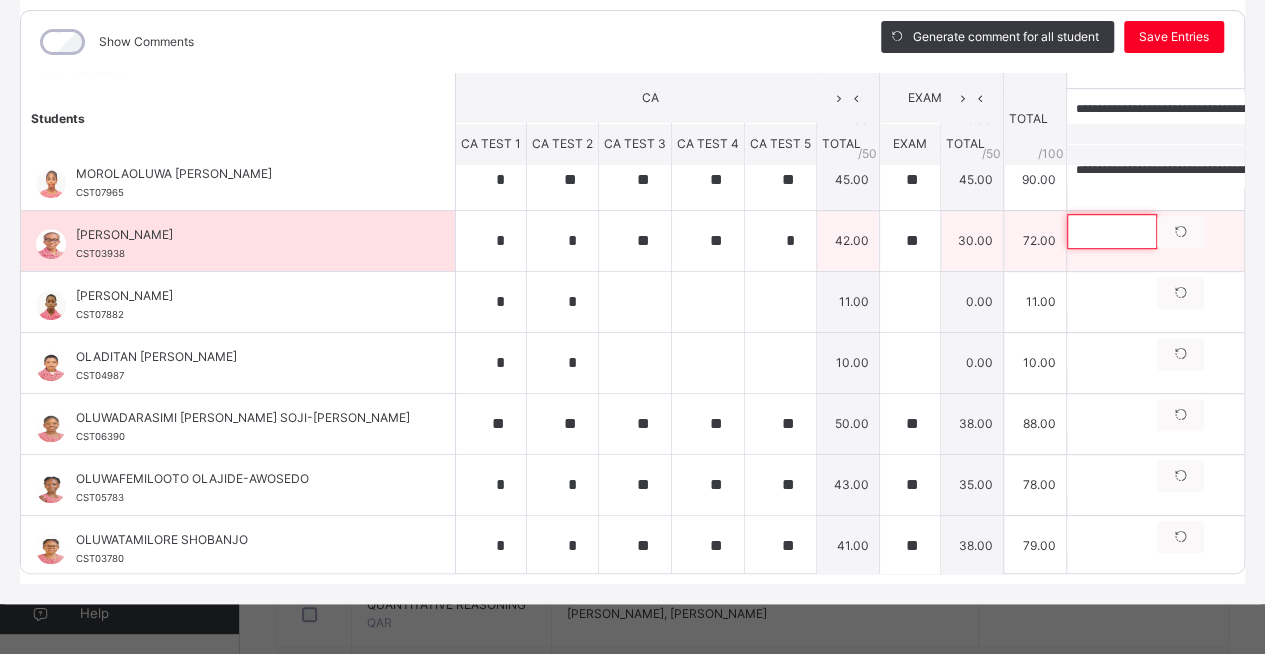 paste on "**********" 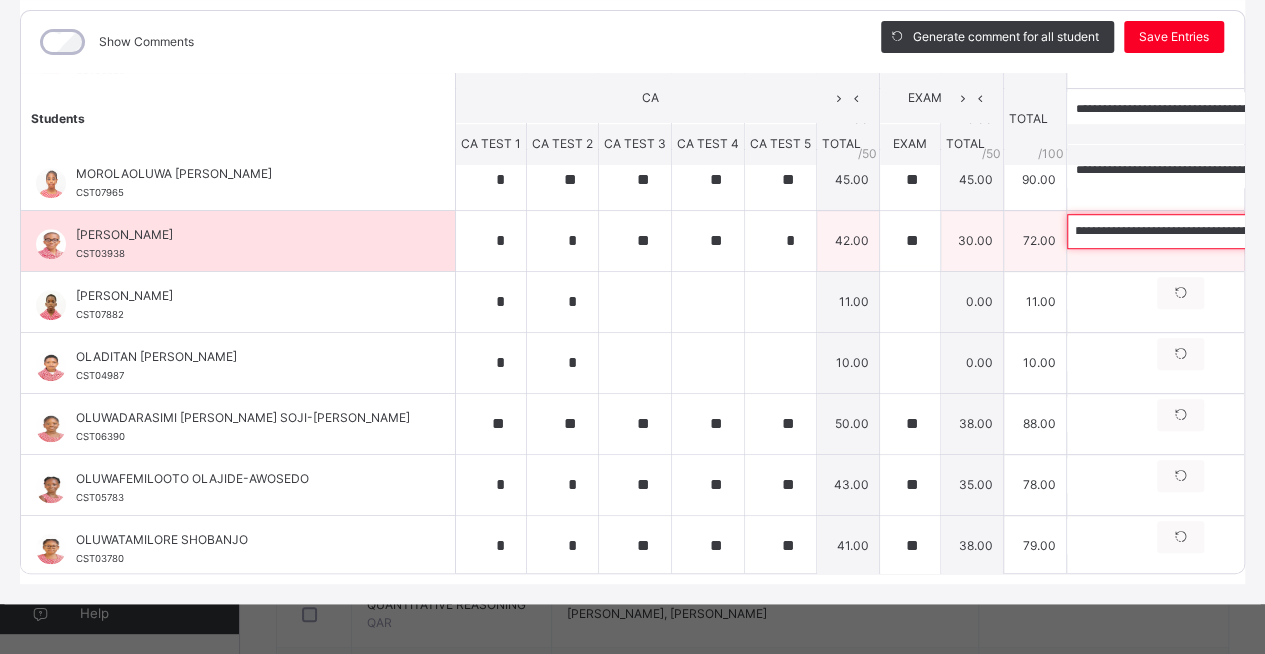 scroll, scrollTop: 0, scrollLeft: 0, axis: both 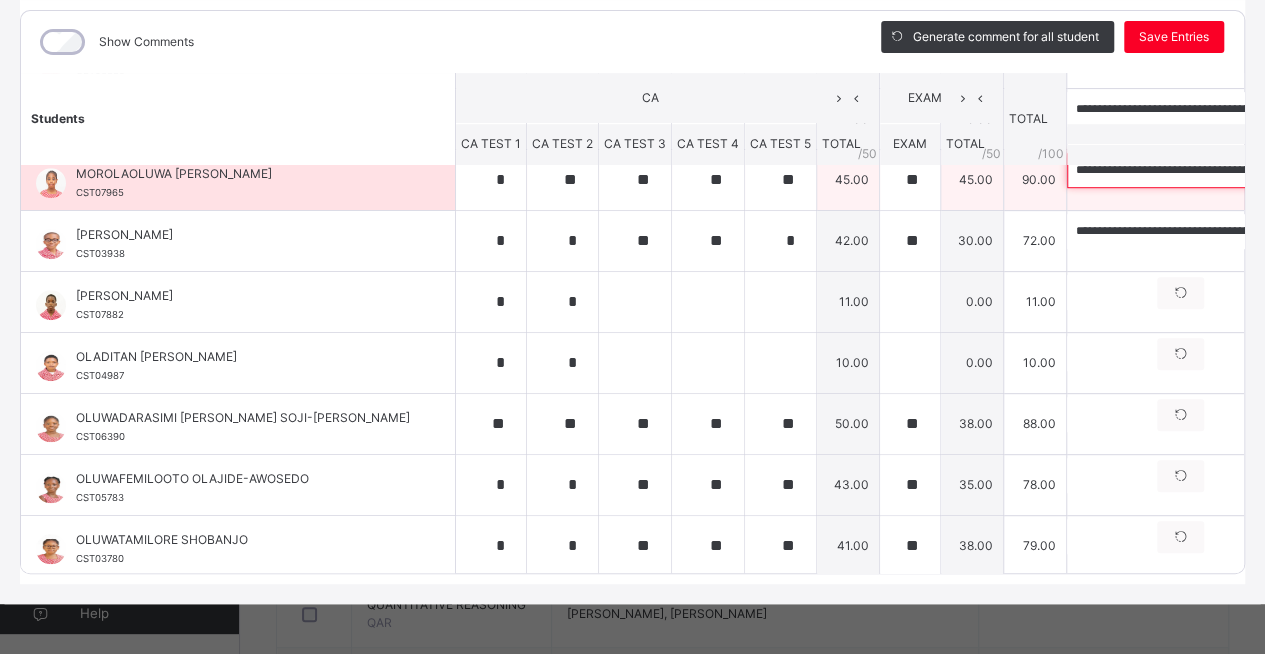 click on "**********" at bounding box center [1197, 170] 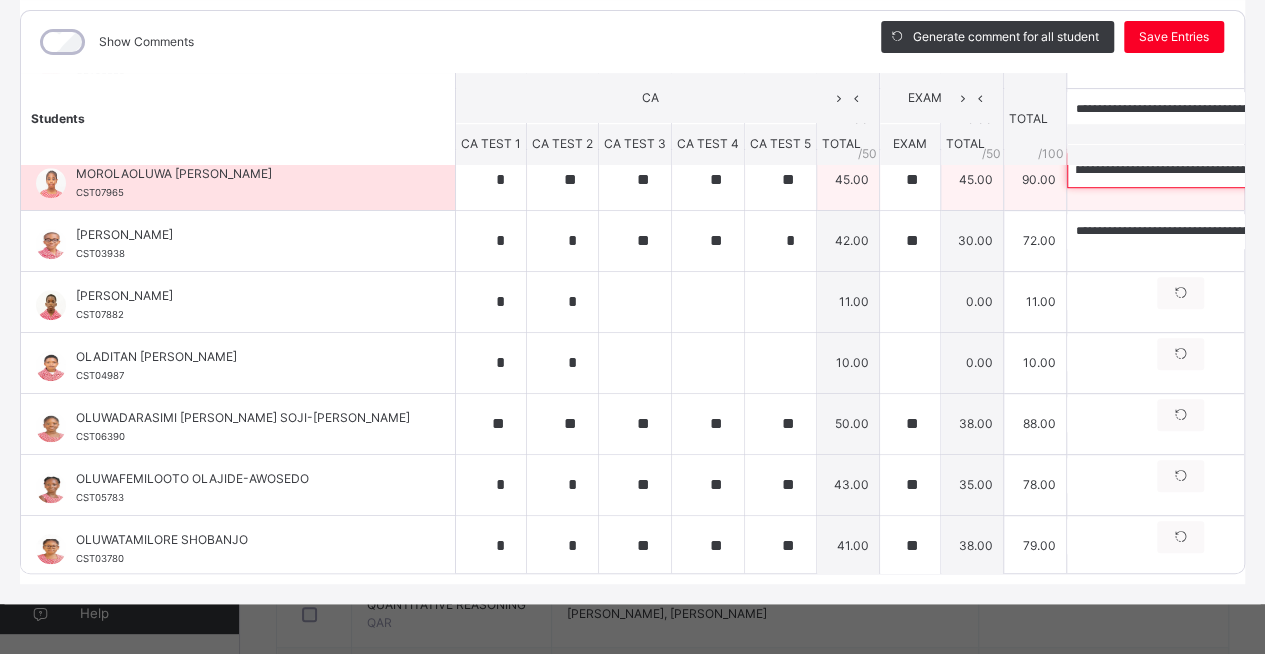 scroll, scrollTop: 0, scrollLeft: 244, axis: horizontal 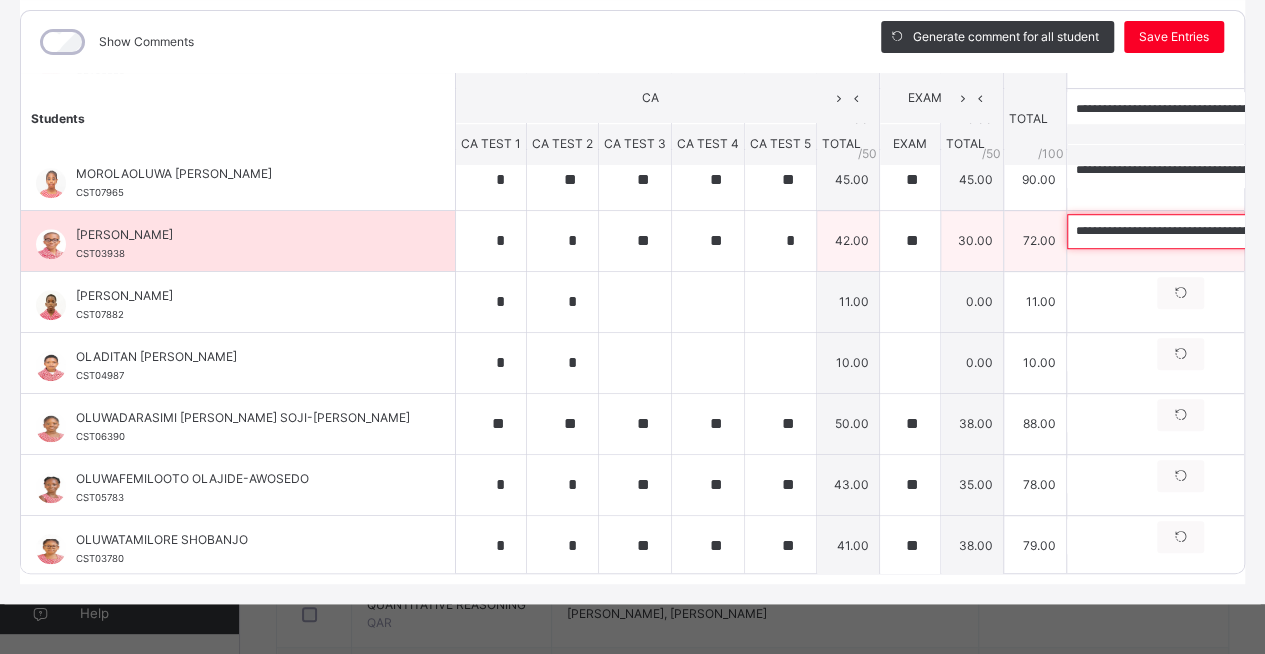 click on "**********" at bounding box center [1197, 231] 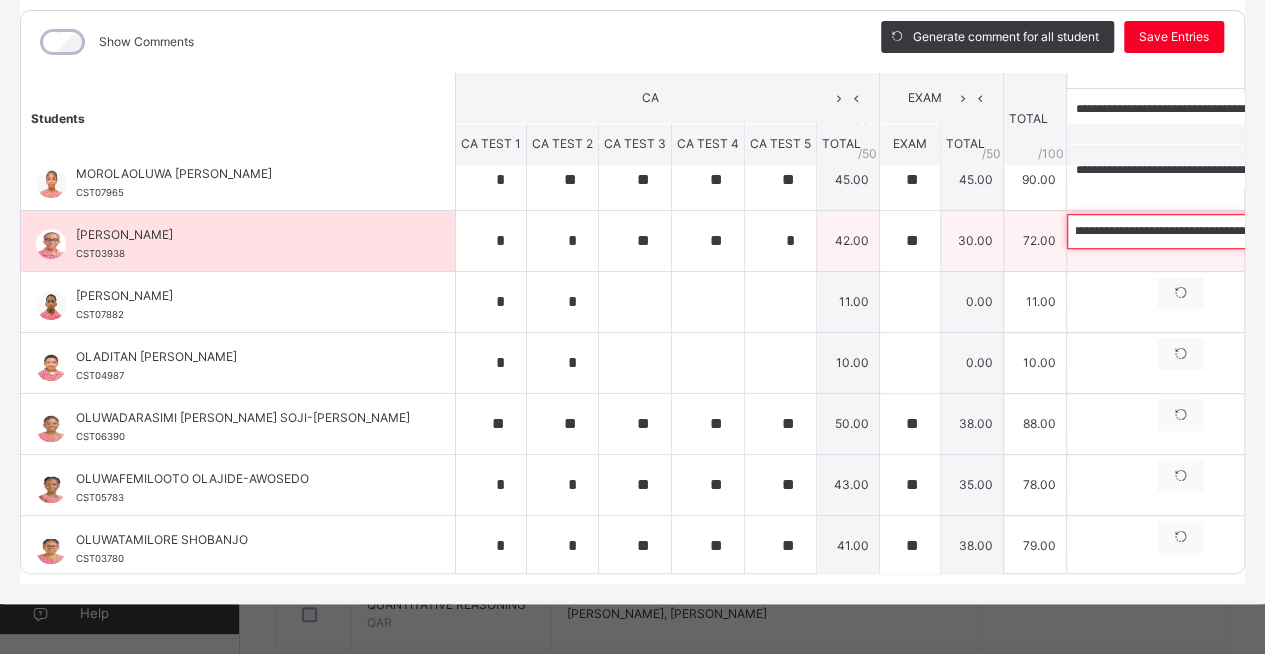 scroll, scrollTop: 0, scrollLeft: 216, axis: horizontal 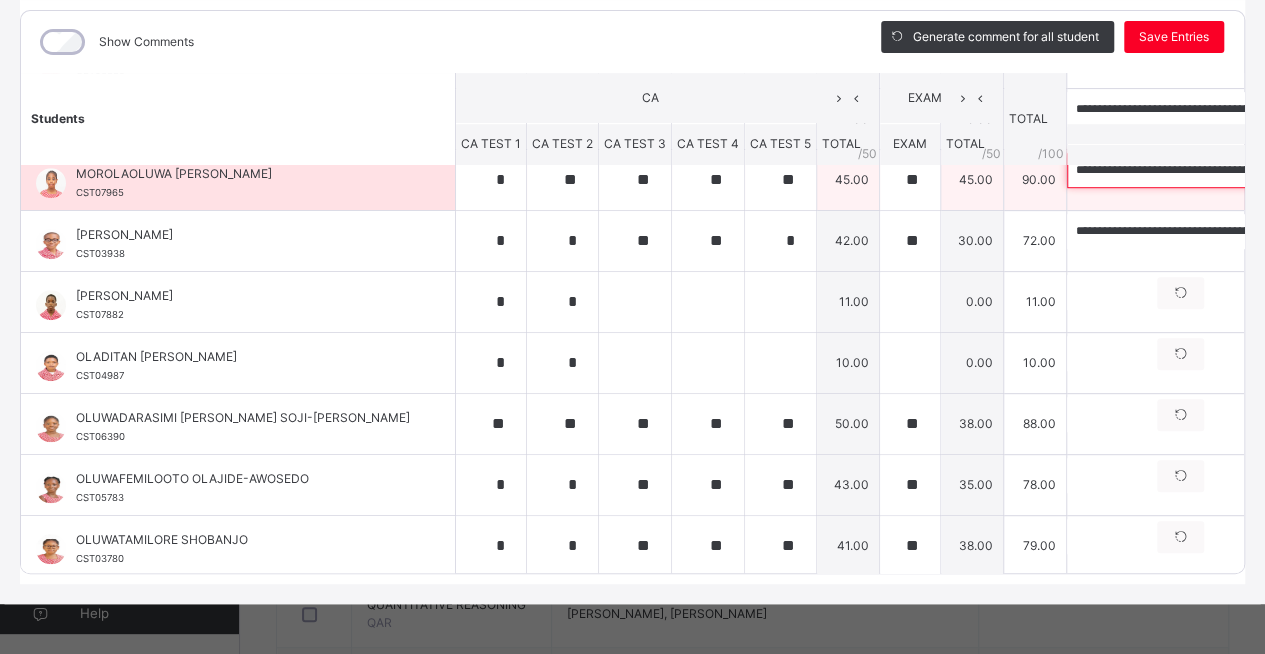 click on "**********" at bounding box center [1197, 170] 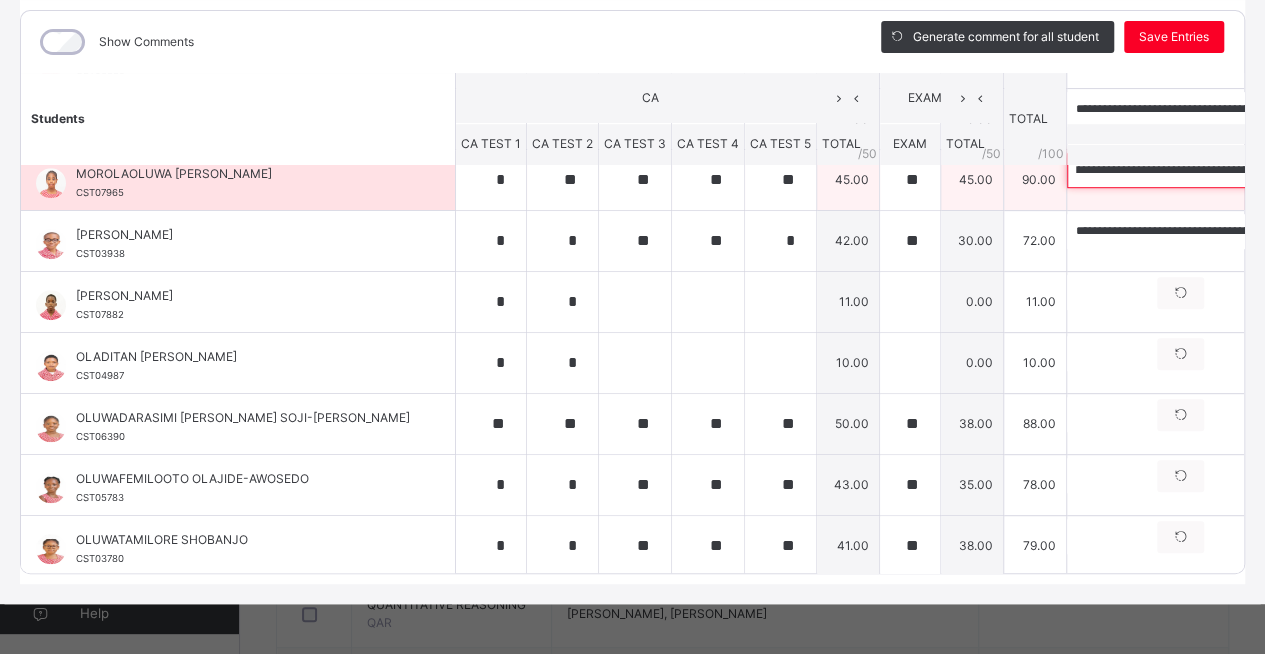scroll, scrollTop: 0, scrollLeft: 272, axis: horizontal 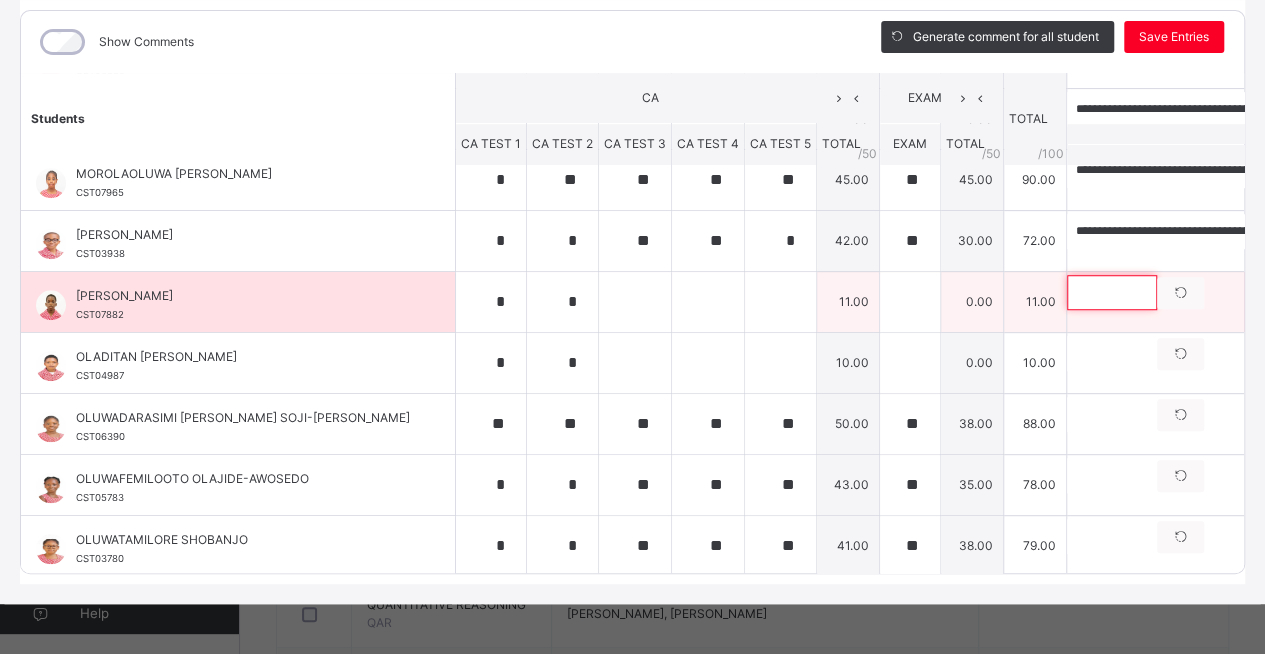 click at bounding box center (1112, 292) 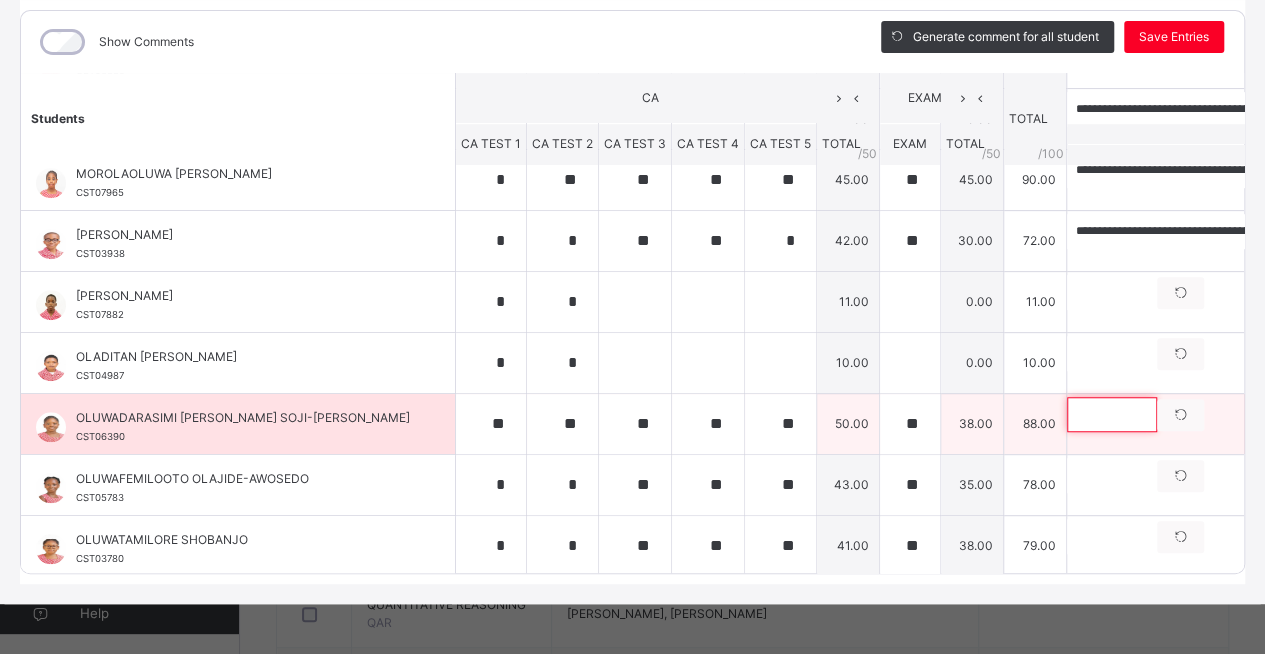 click at bounding box center [1112, 414] 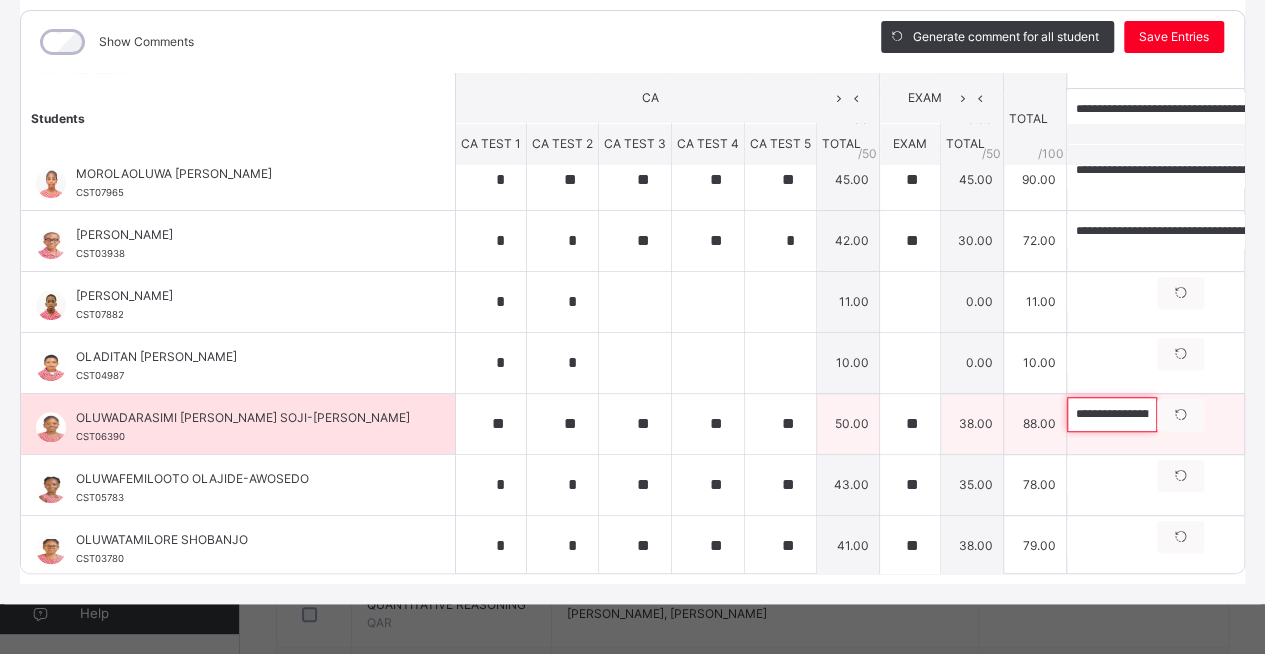 scroll, scrollTop: 0, scrollLeft: 476, axis: horizontal 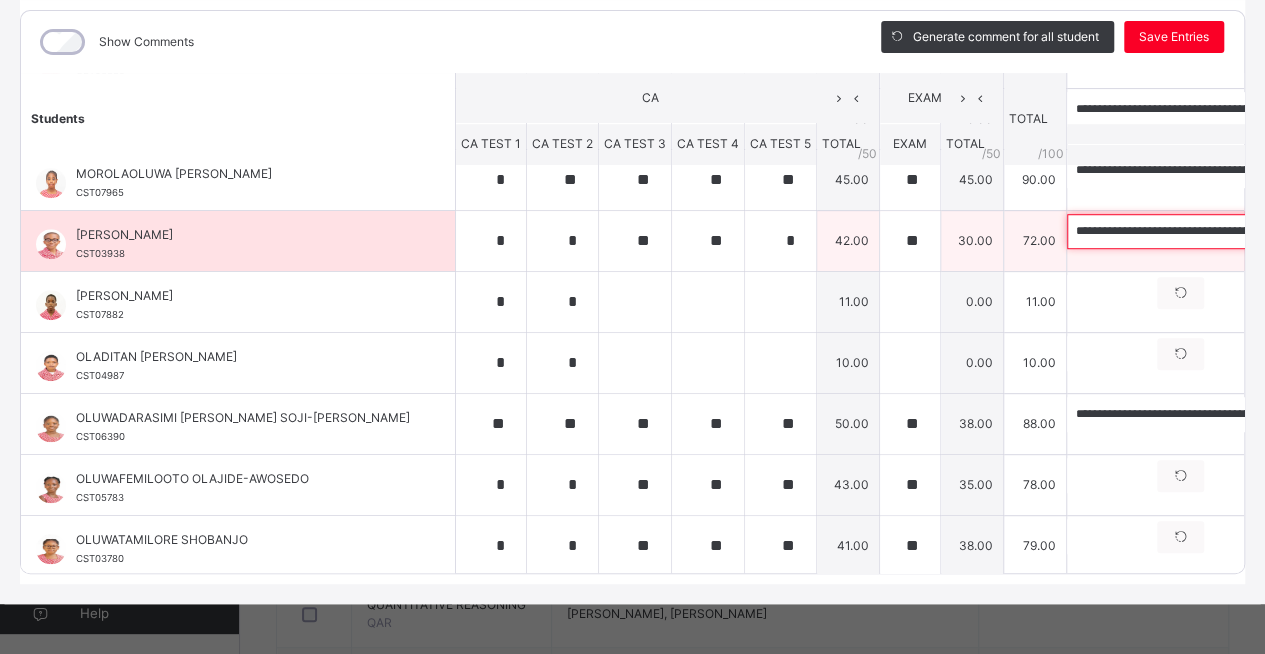 click on "**********" at bounding box center (1197, 231) 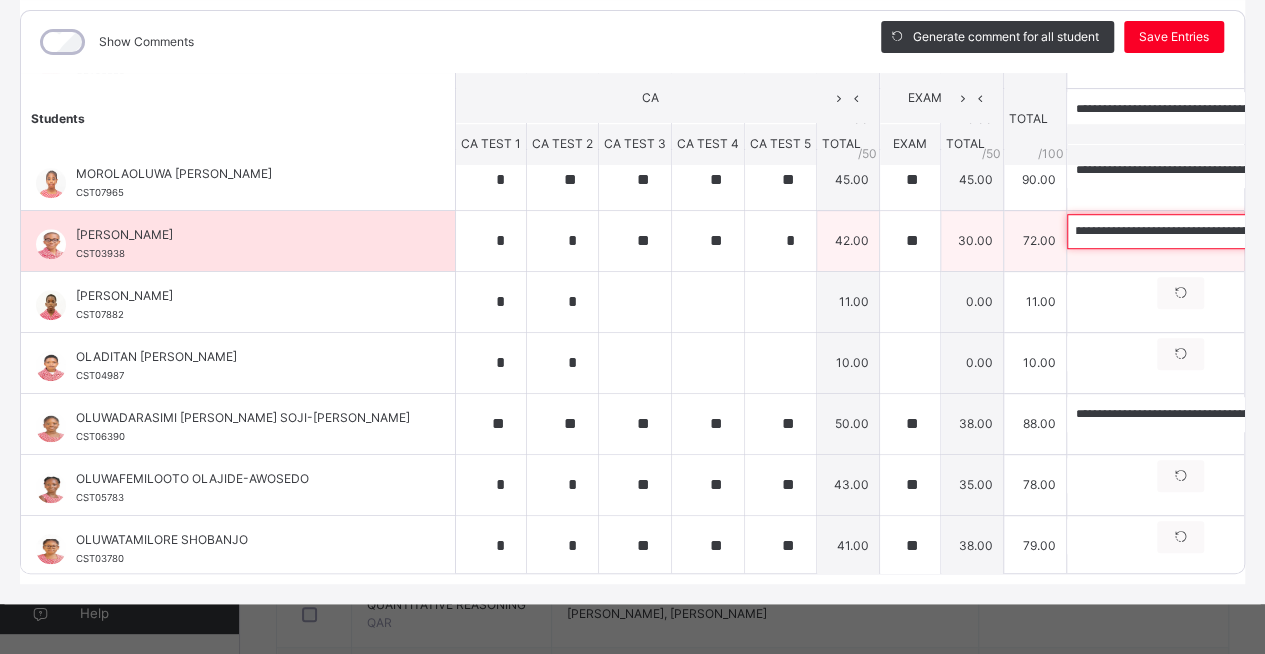 scroll, scrollTop: 0, scrollLeft: 464, axis: horizontal 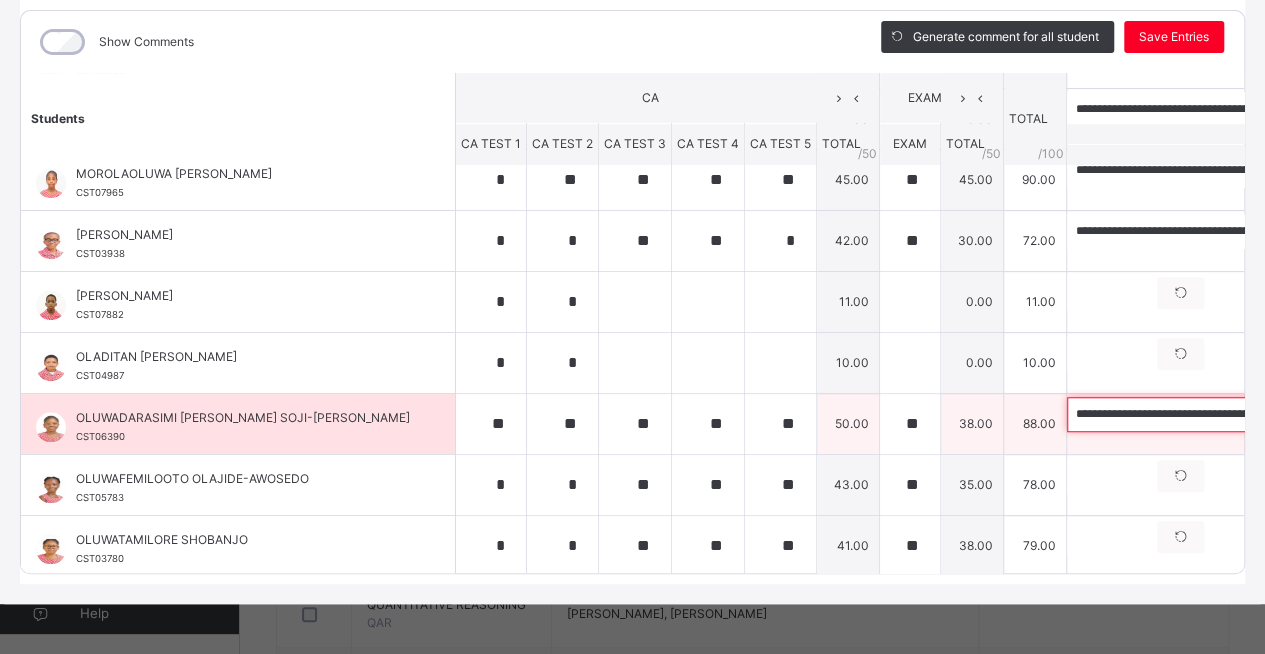 click on "**********" at bounding box center (1197, 414) 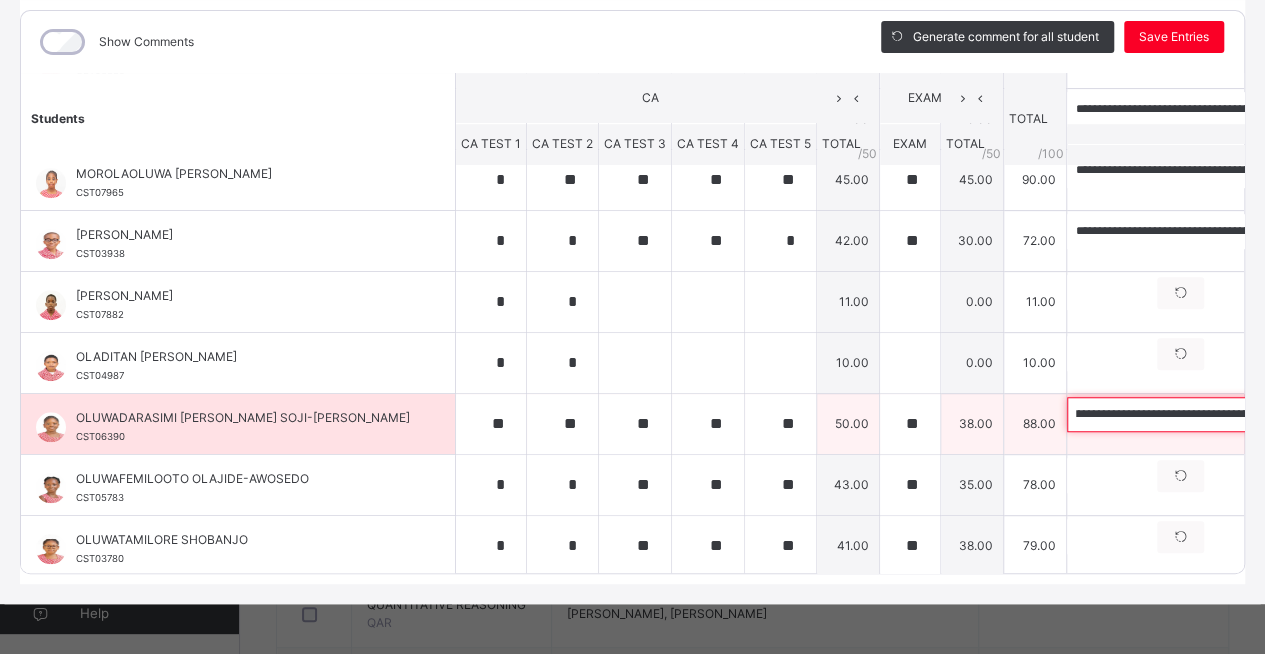 scroll, scrollTop: 0, scrollLeft: 486, axis: horizontal 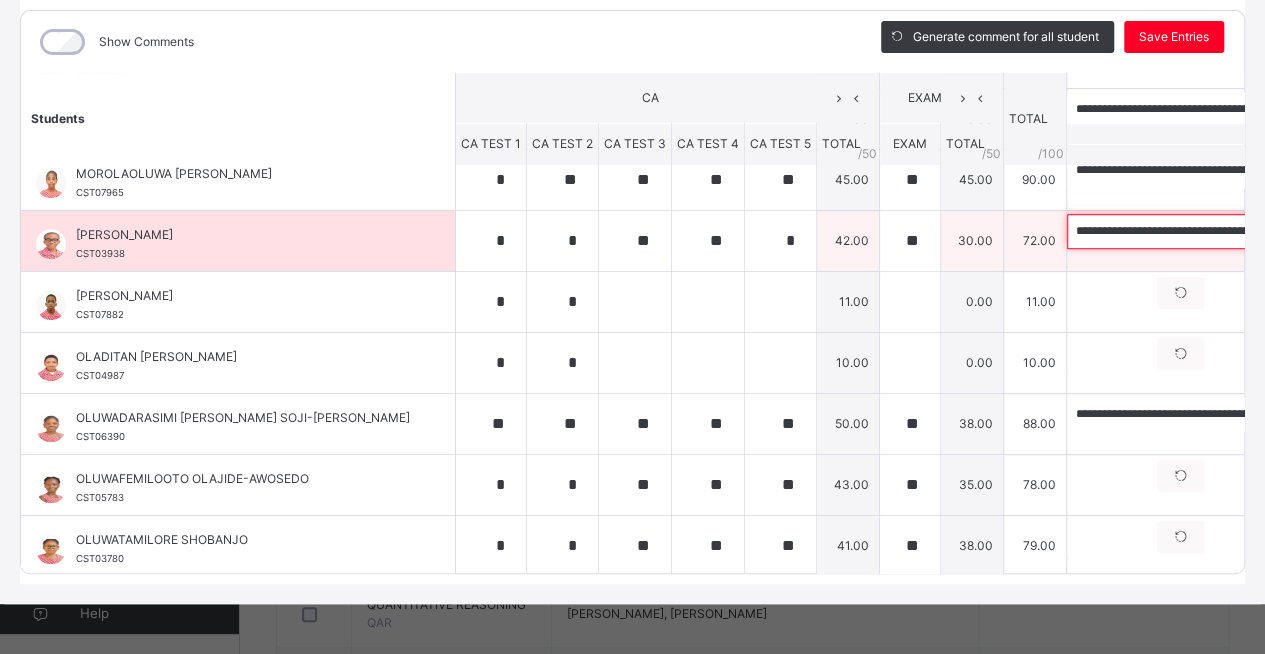 click on "**********" at bounding box center (1197, 231) 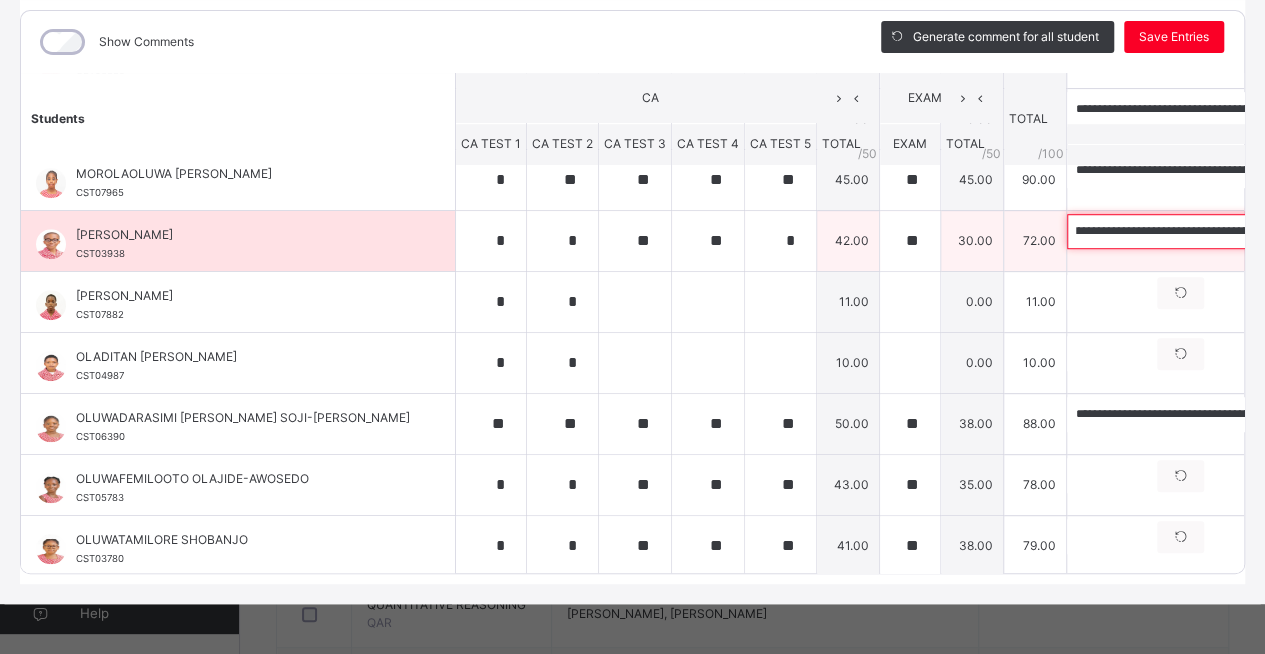 scroll, scrollTop: 0, scrollLeft: 464, axis: horizontal 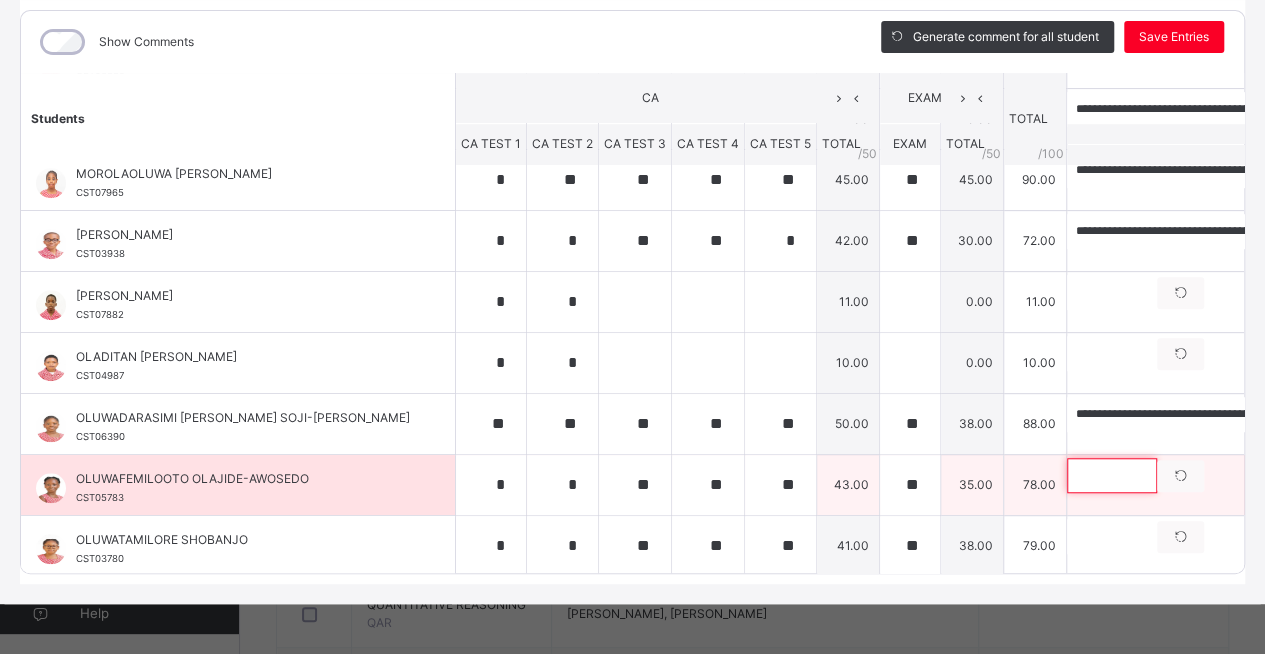 click at bounding box center (1112, 475) 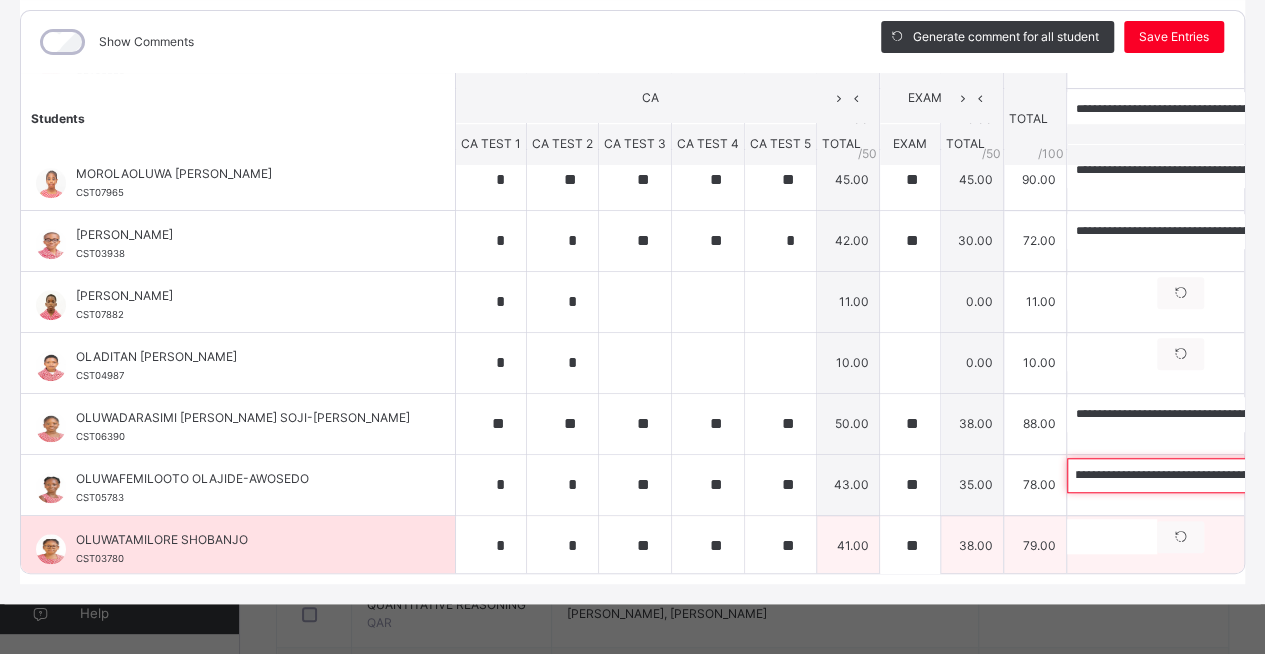 scroll, scrollTop: 0, scrollLeft: 492, axis: horizontal 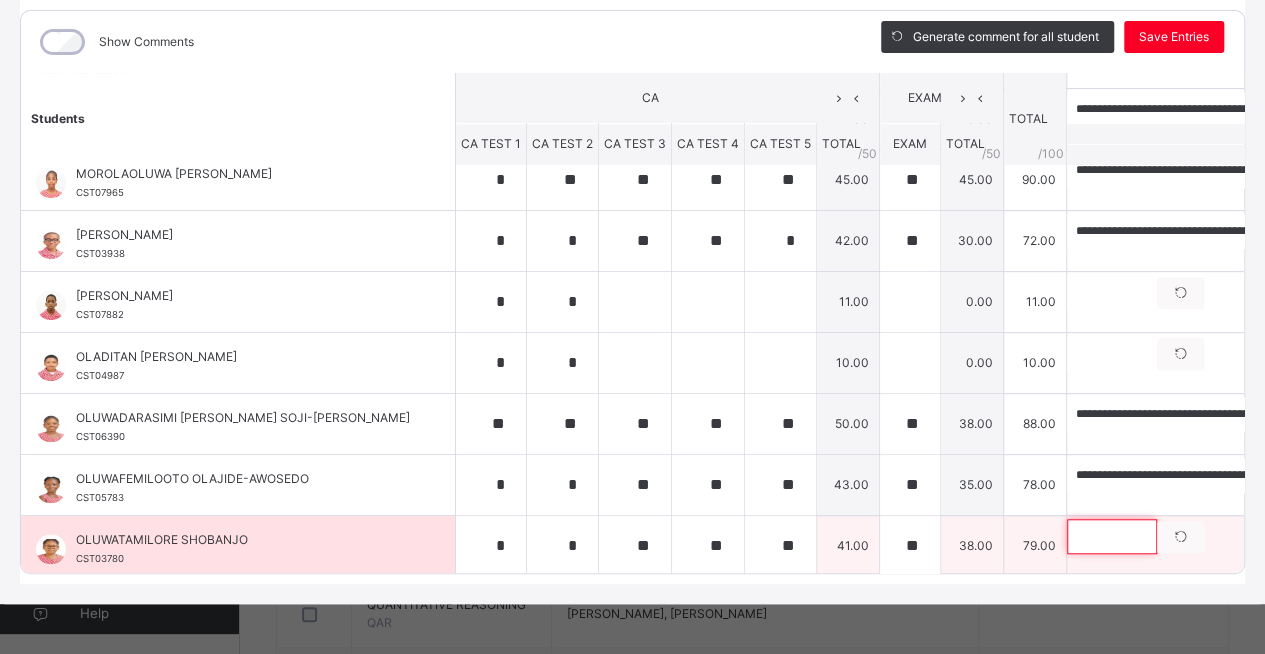 click at bounding box center [1112, 536] 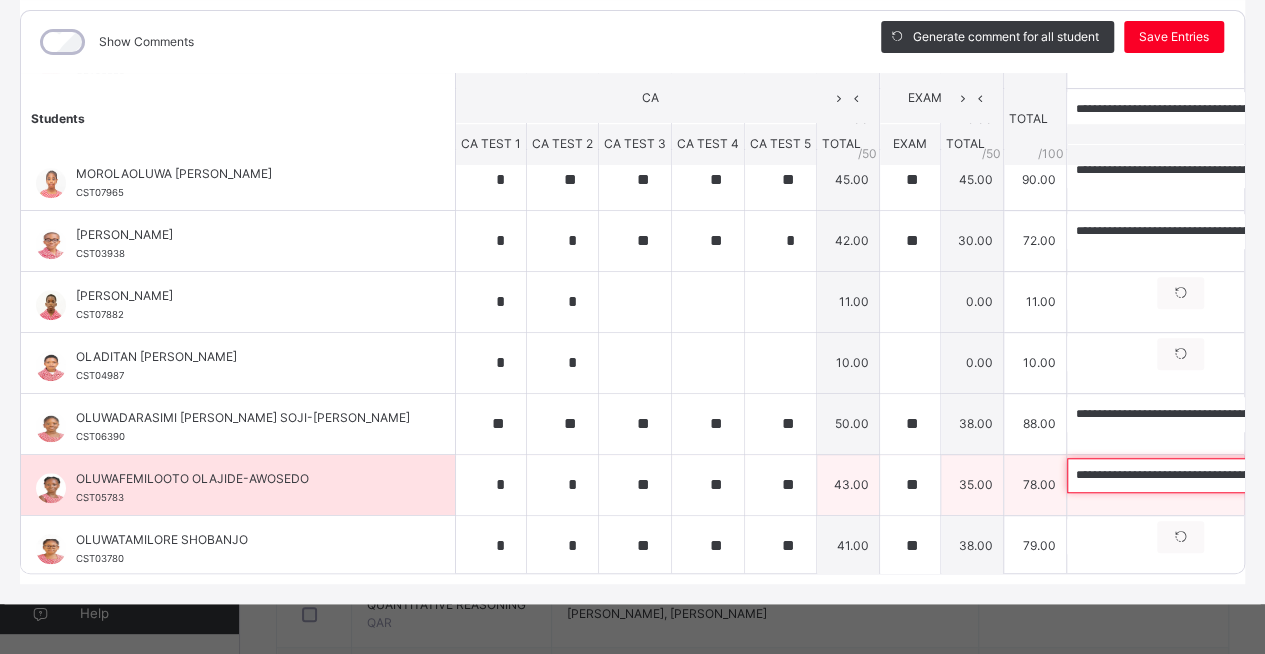 click on "**********" at bounding box center [1197, 475] 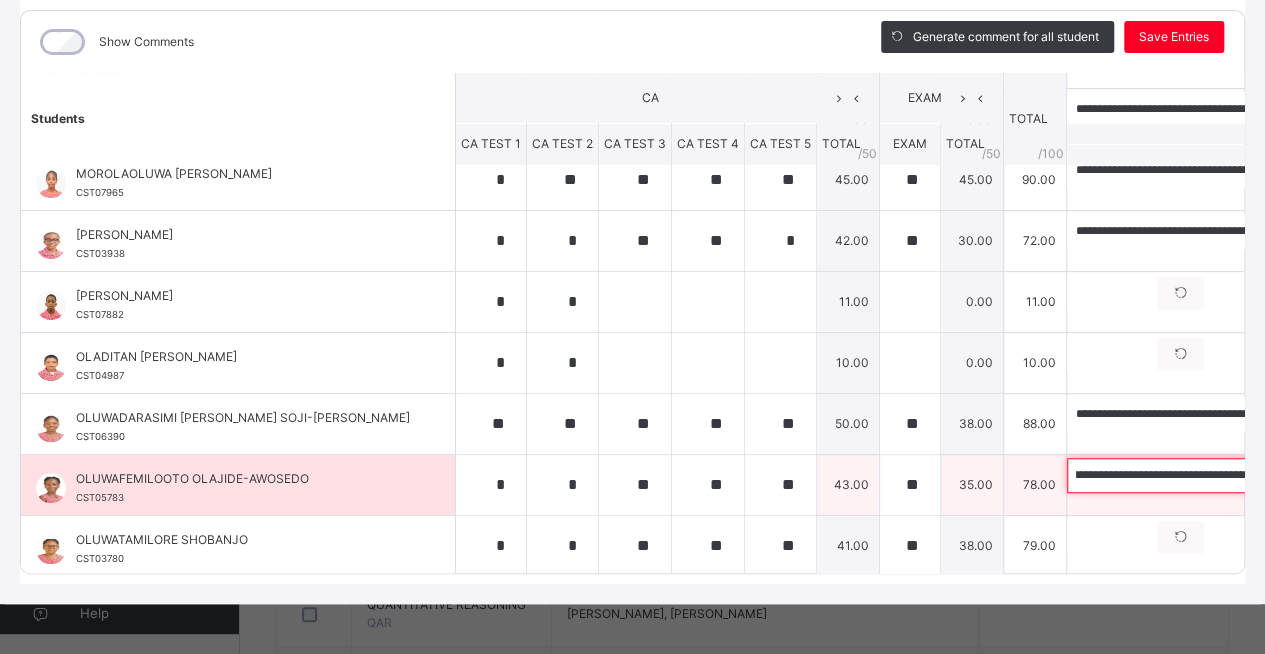 scroll, scrollTop: 0, scrollLeft: 224, axis: horizontal 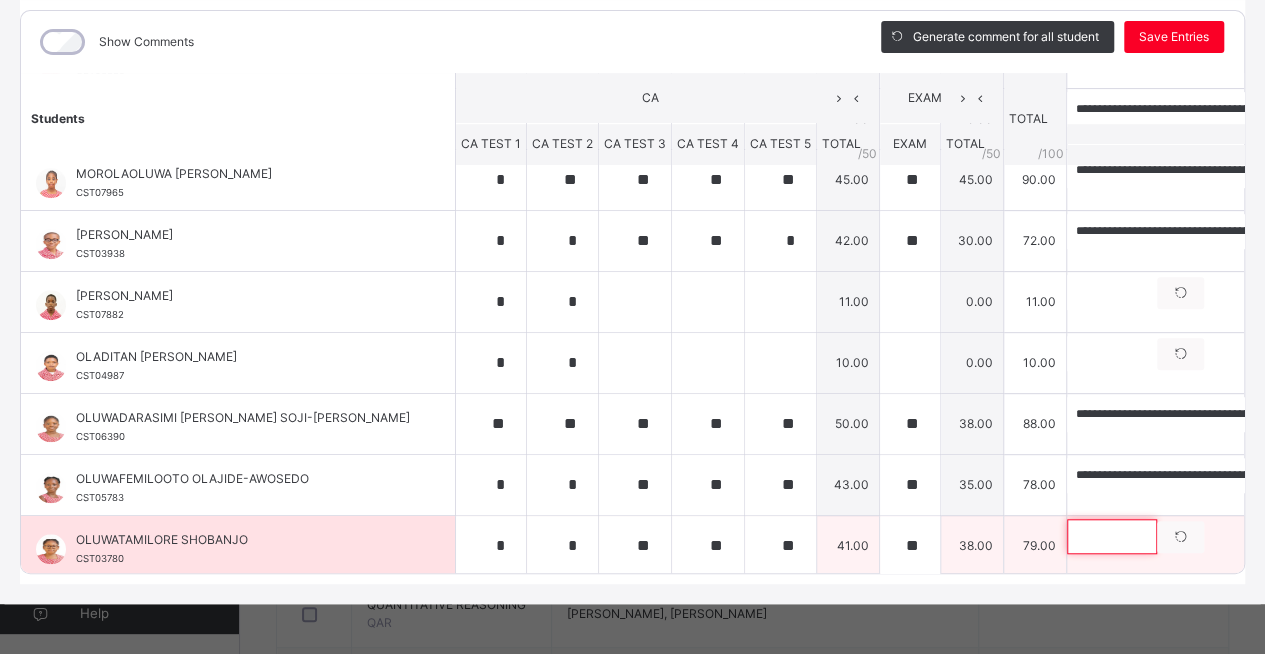 click at bounding box center [1112, 536] 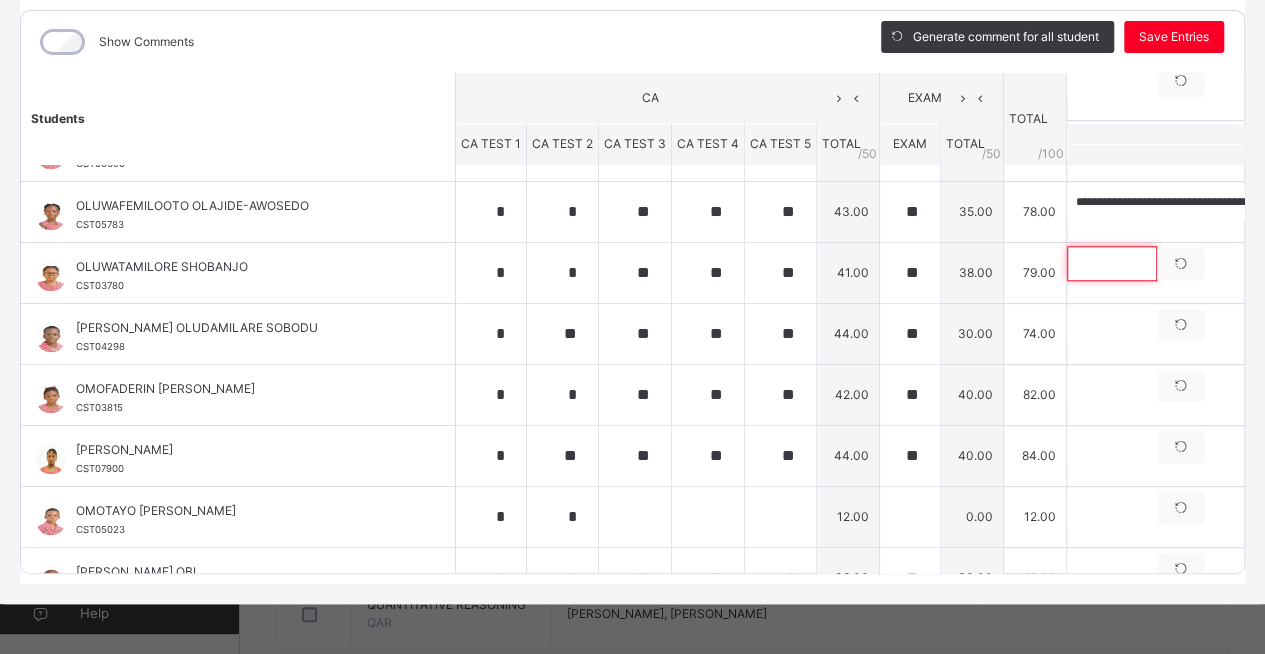 scroll, scrollTop: 964, scrollLeft: 0, axis: vertical 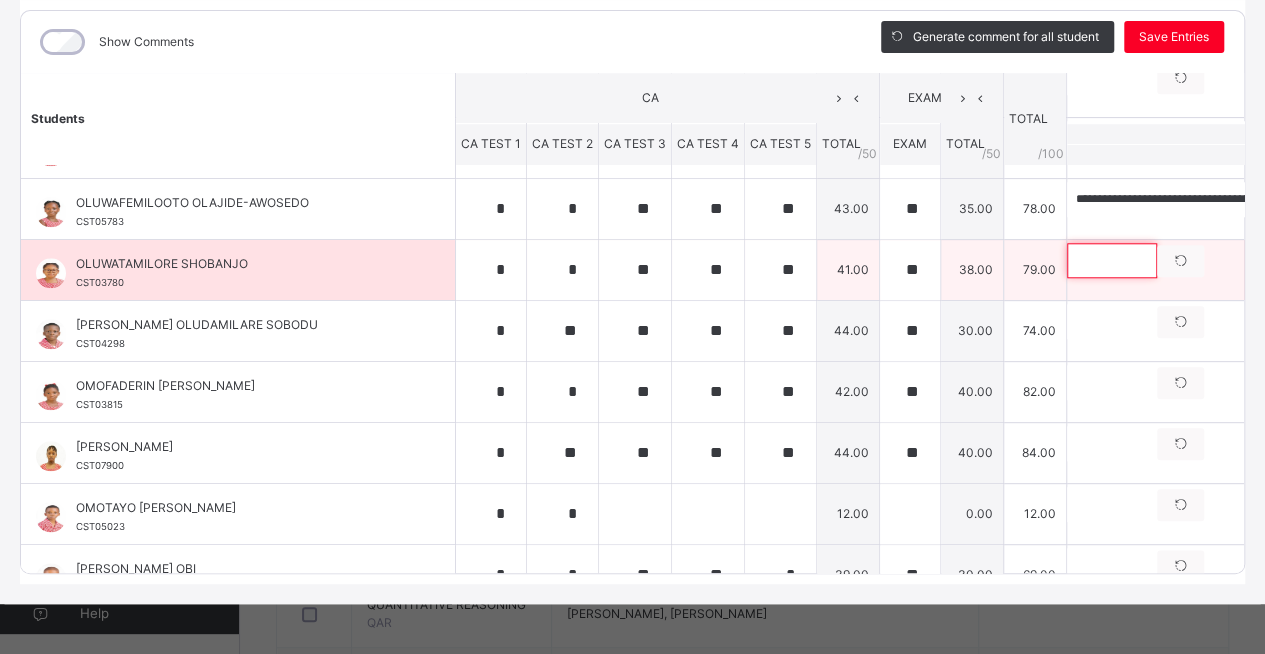 paste on "**********" 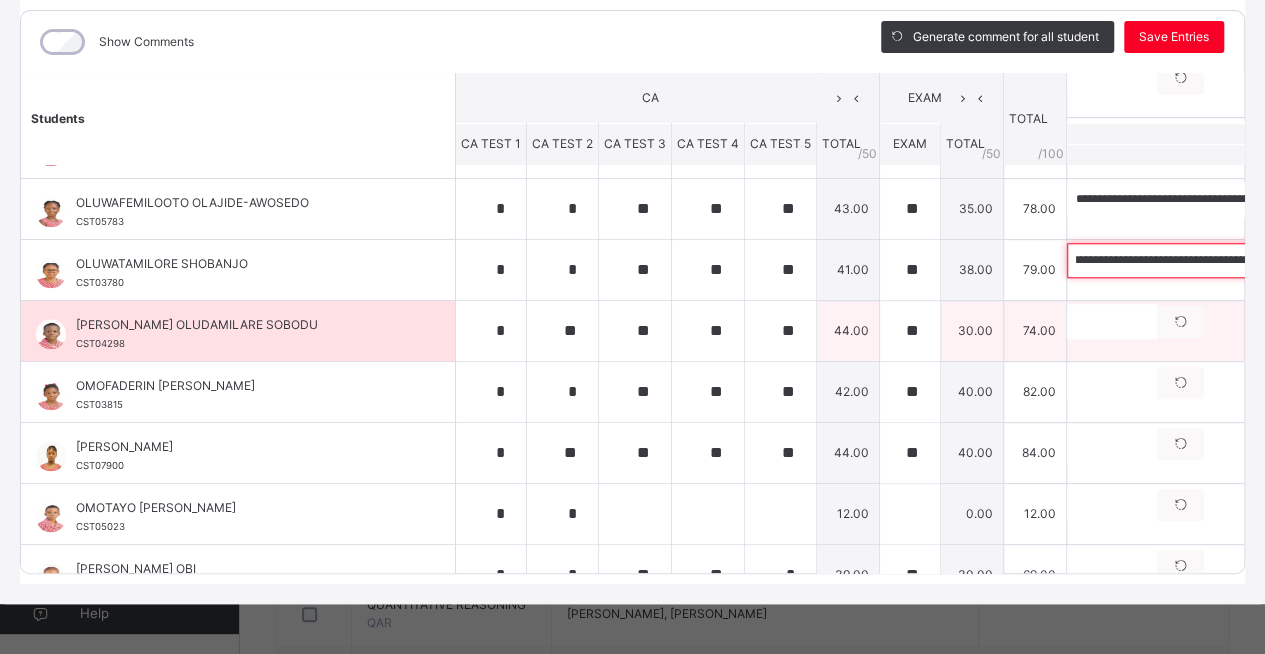 scroll, scrollTop: 0, scrollLeft: 0, axis: both 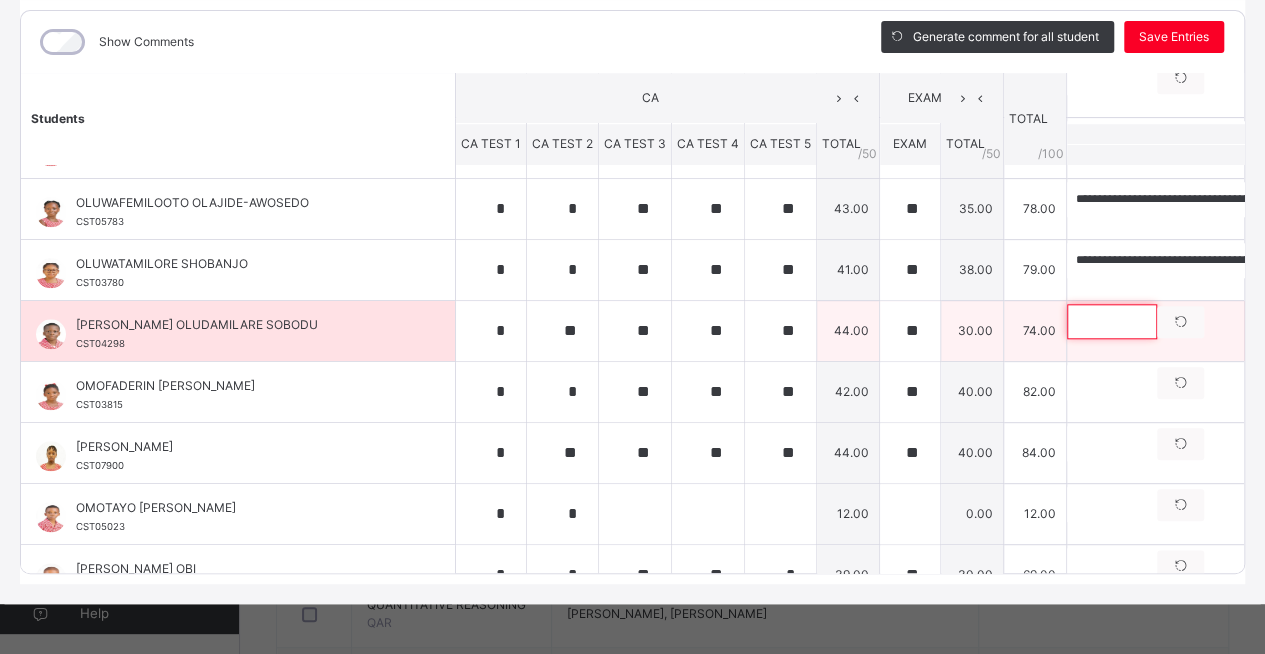 click at bounding box center [1112, 321] 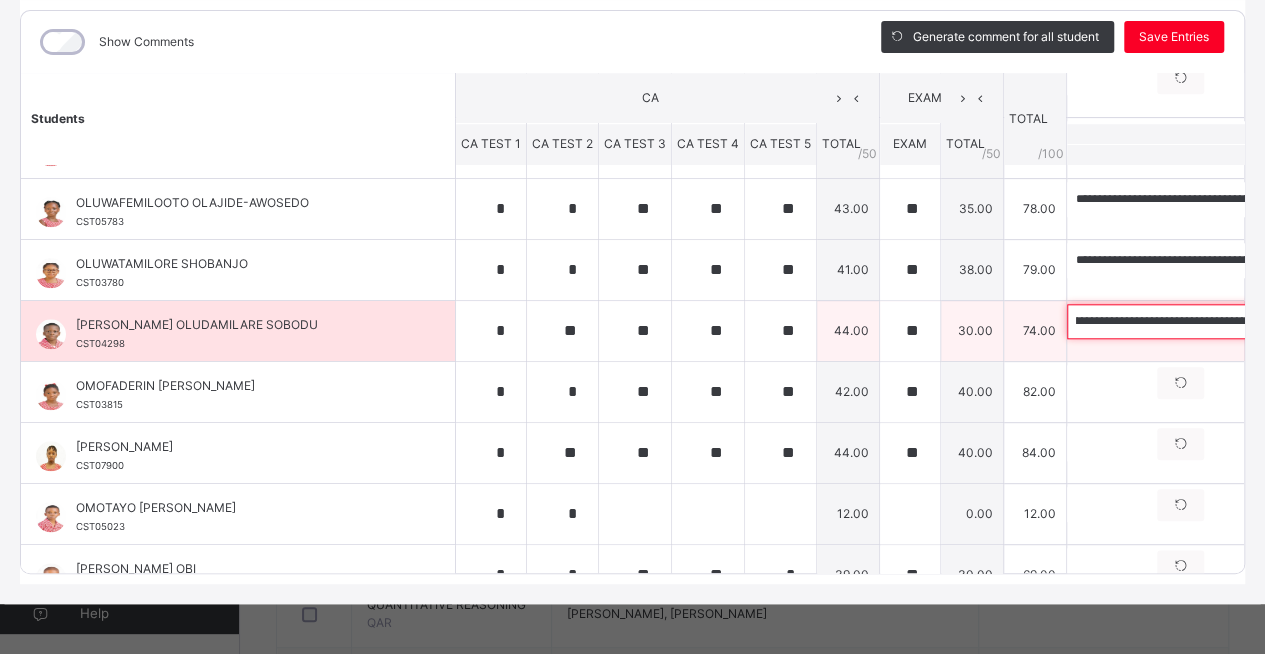 scroll, scrollTop: 0, scrollLeft: 0, axis: both 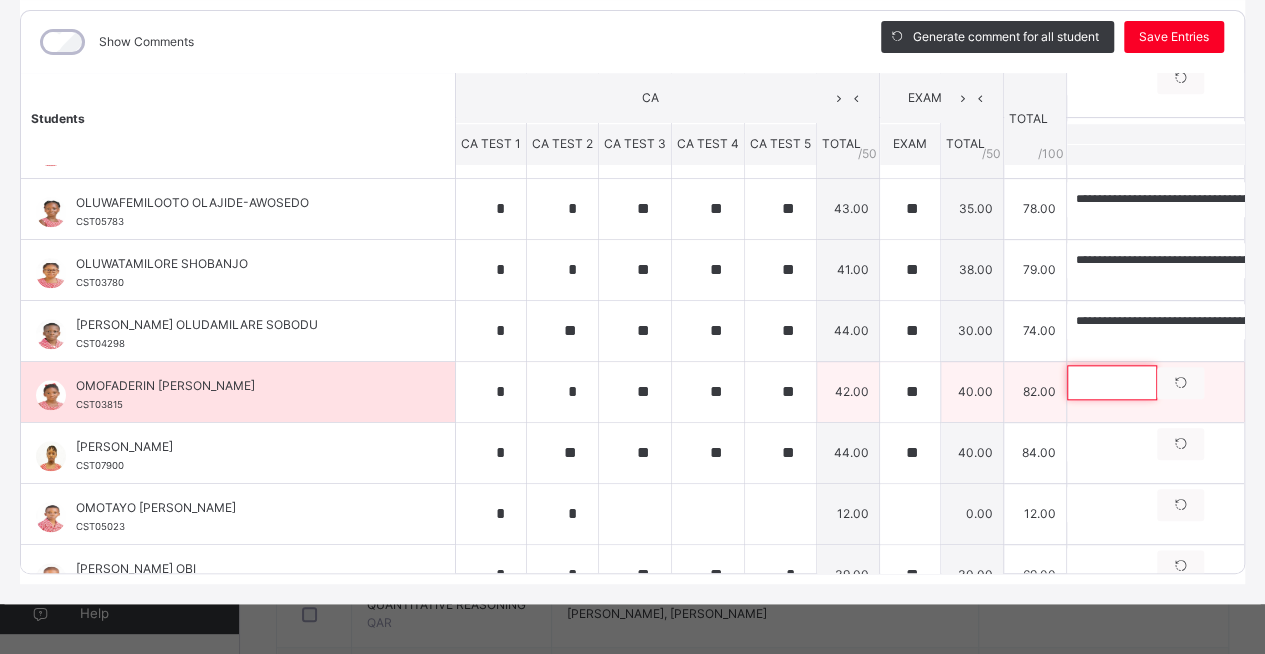 click at bounding box center (1112, 382) 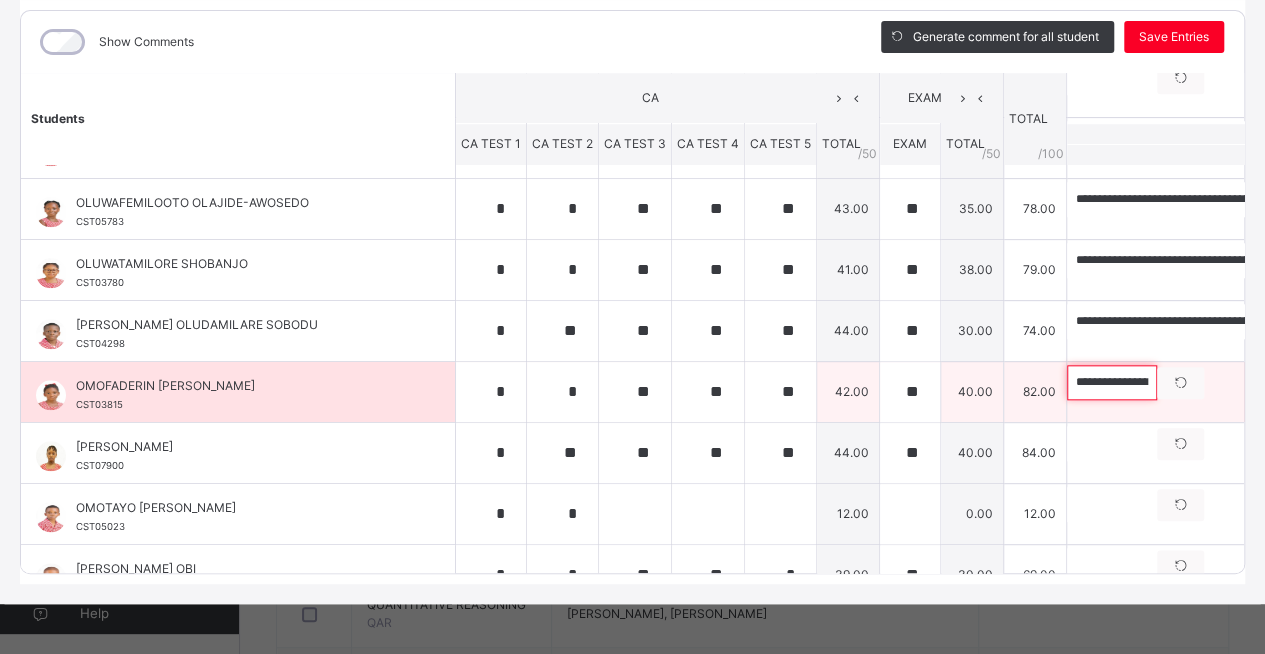 scroll, scrollTop: 0, scrollLeft: 476, axis: horizontal 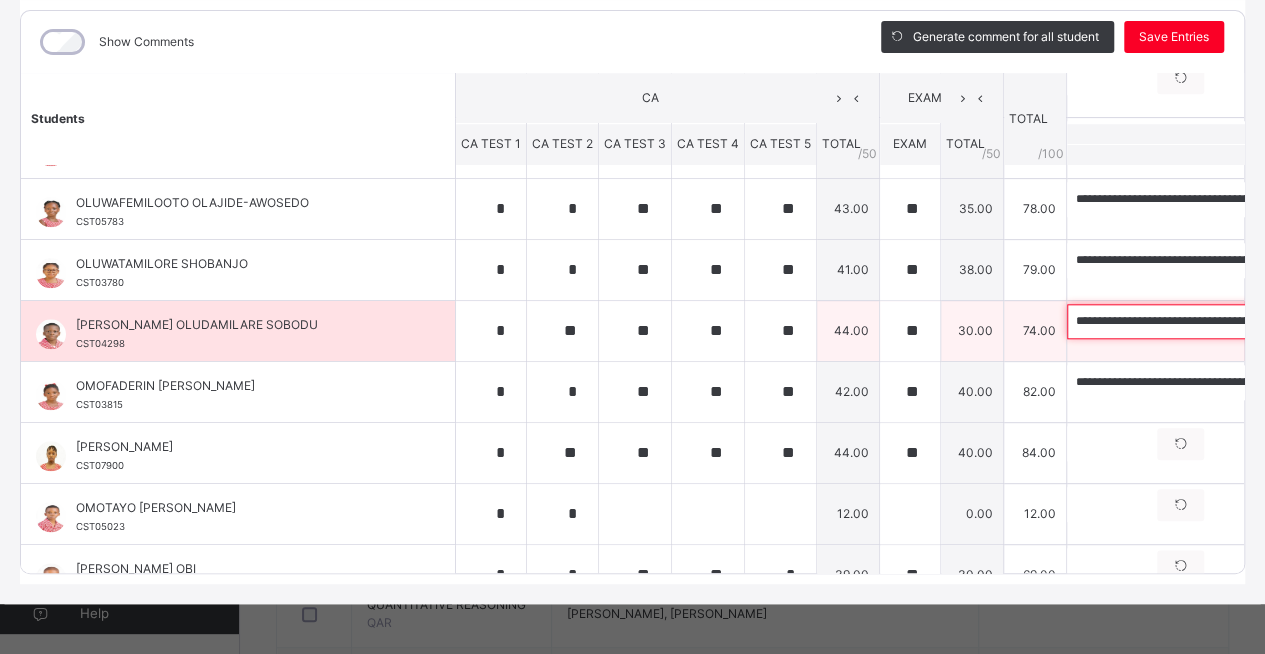click on "**********" at bounding box center (1197, 321) 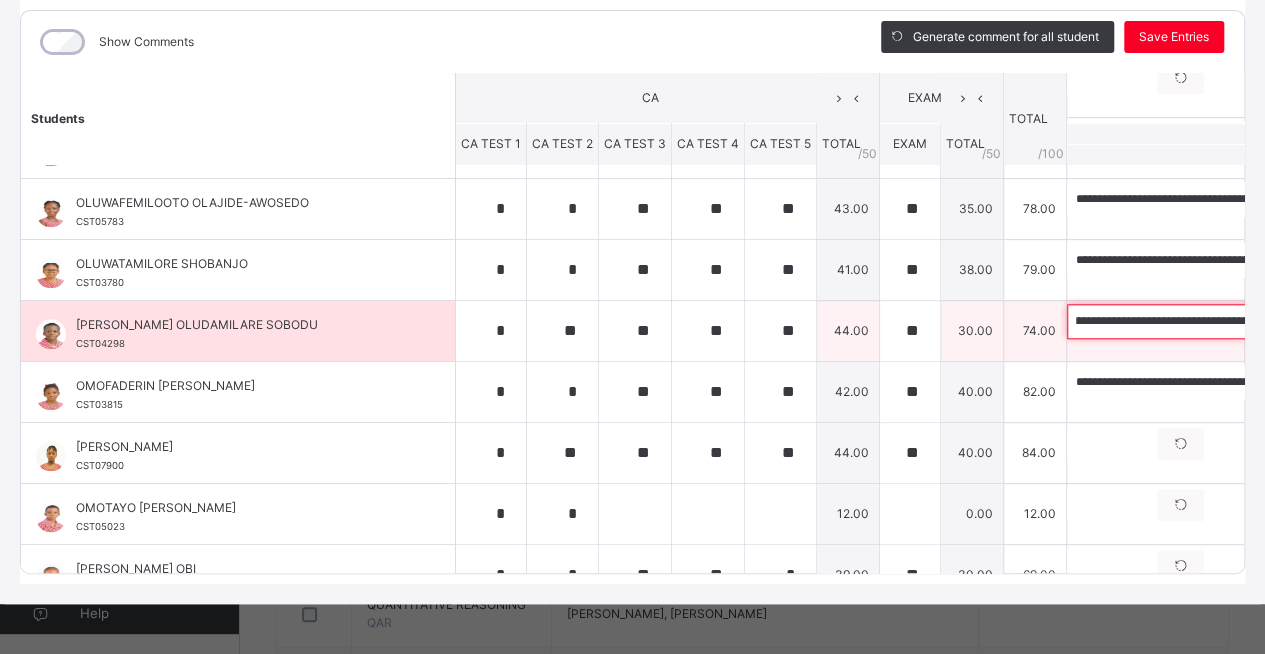 scroll, scrollTop: 0, scrollLeft: 220, axis: horizontal 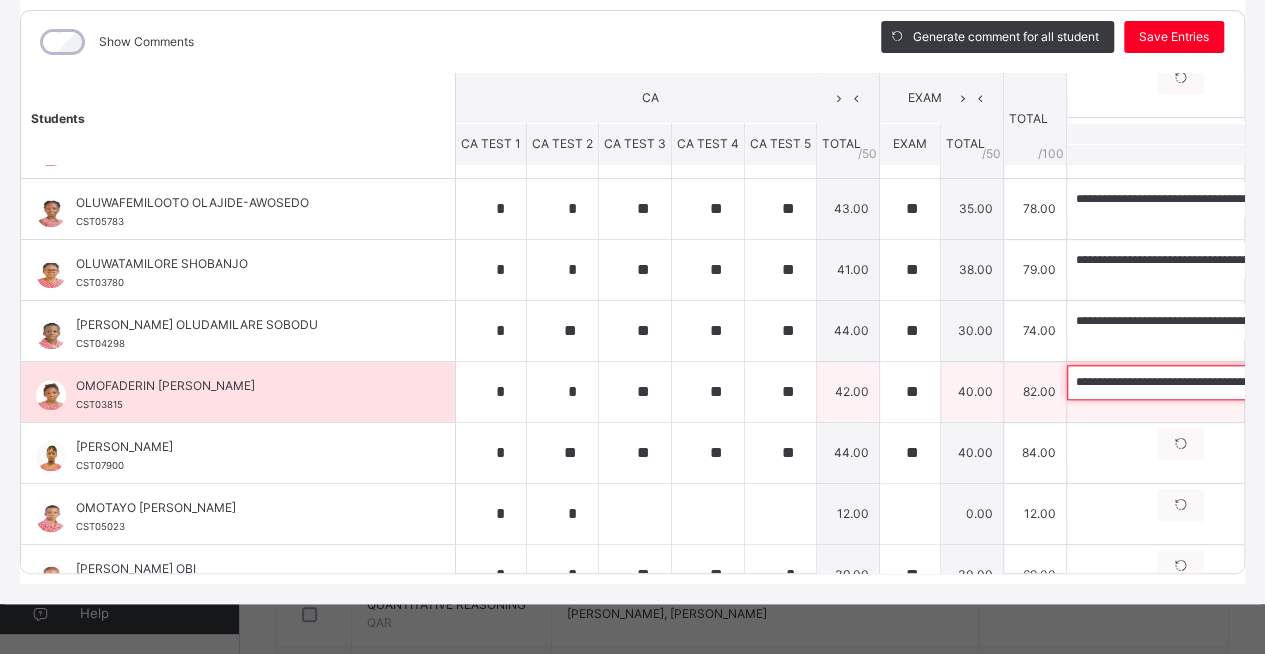 click on "**********" at bounding box center (1197, 382) 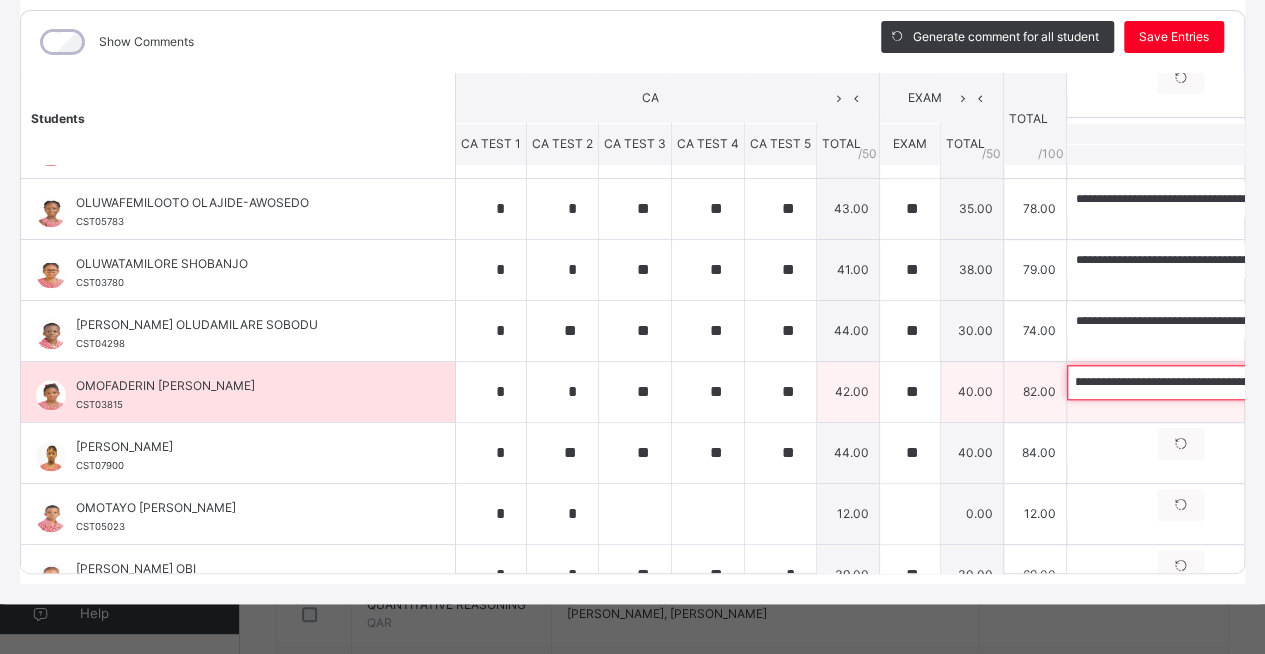 scroll, scrollTop: 0, scrollLeft: 470, axis: horizontal 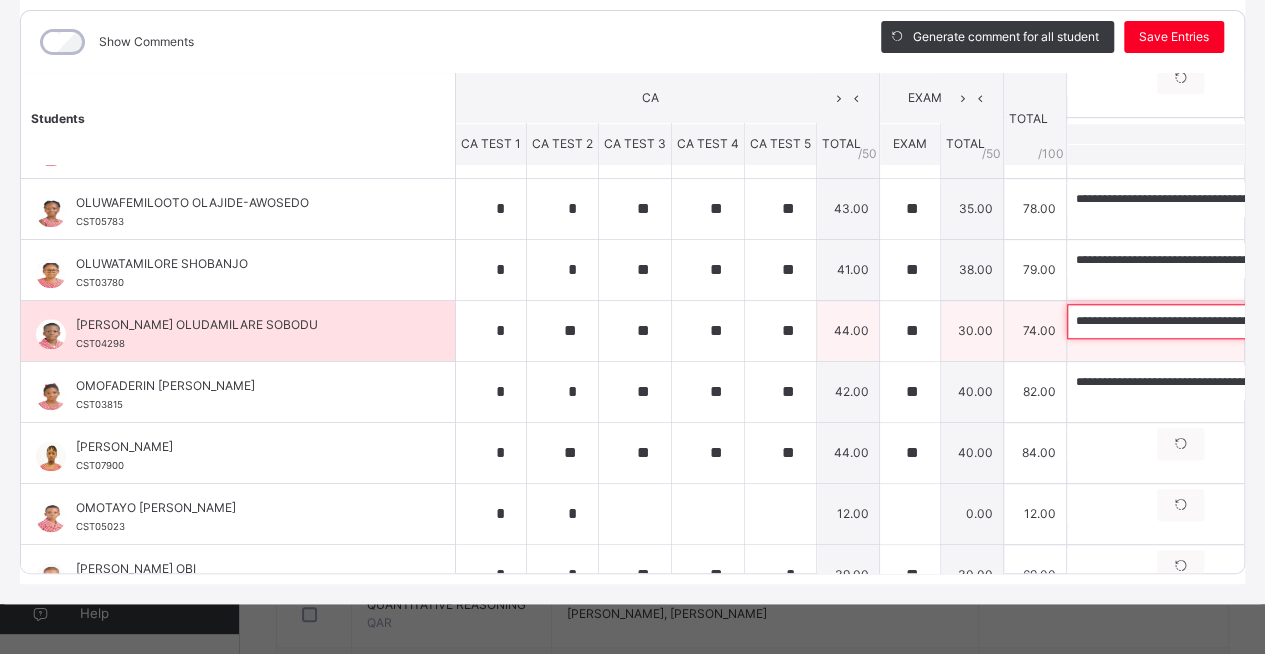 click on "**********" at bounding box center (1197, 321) 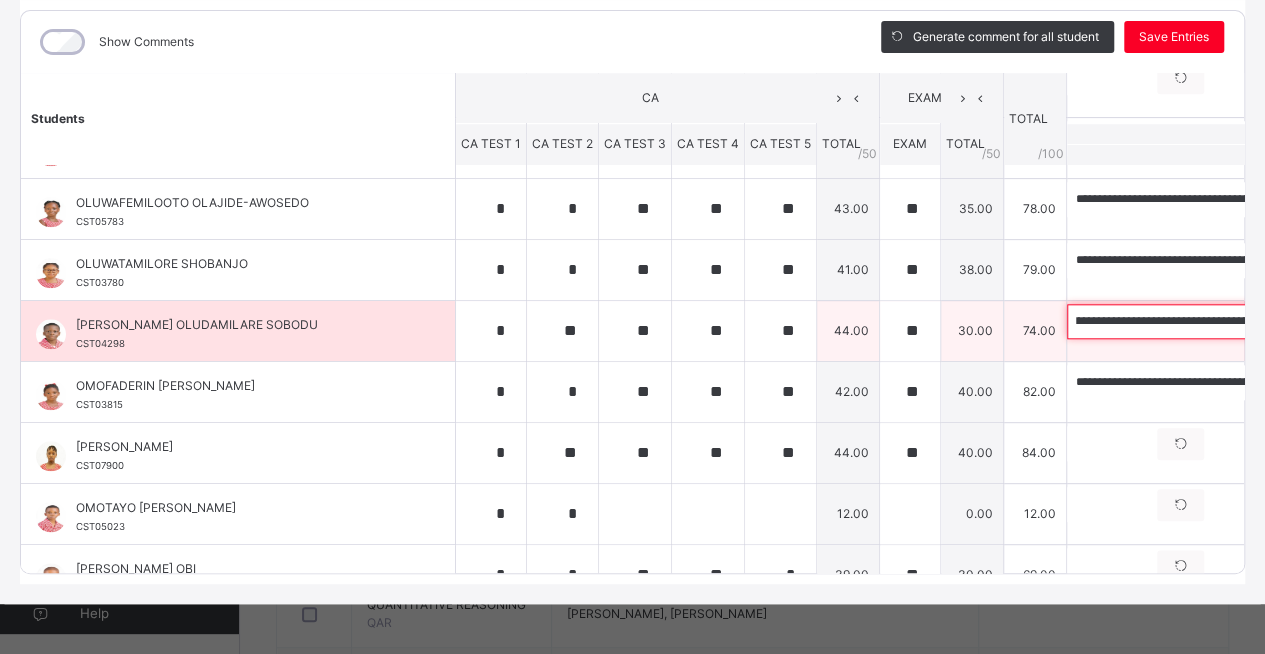 scroll, scrollTop: 0, scrollLeft: 196, axis: horizontal 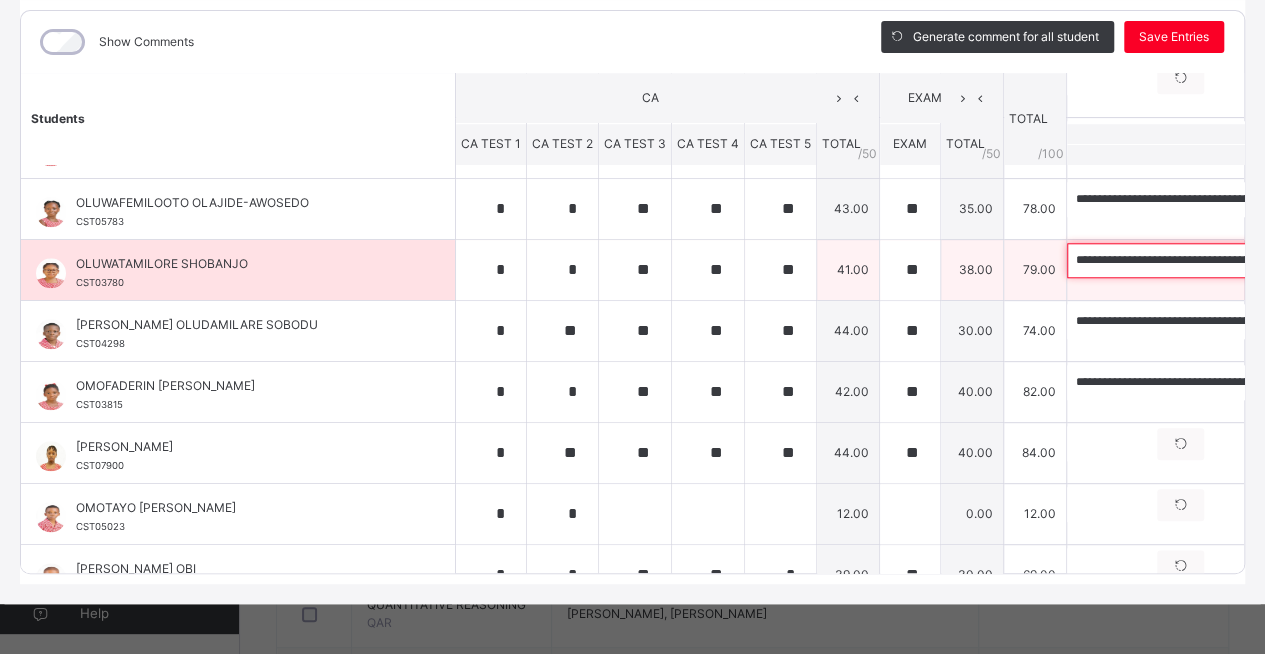 click on "**********" at bounding box center (1197, 260) 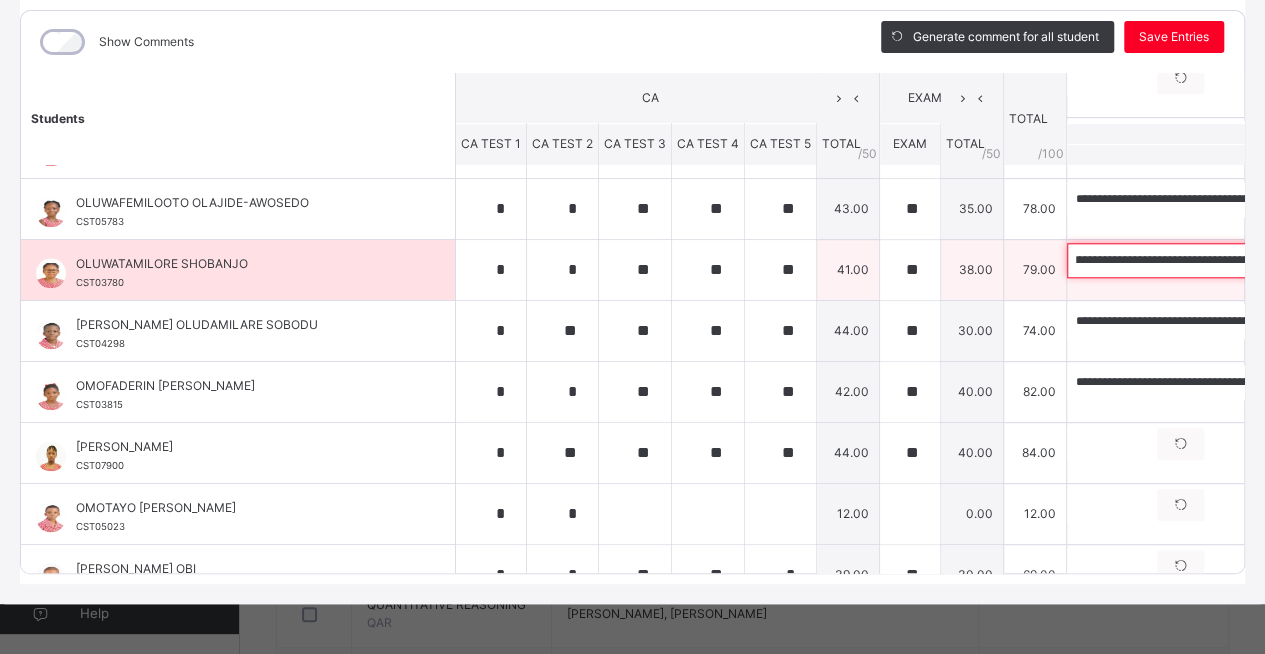 scroll, scrollTop: 0, scrollLeft: 224, axis: horizontal 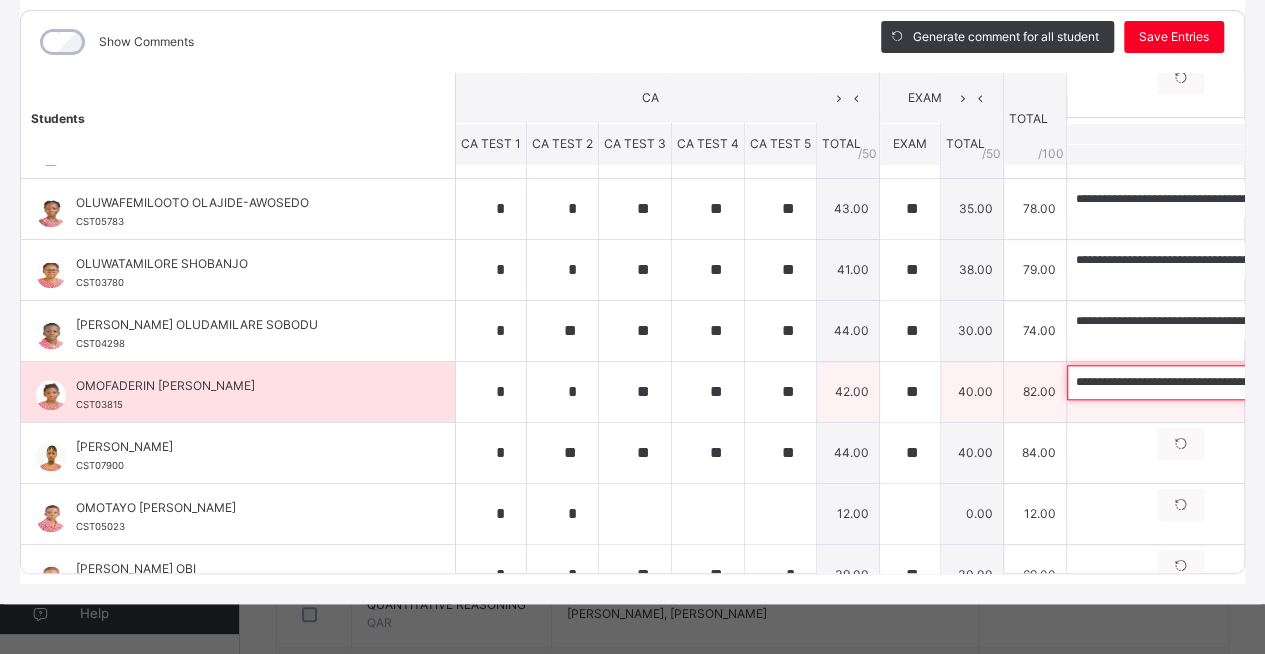click on "**********" at bounding box center (1197, 382) 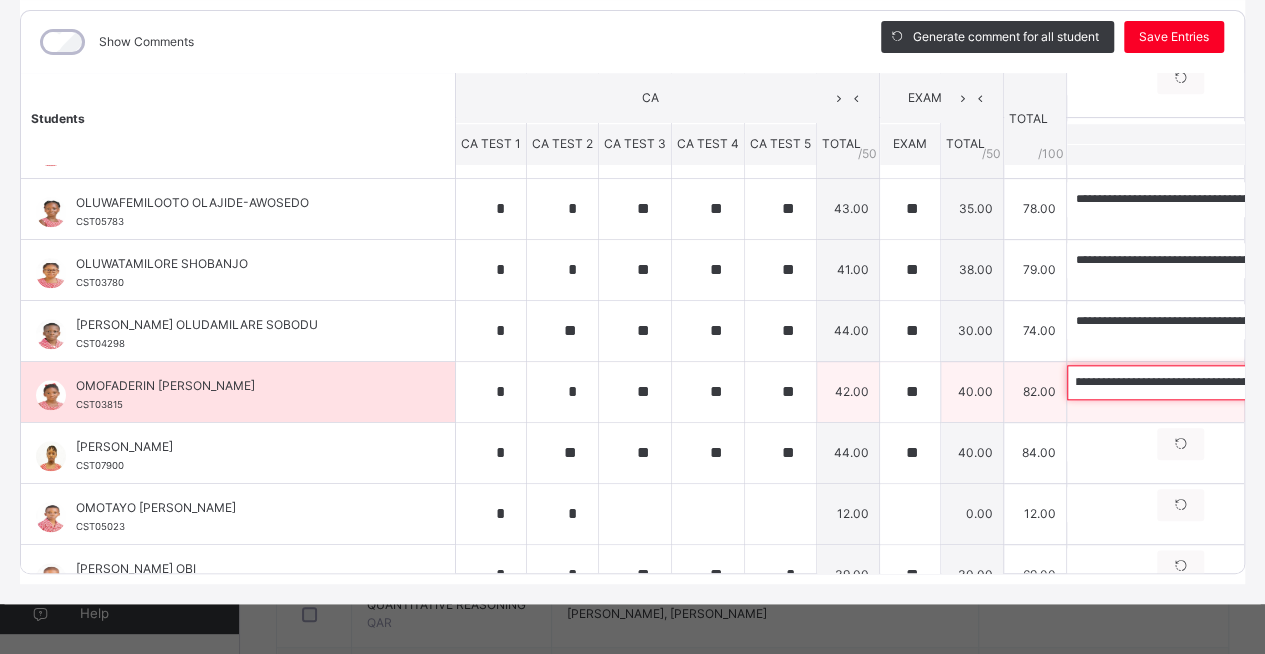 scroll, scrollTop: 0, scrollLeft: 470, axis: horizontal 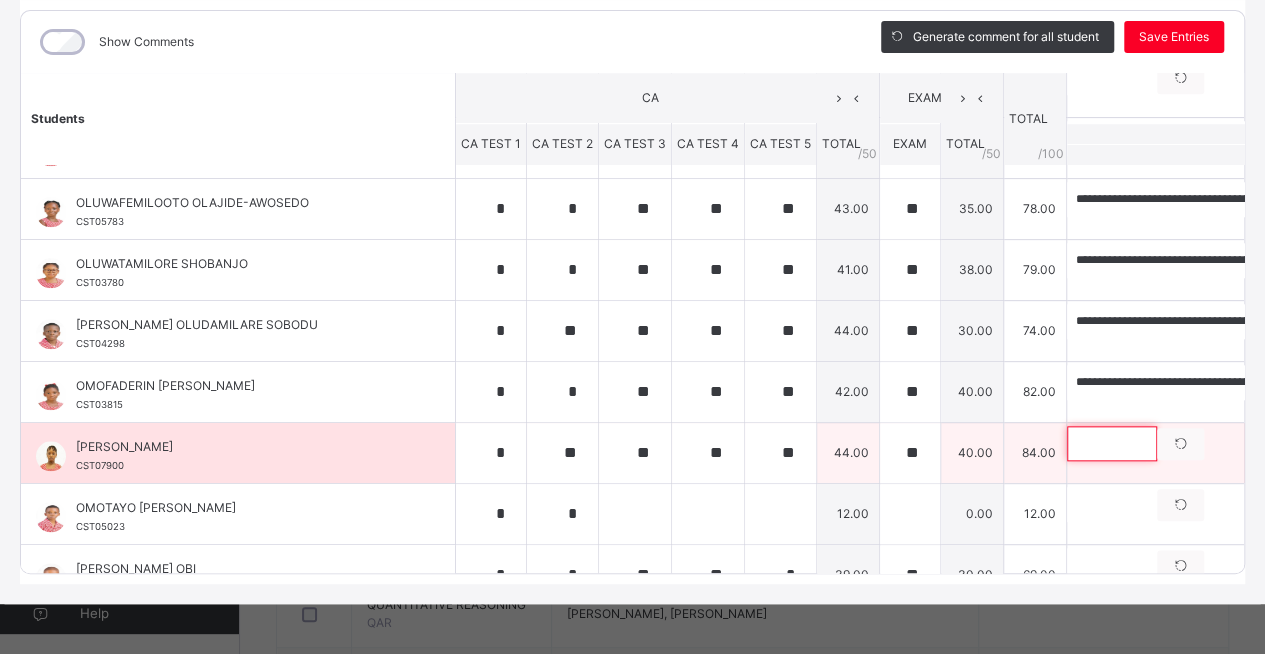 click at bounding box center (1112, 443) 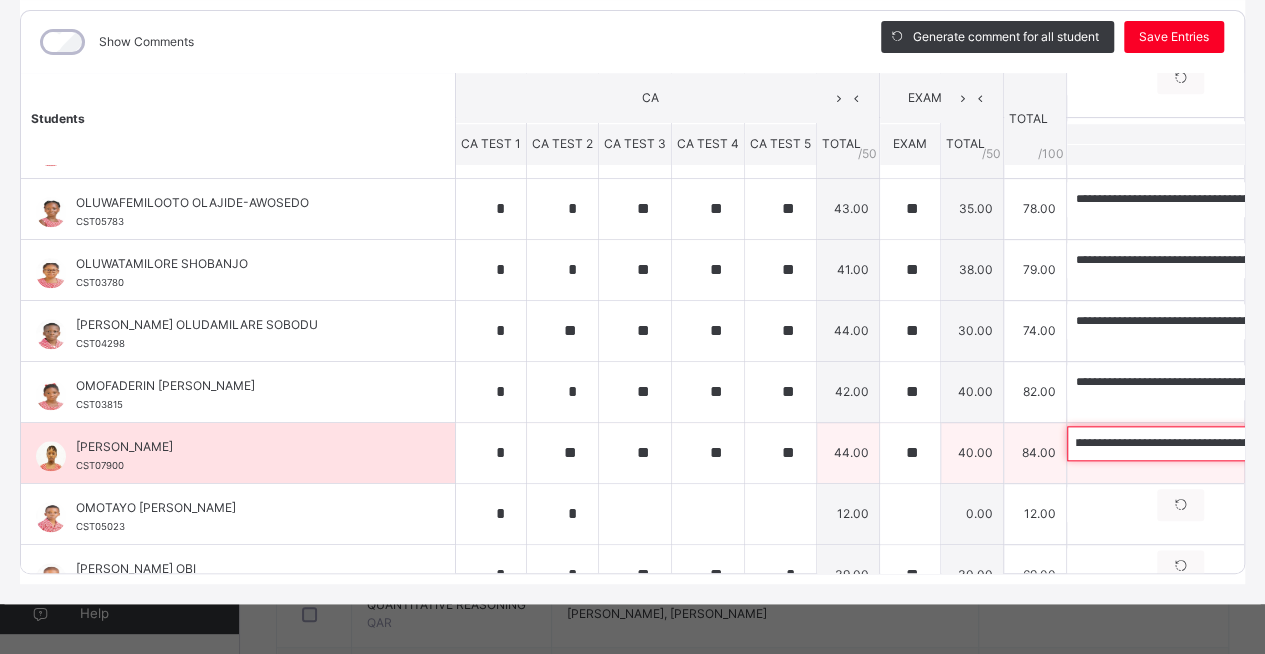 scroll, scrollTop: 0, scrollLeft: 0, axis: both 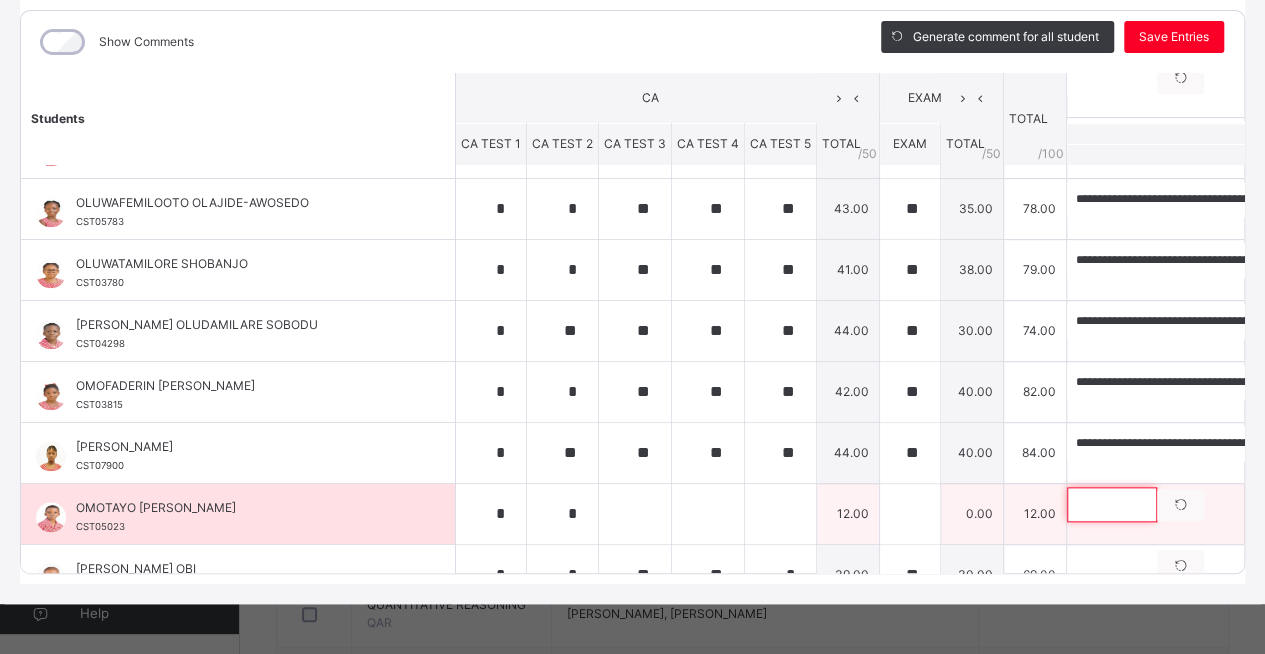 click at bounding box center (1112, 504) 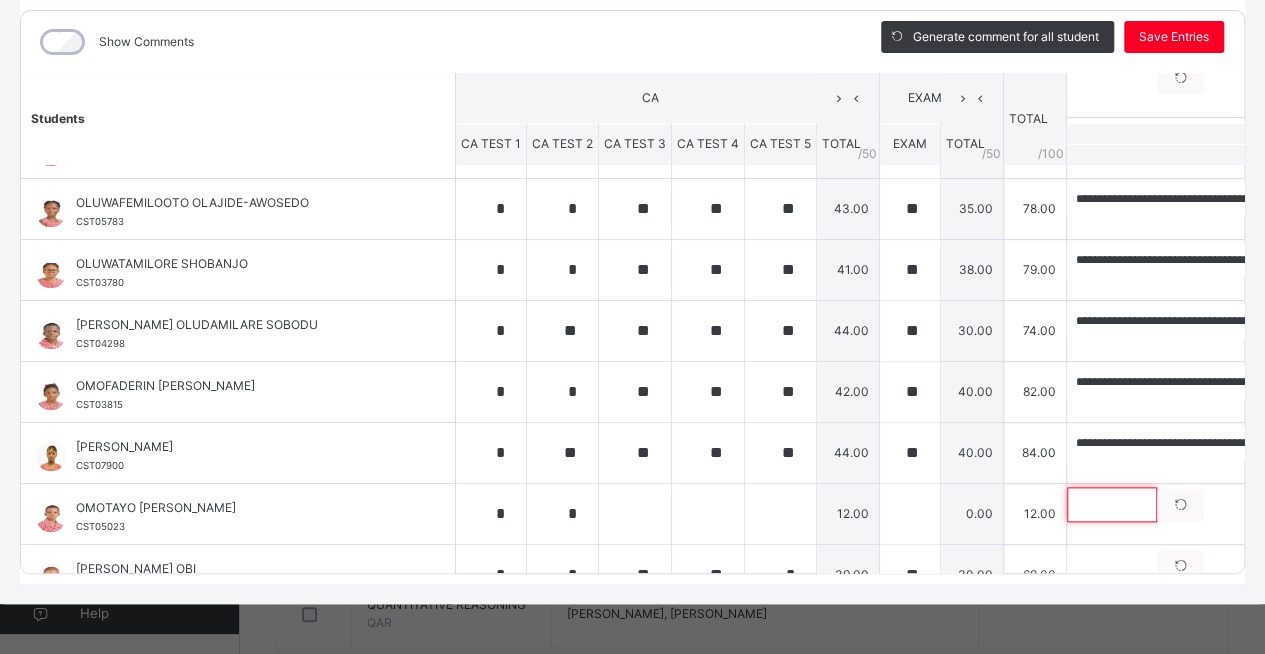 scroll, scrollTop: 1042, scrollLeft: 0, axis: vertical 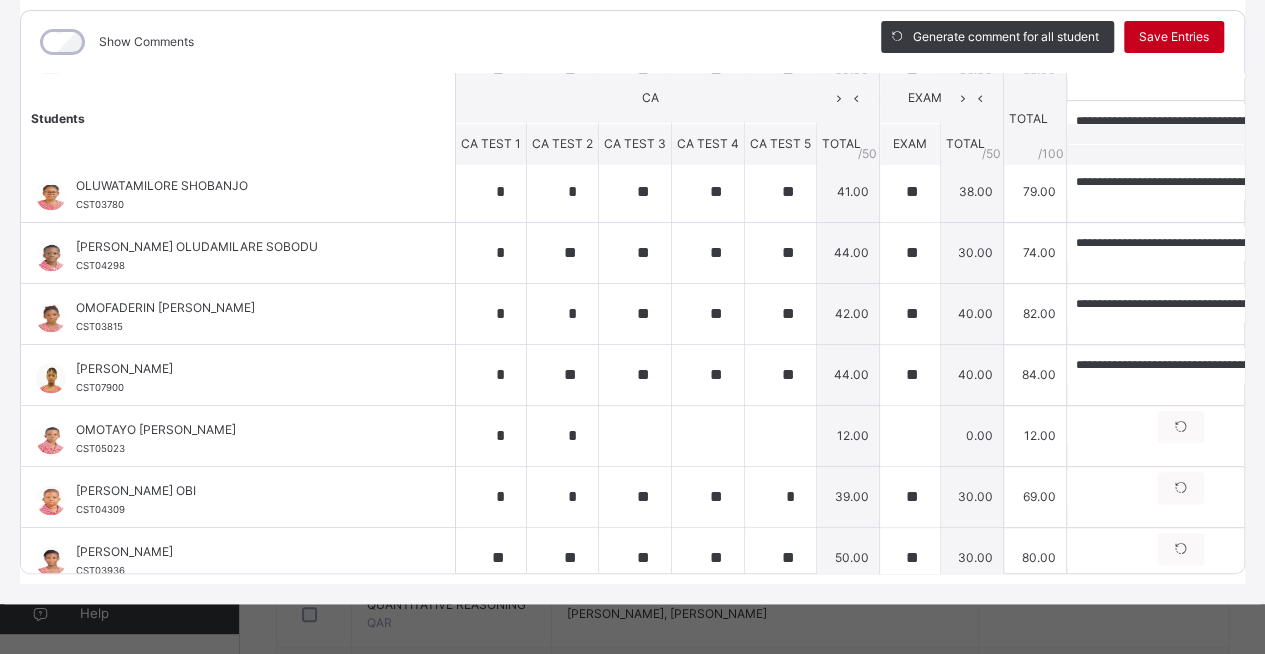 click on "Save Entries" at bounding box center [1174, 37] 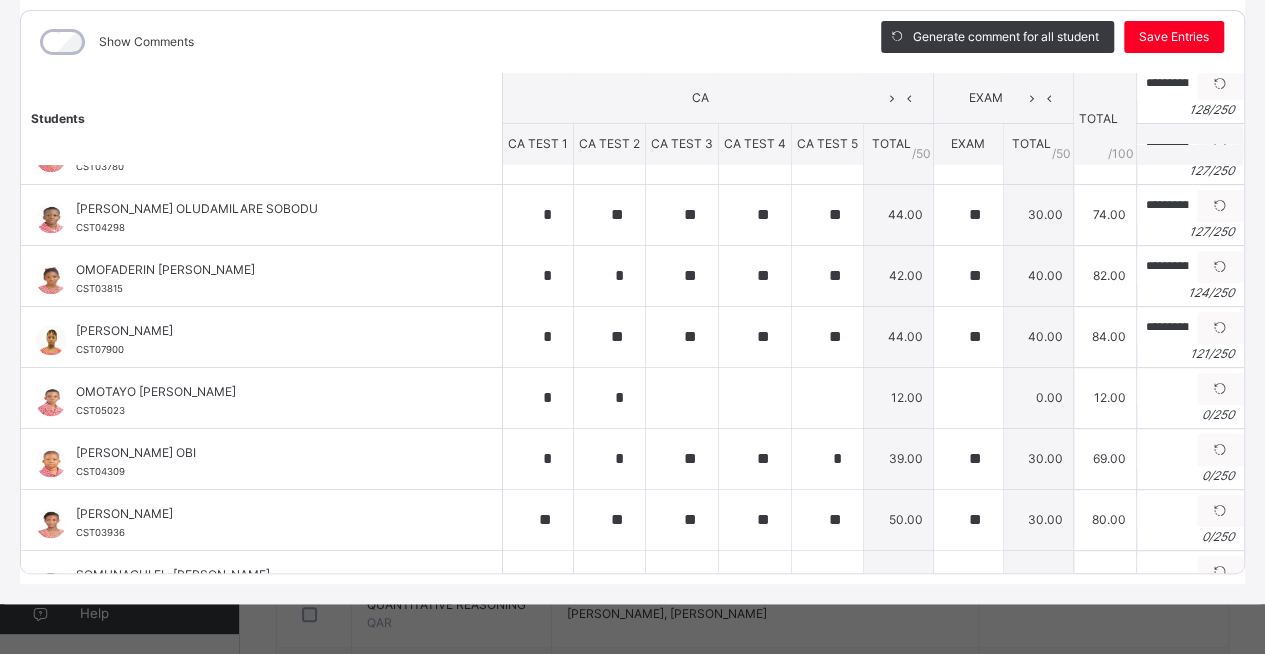 scroll, scrollTop: 1124, scrollLeft: 0, axis: vertical 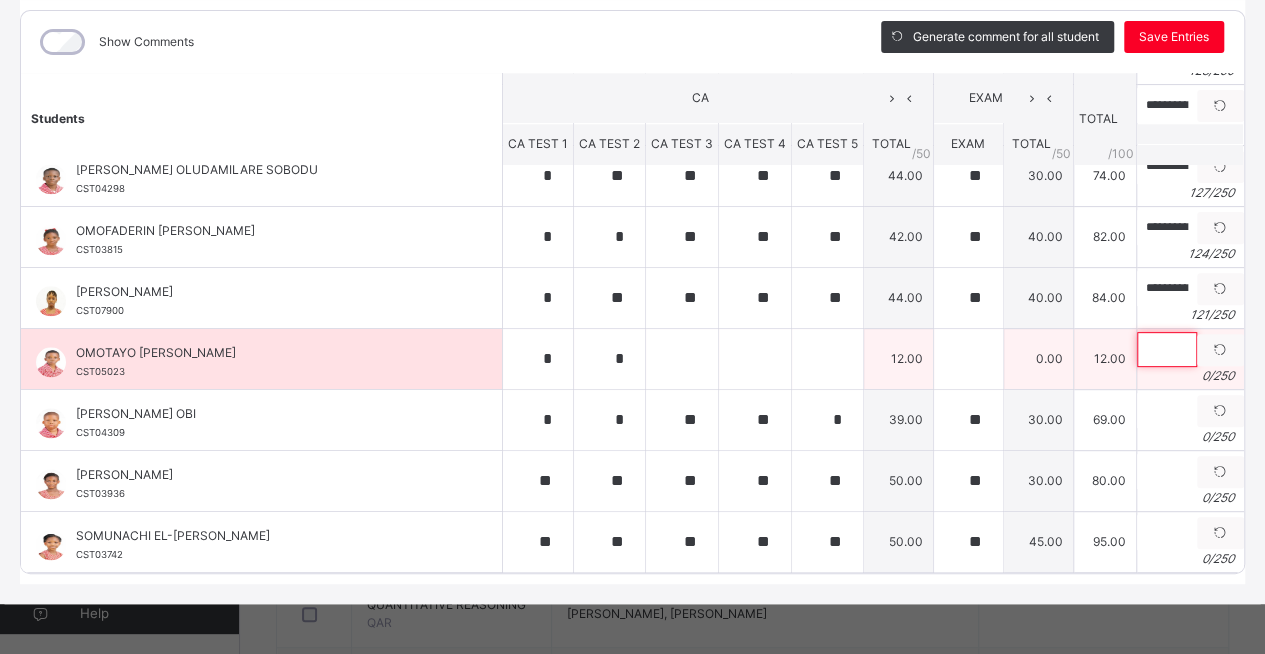click at bounding box center (1167, 349) 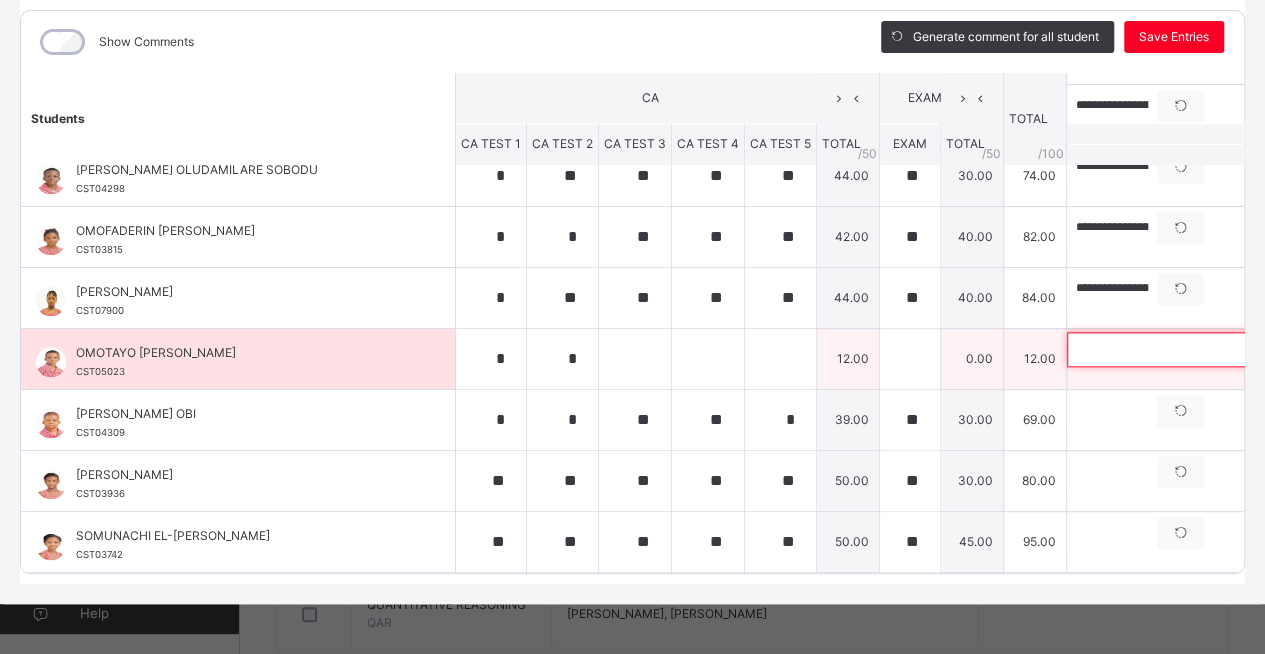 scroll, scrollTop: 0, scrollLeft: 0, axis: both 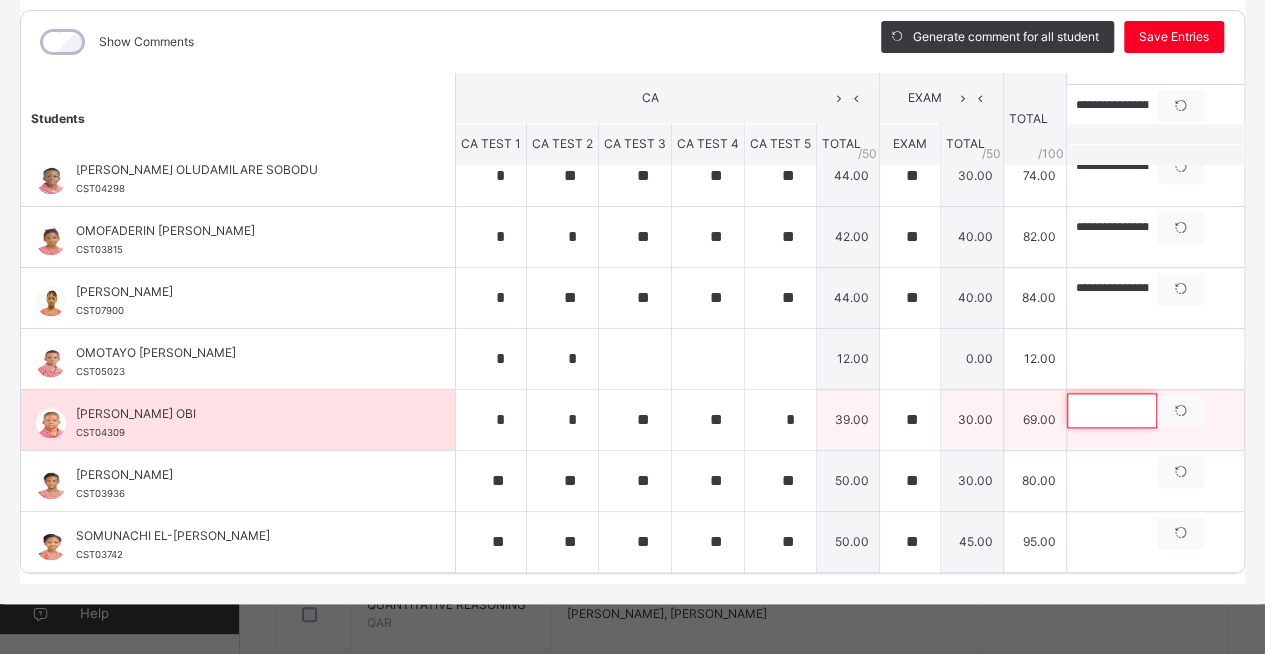 click at bounding box center (1112, 410) 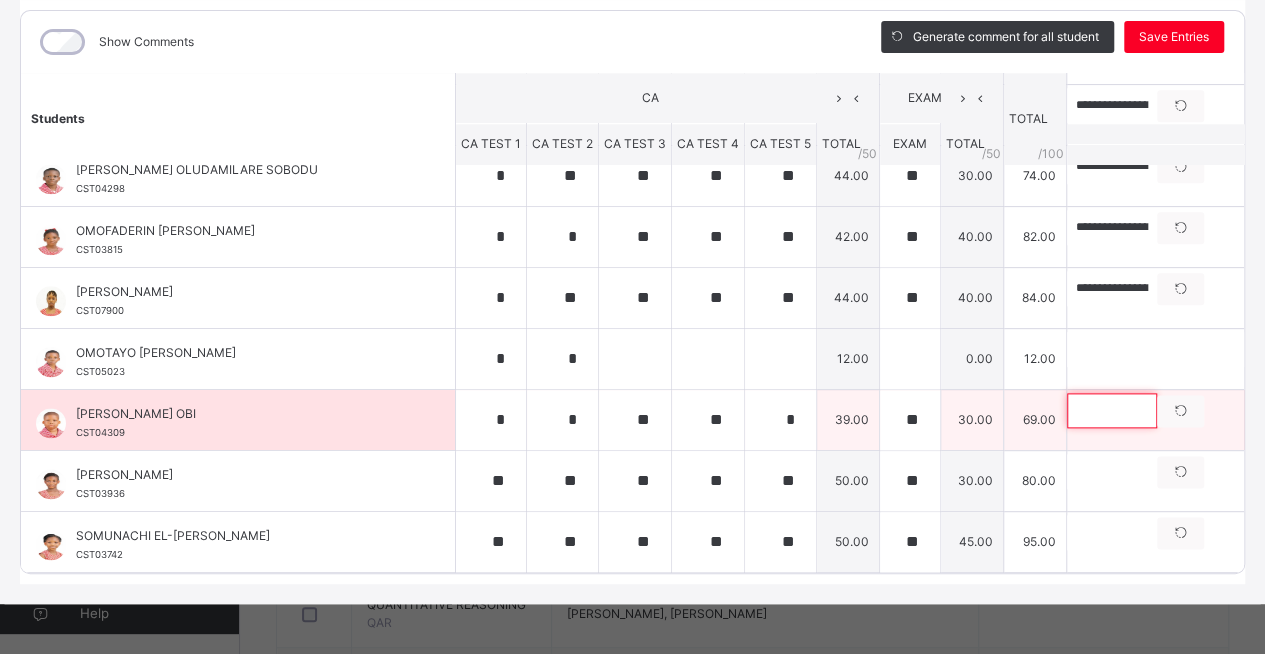 paste on "**********" 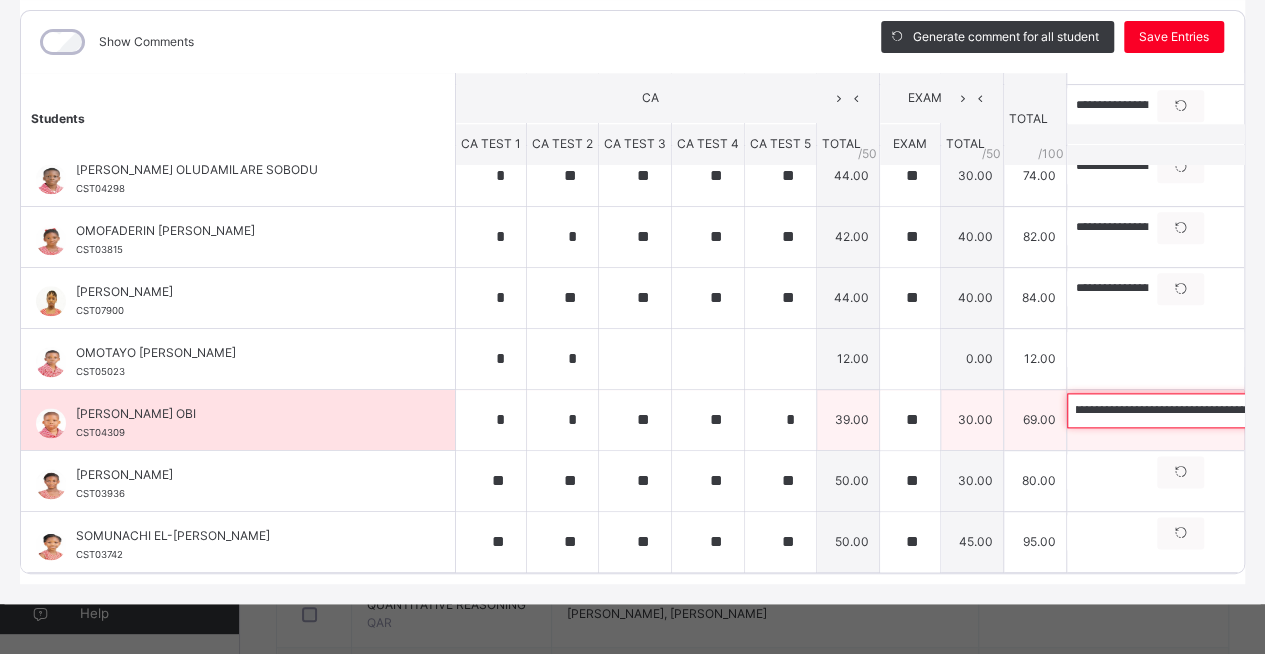 scroll, scrollTop: 0, scrollLeft: 0, axis: both 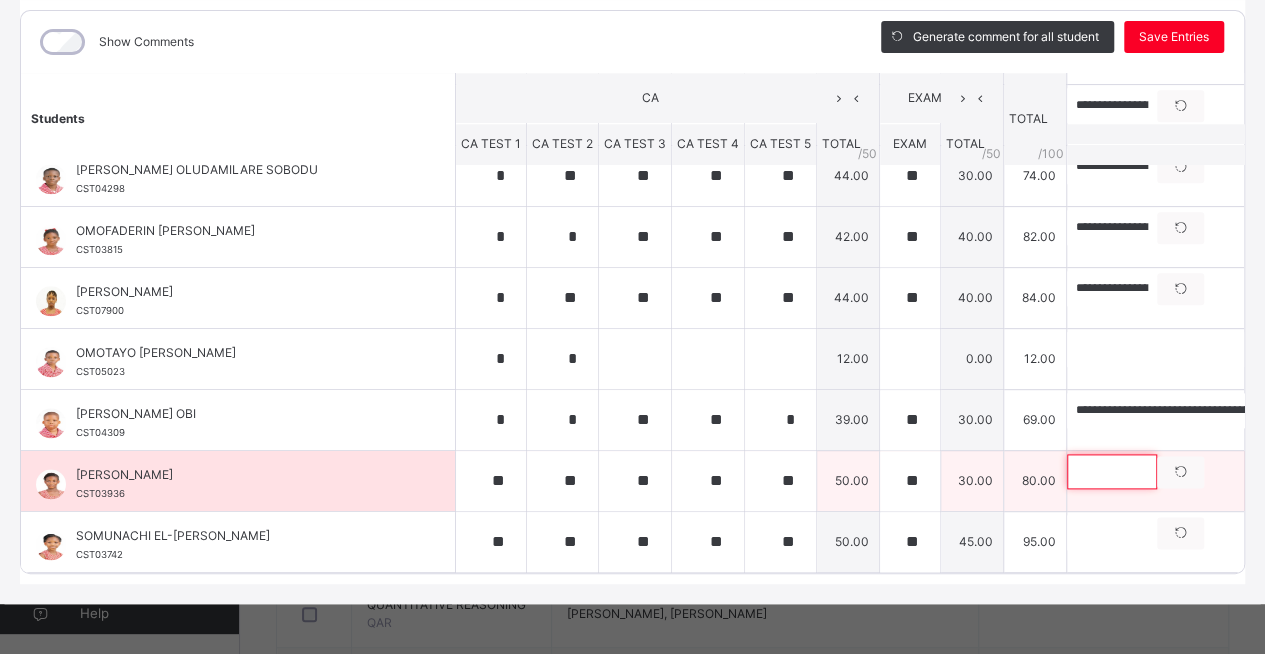 click at bounding box center (1112, 471) 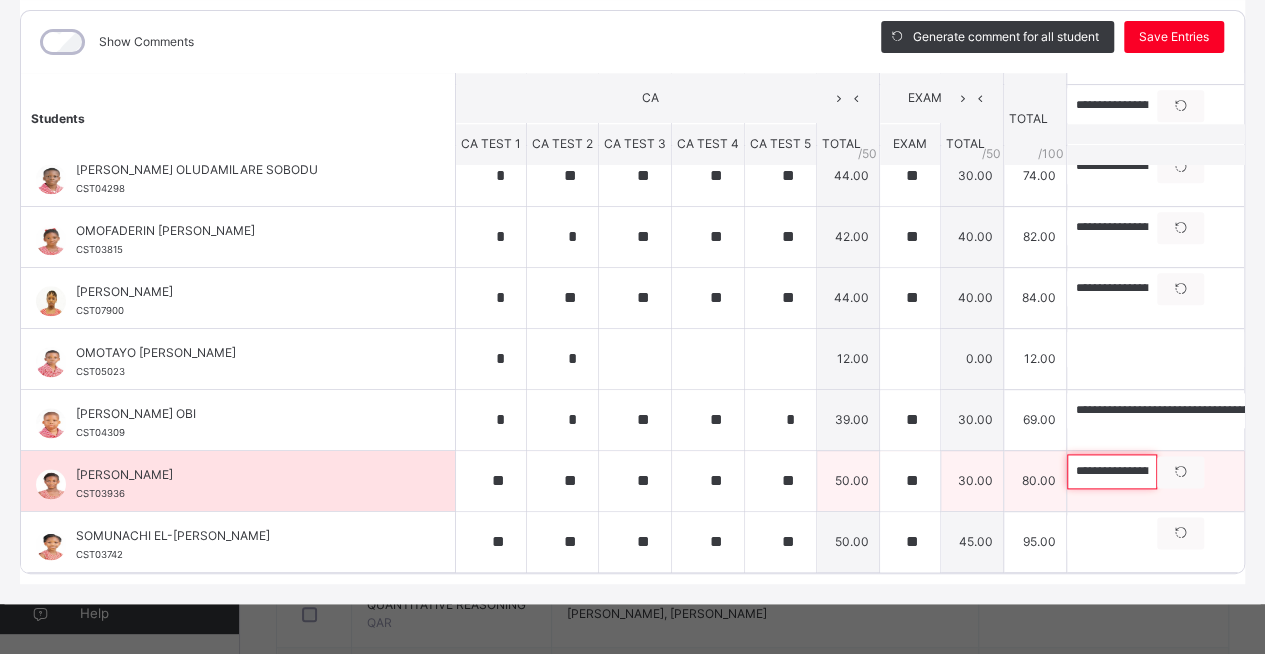 scroll, scrollTop: 0, scrollLeft: 476, axis: horizontal 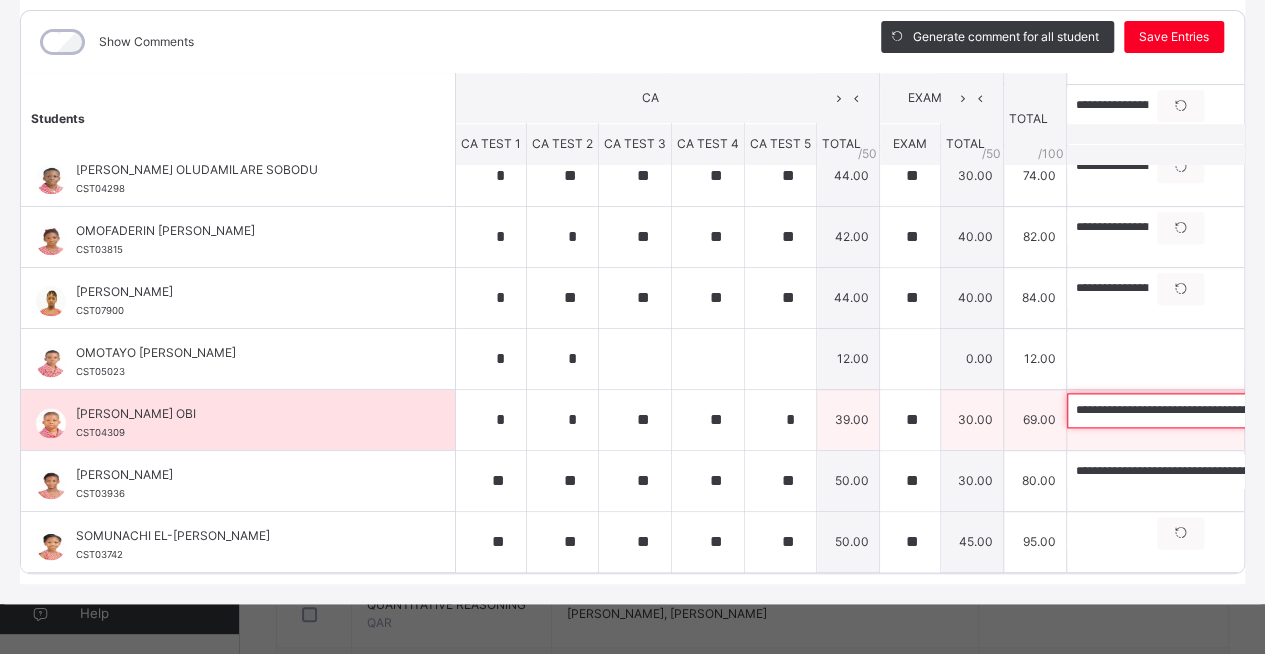 click on "**********" at bounding box center [1197, 410] 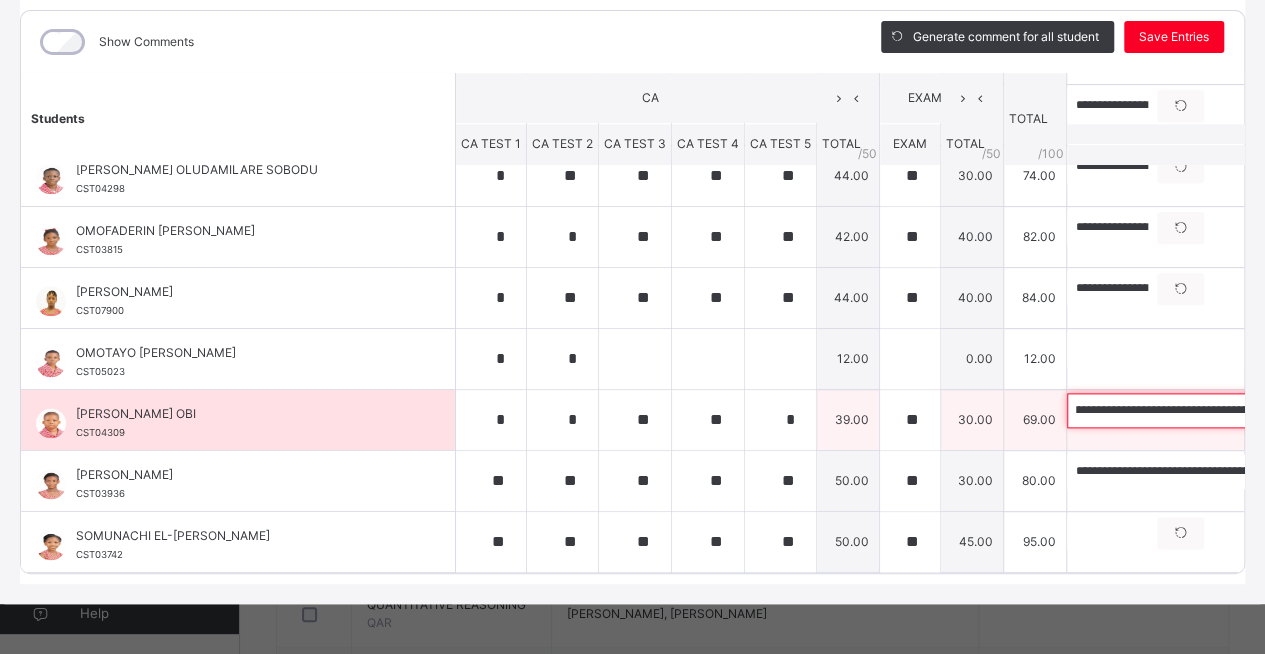 scroll, scrollTop: 0, scrollLeft: 428, axis: horizontal 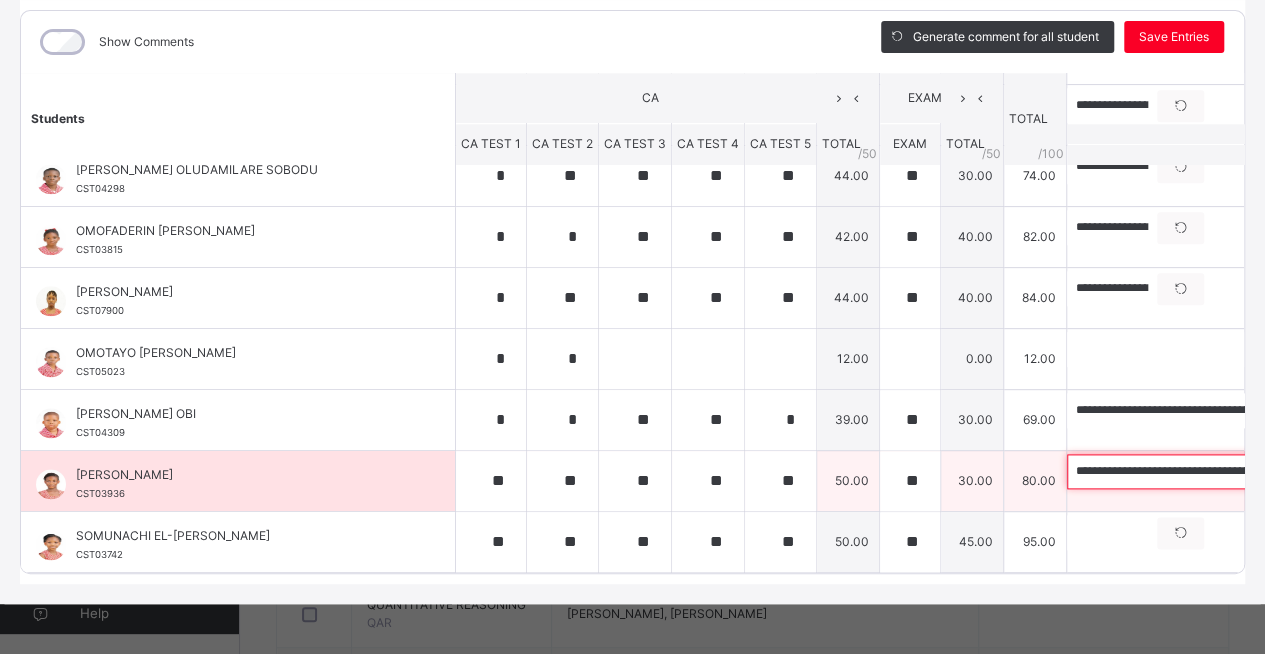 click on "**********" at bounding box center [1197, 471] 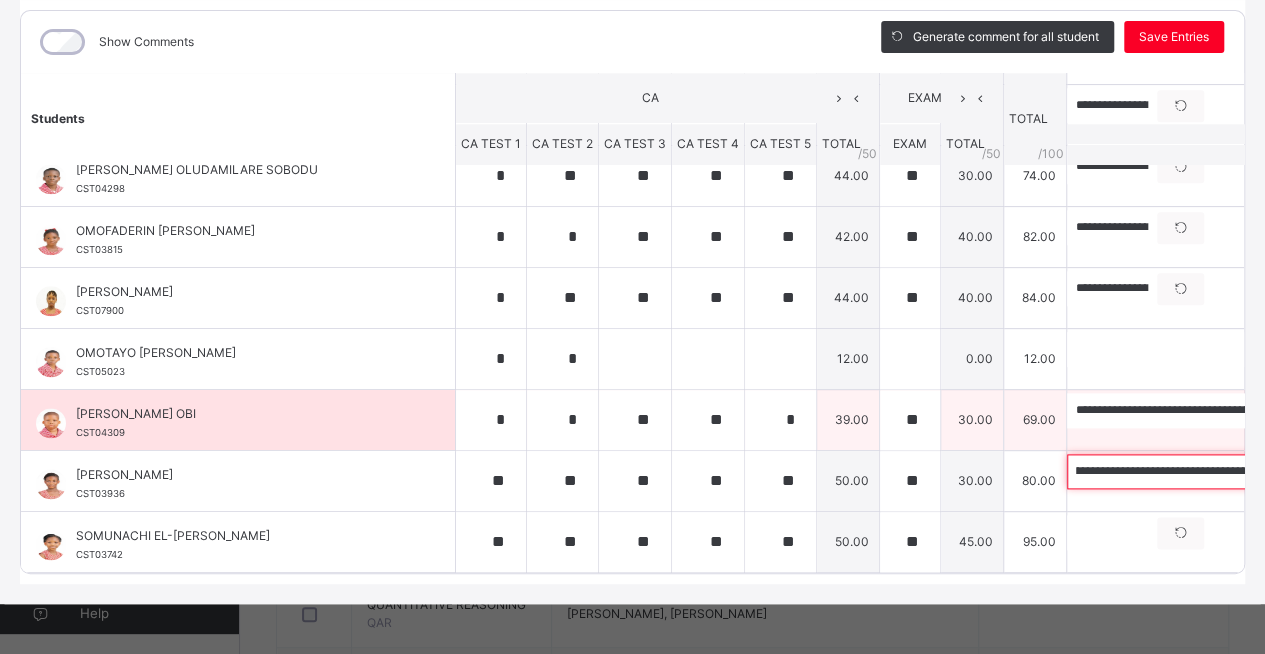 scroll, scrollTop: 0, scrollLeft: 0, axis: both 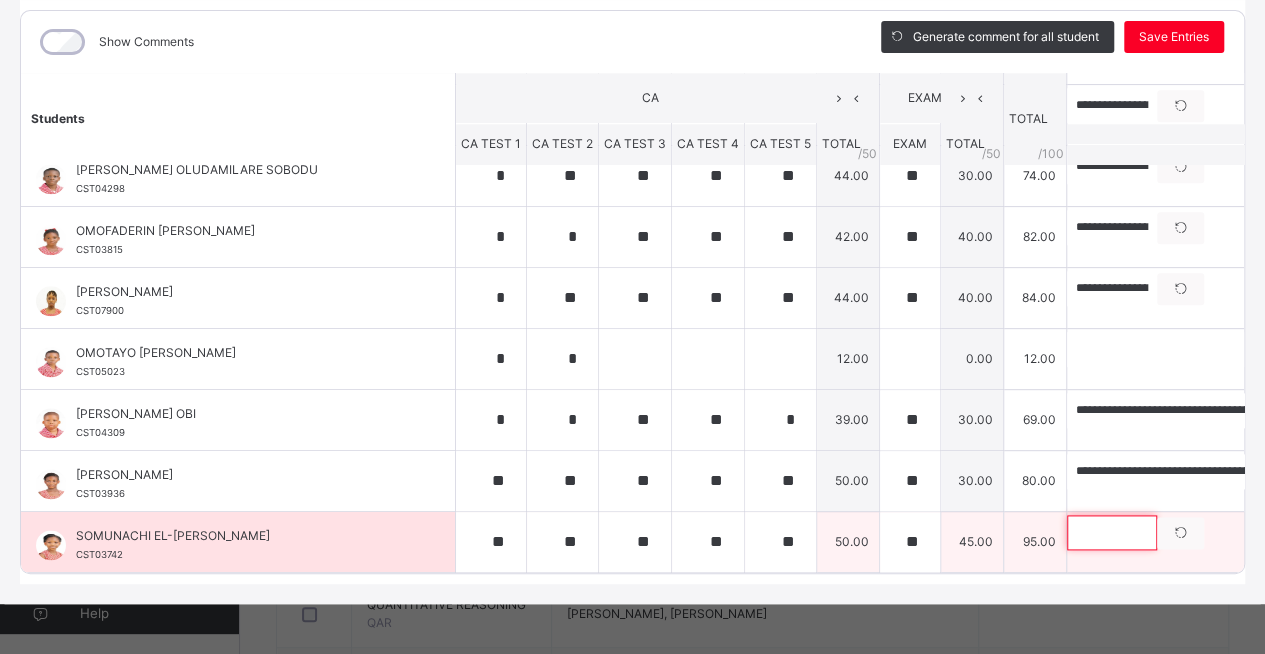click at bounding box center [1112, 532] 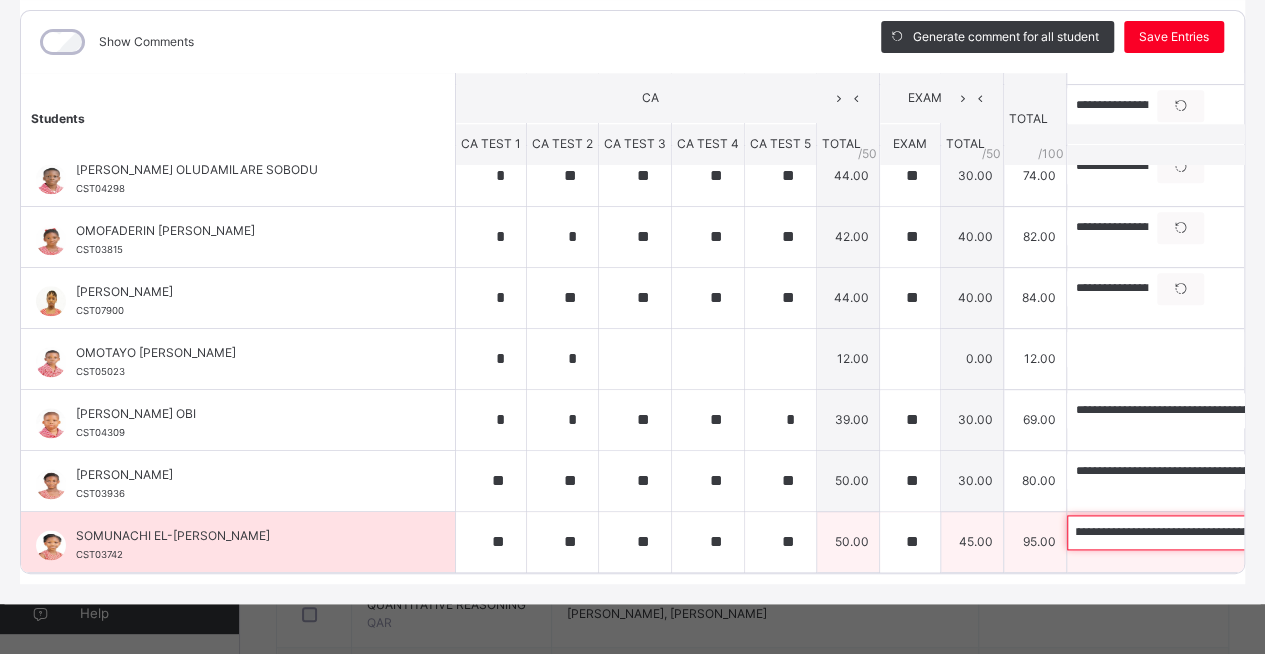scroll, scrollTop: 0, scrollLeft: 525, axis: horizontal 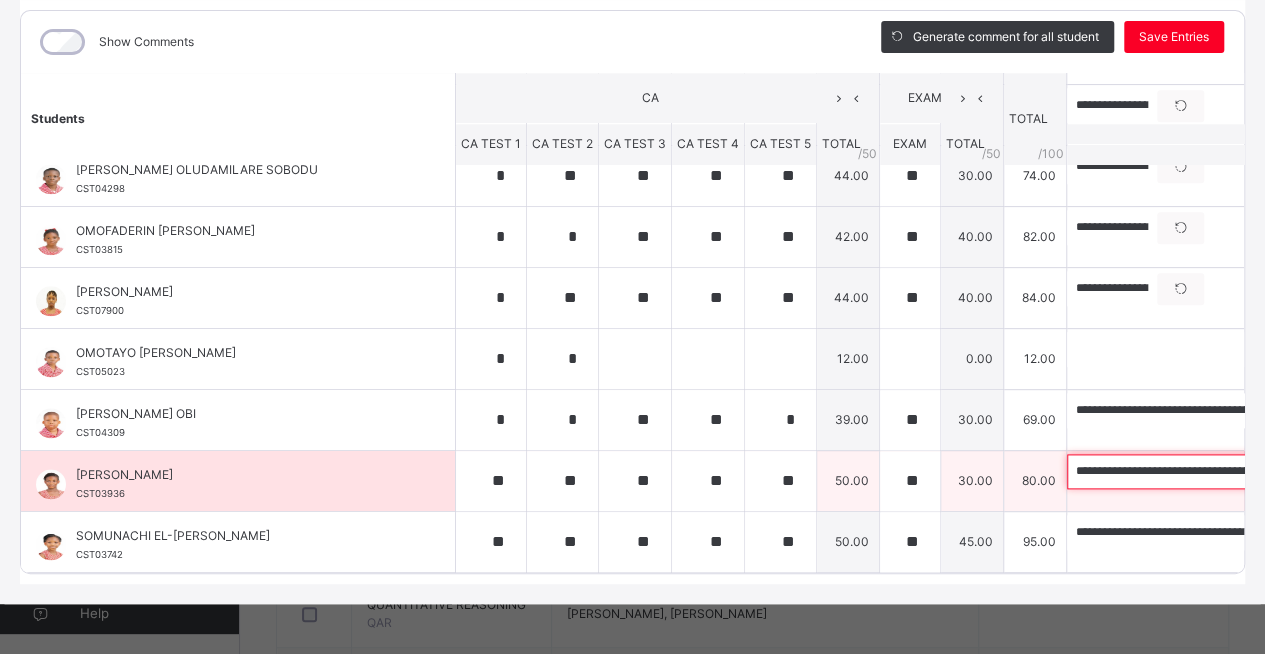 click on "**********" at bounding box center (1197, 471) 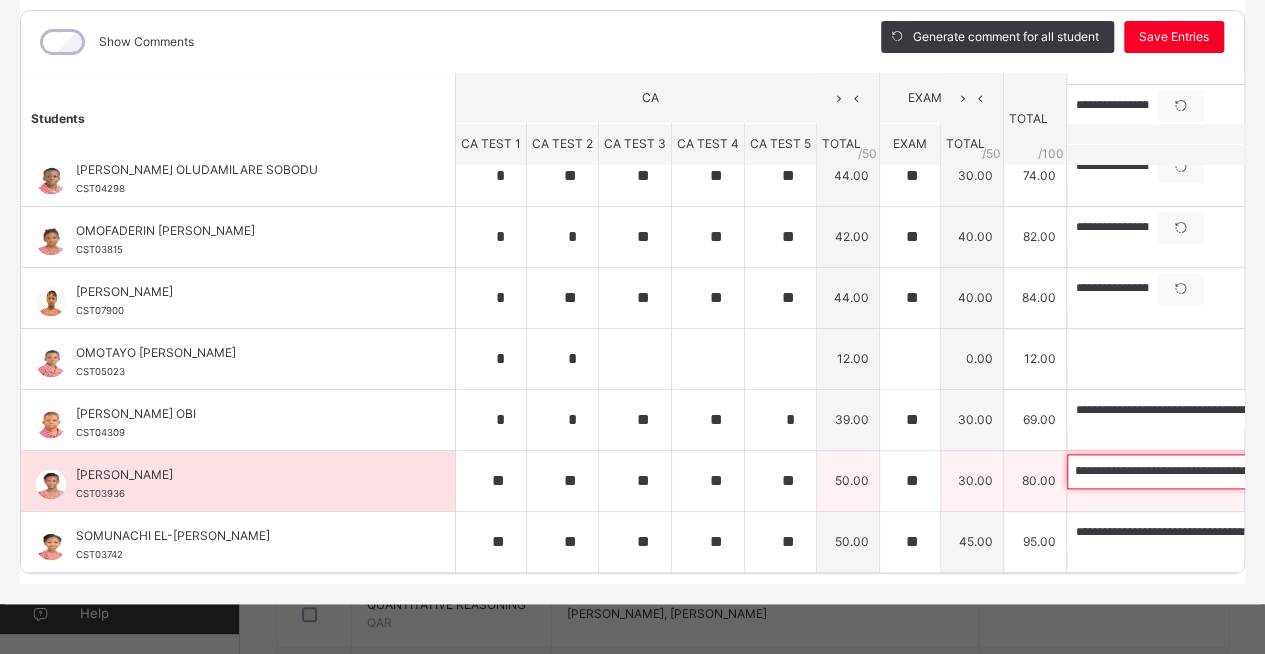 scroll, scrollTop: 0, scrollLeft: 452, axis: horizontal 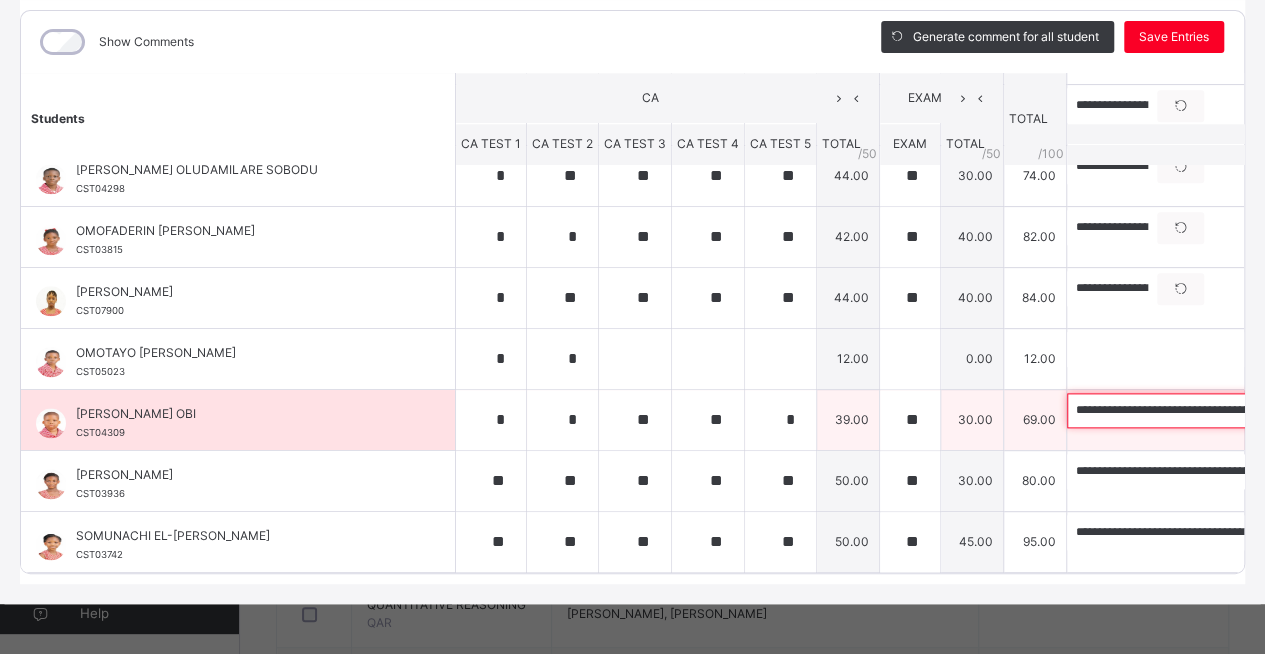 click on "**********" at bounding box center [1197, 410] 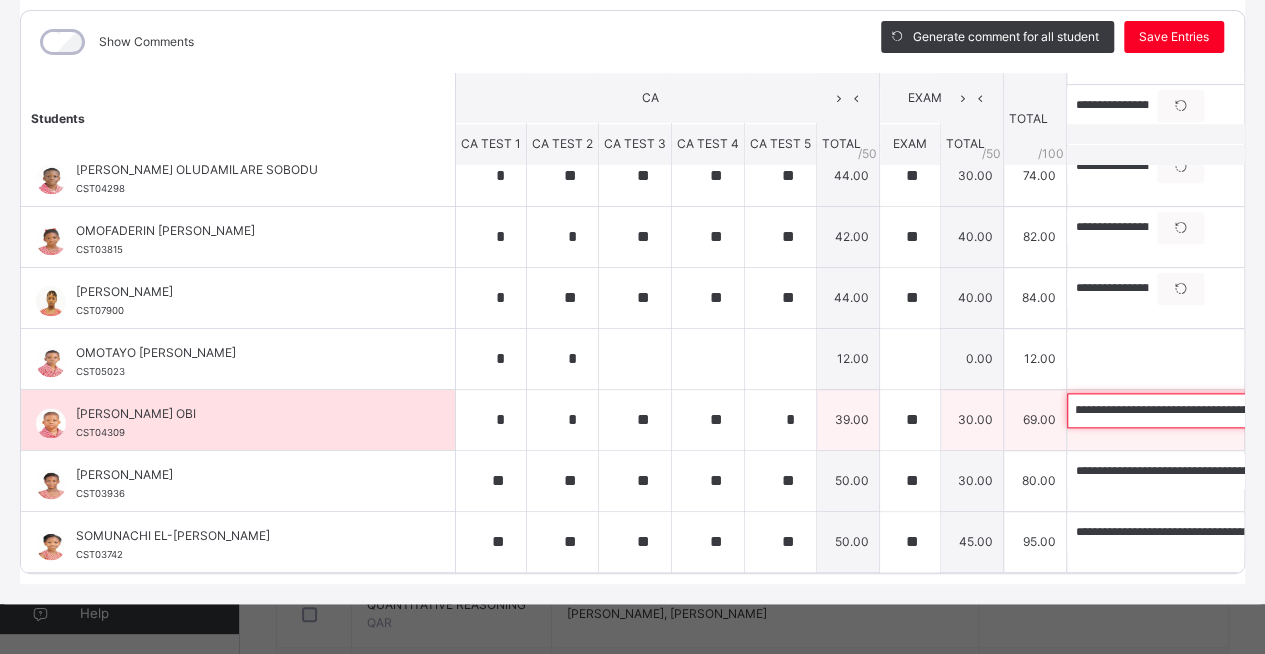 scroll, scrollTop: 0, scrollLeft: 428, axis: horizontal 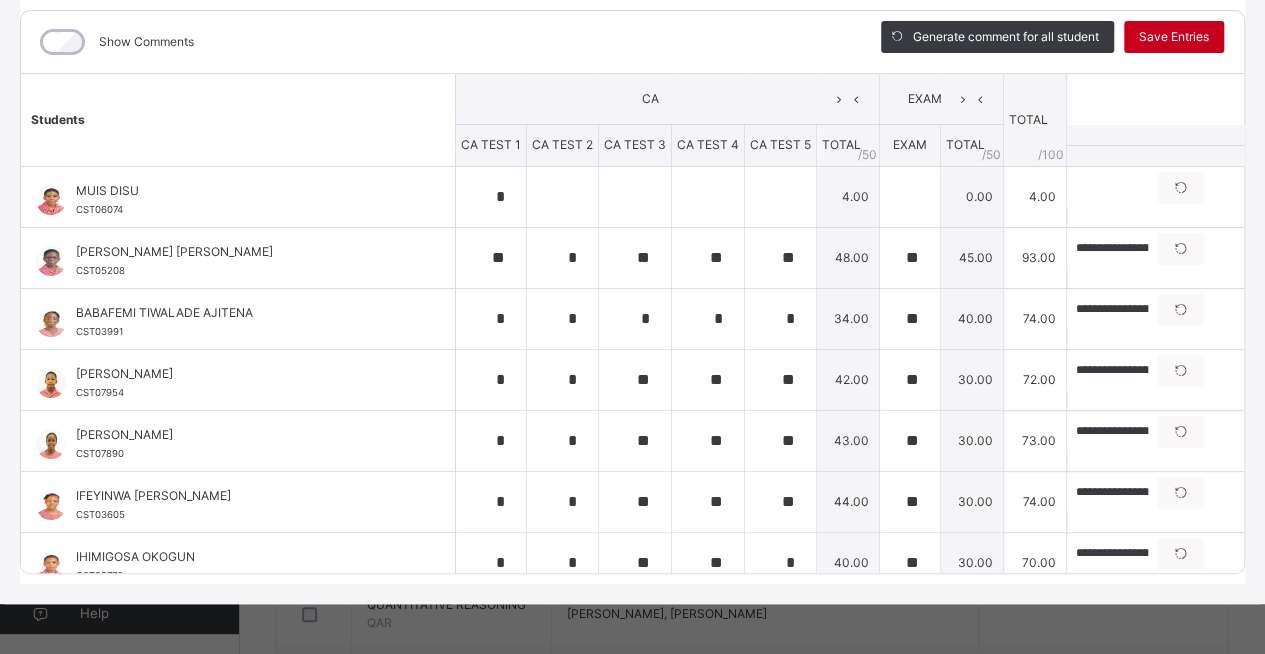 click on "Save Entries" at bounding box center [1174, 37] 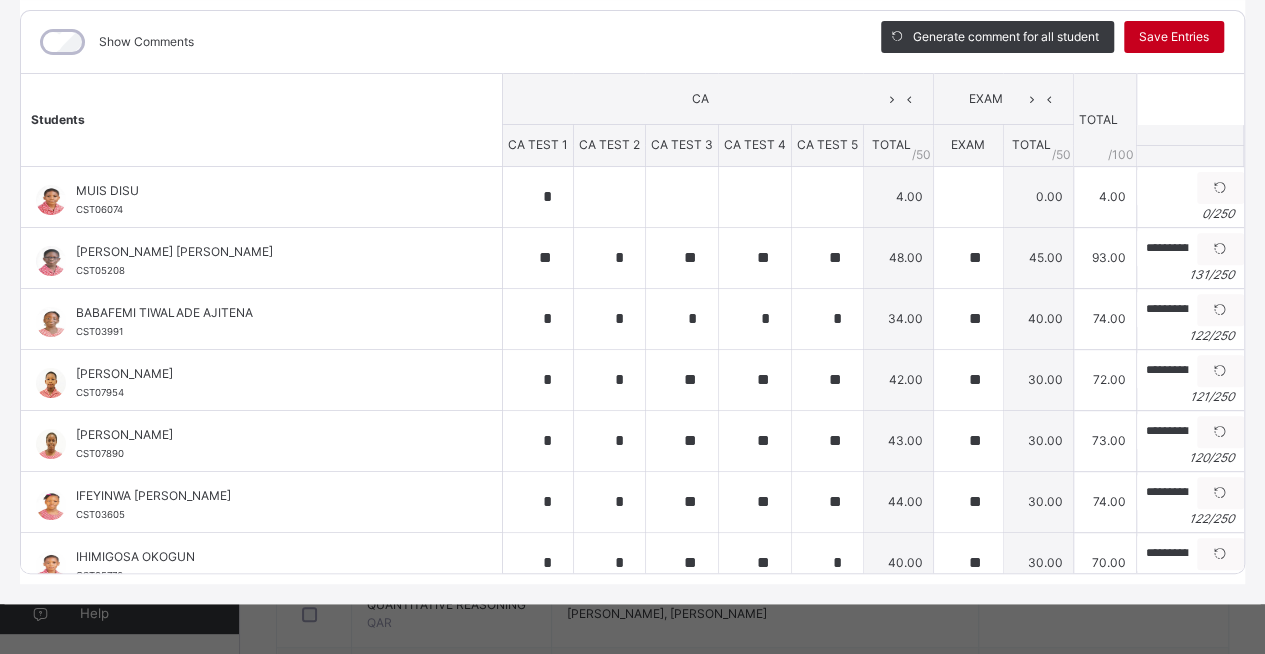 click on "Save Entries" at bounding box center (1174, 37) 